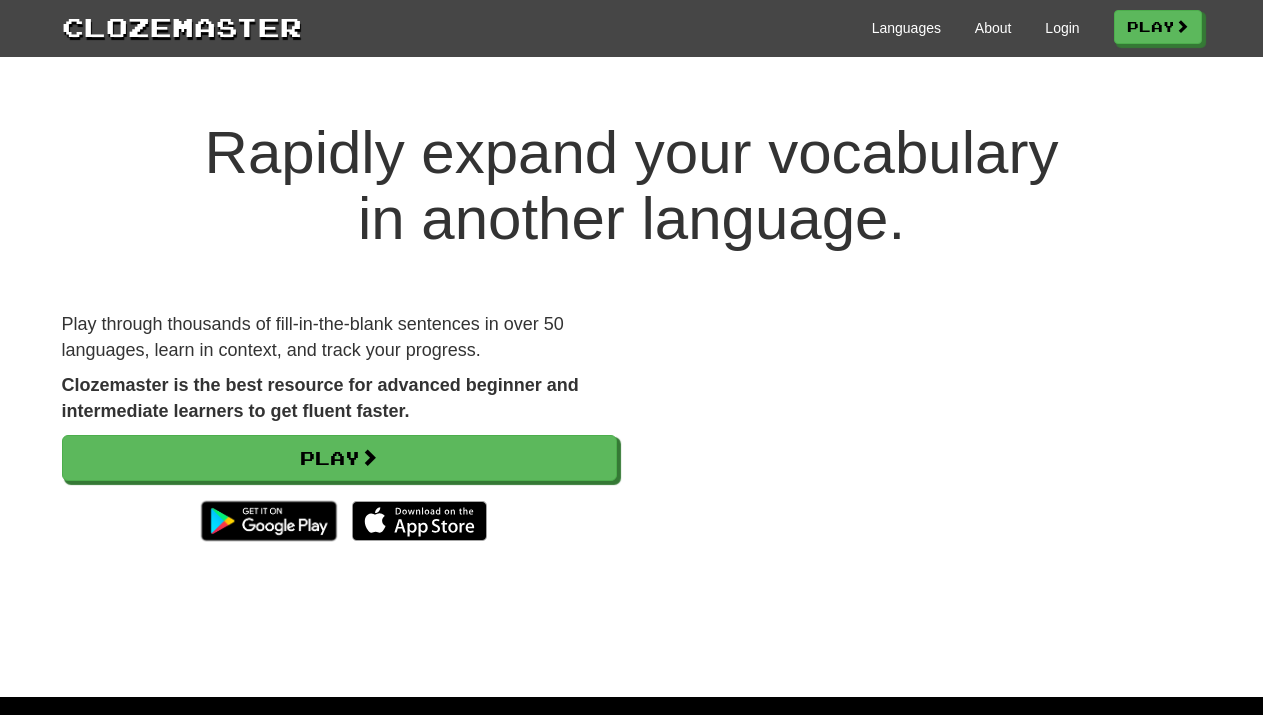 scroll, scrollTop: 0, scrollLeft: 0, axis: both 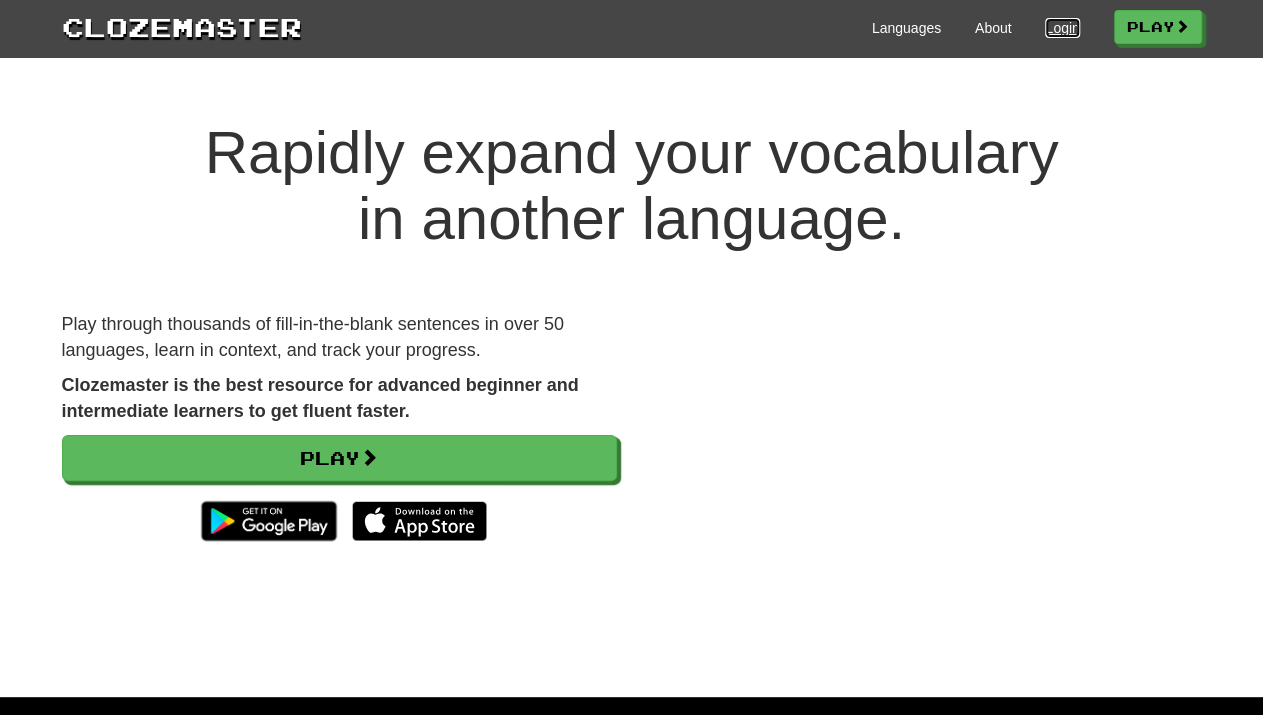click on "Login" at bounding box center [1062, 28] 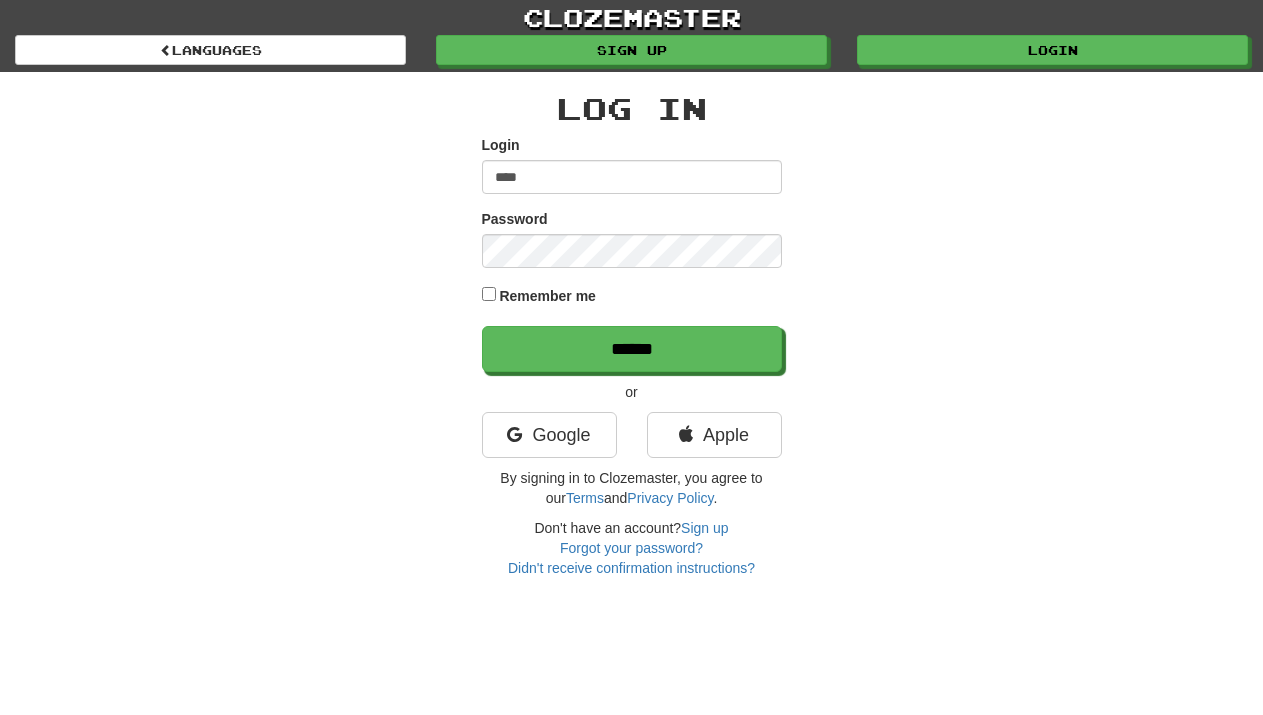 scroll, scrollTop: 0, scrollLeft: 0, axis: both 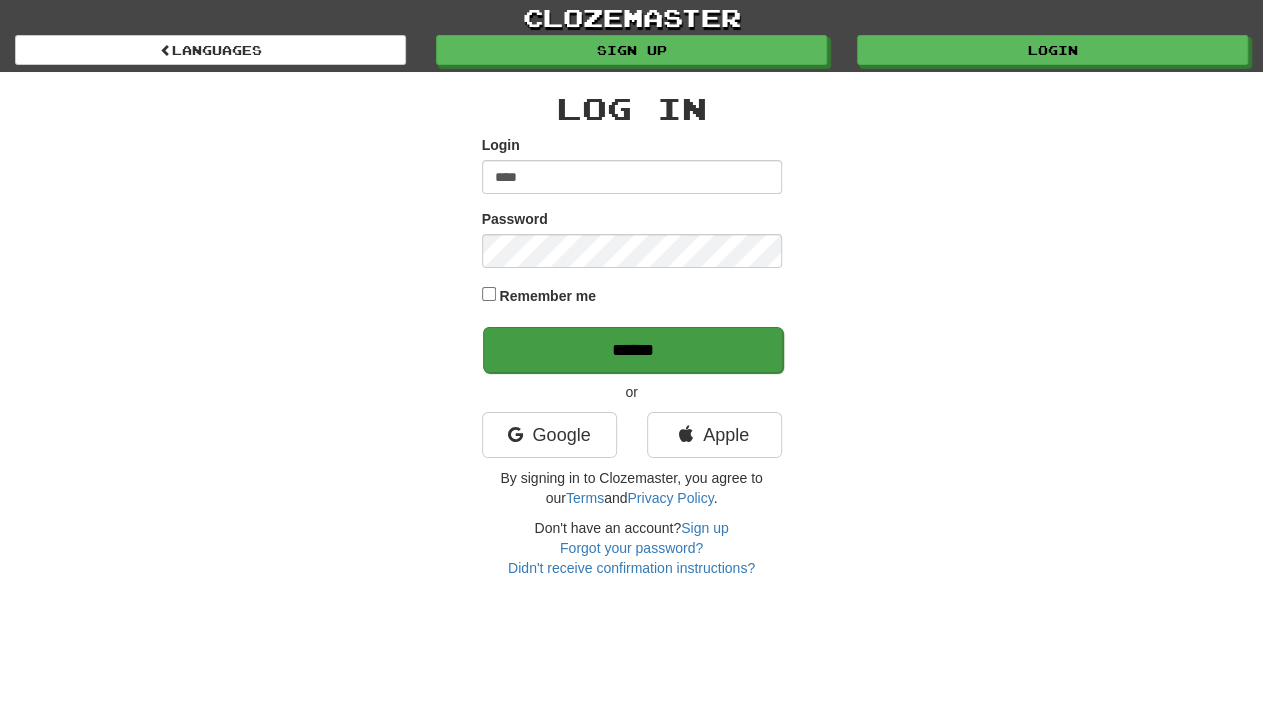 type on "****" 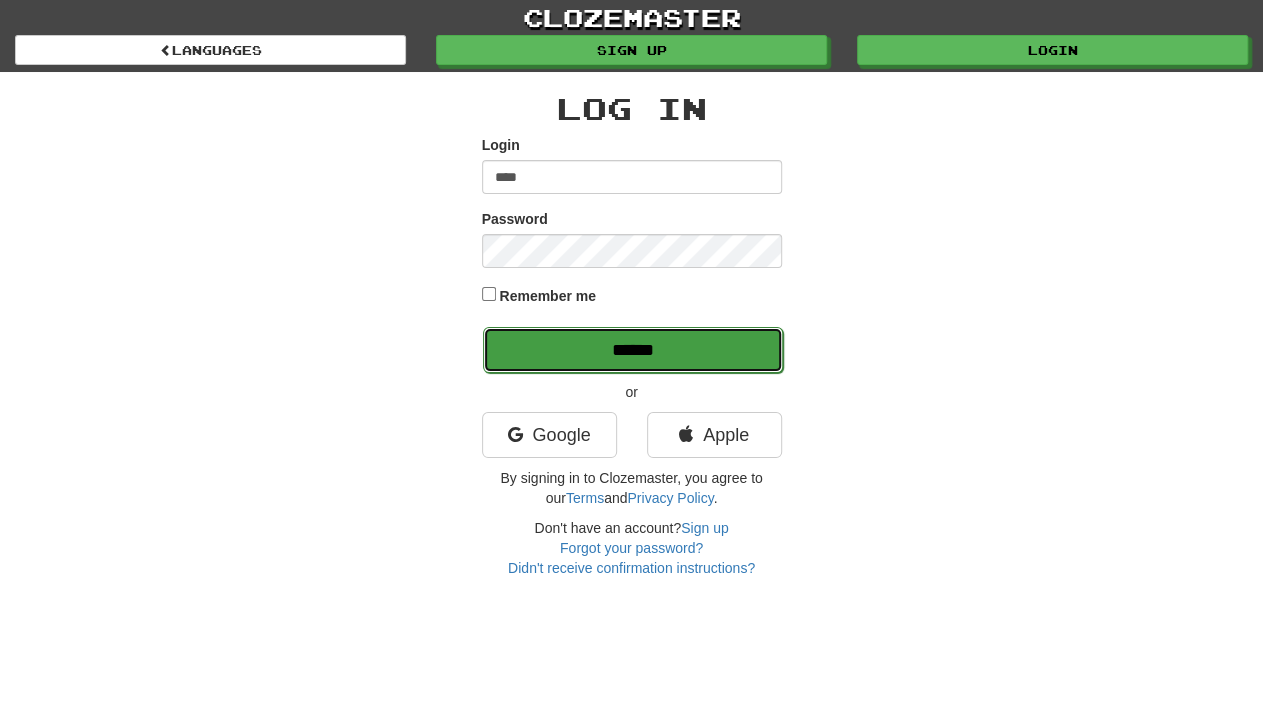 click on "******" at bounding box center (633, 350) 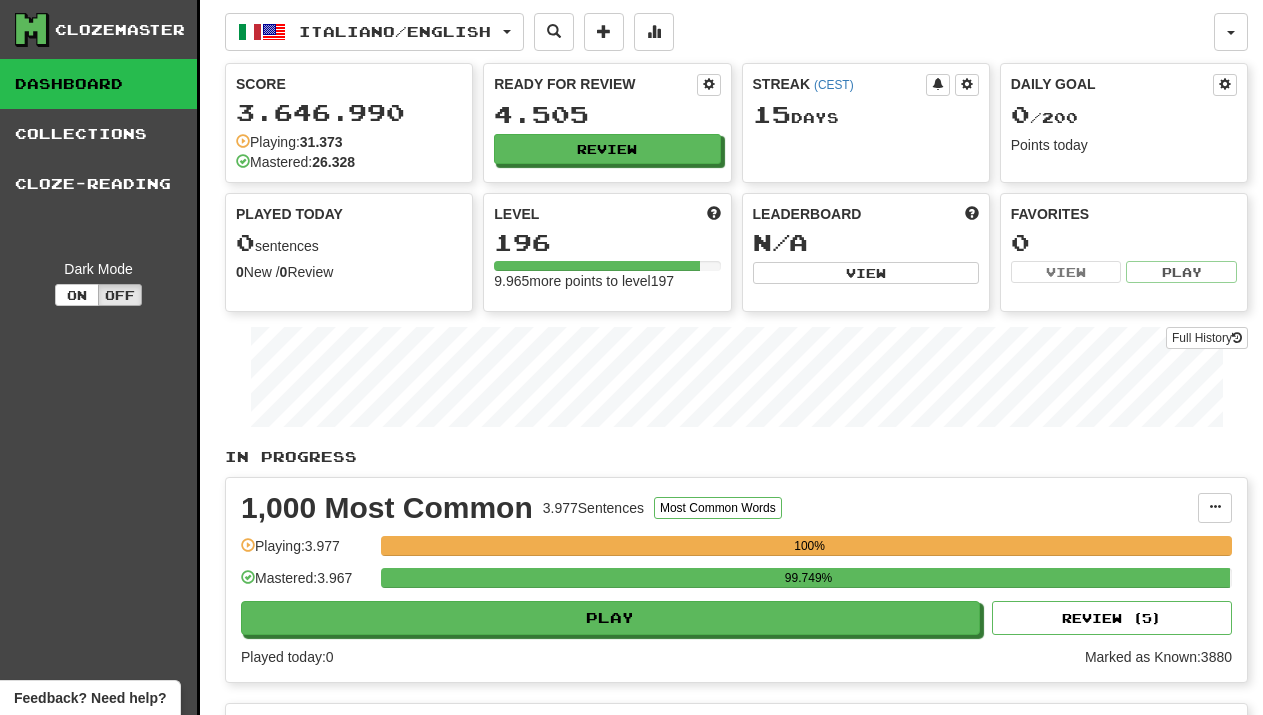 scroll, scrollTop: 0, scrollLeft: 0, axis: both 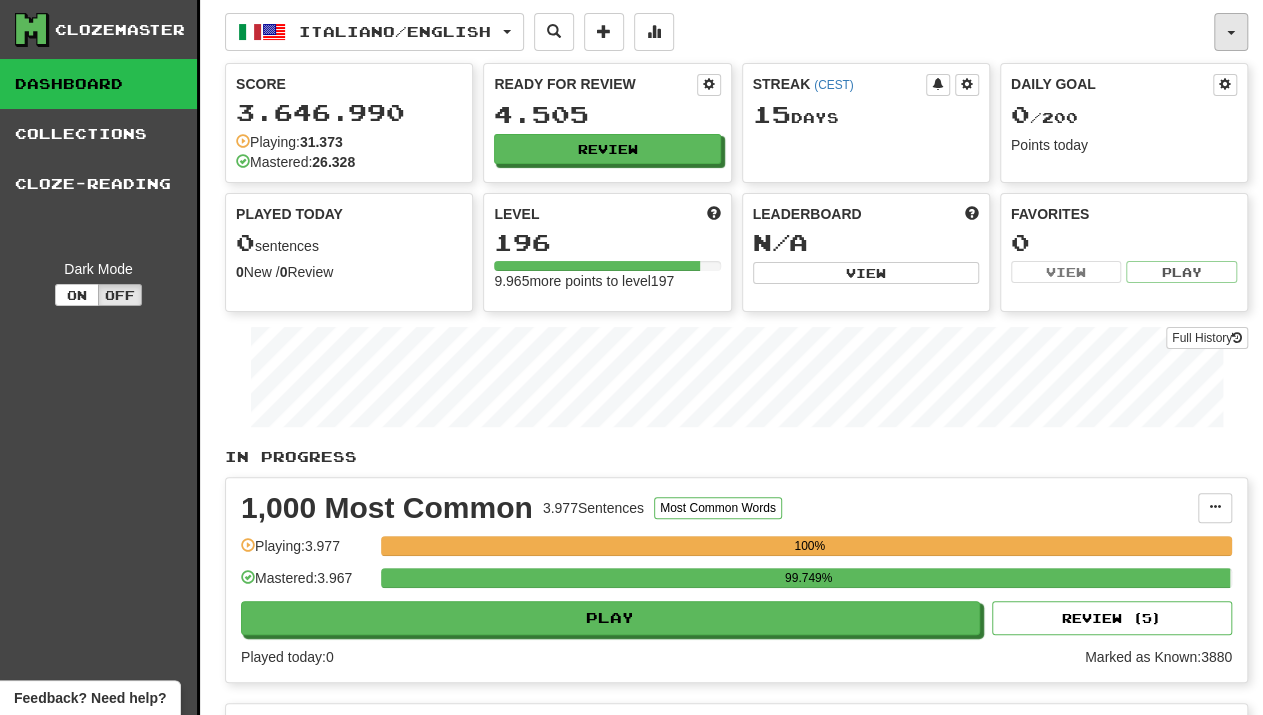 click at bounding box center (1231, 32) 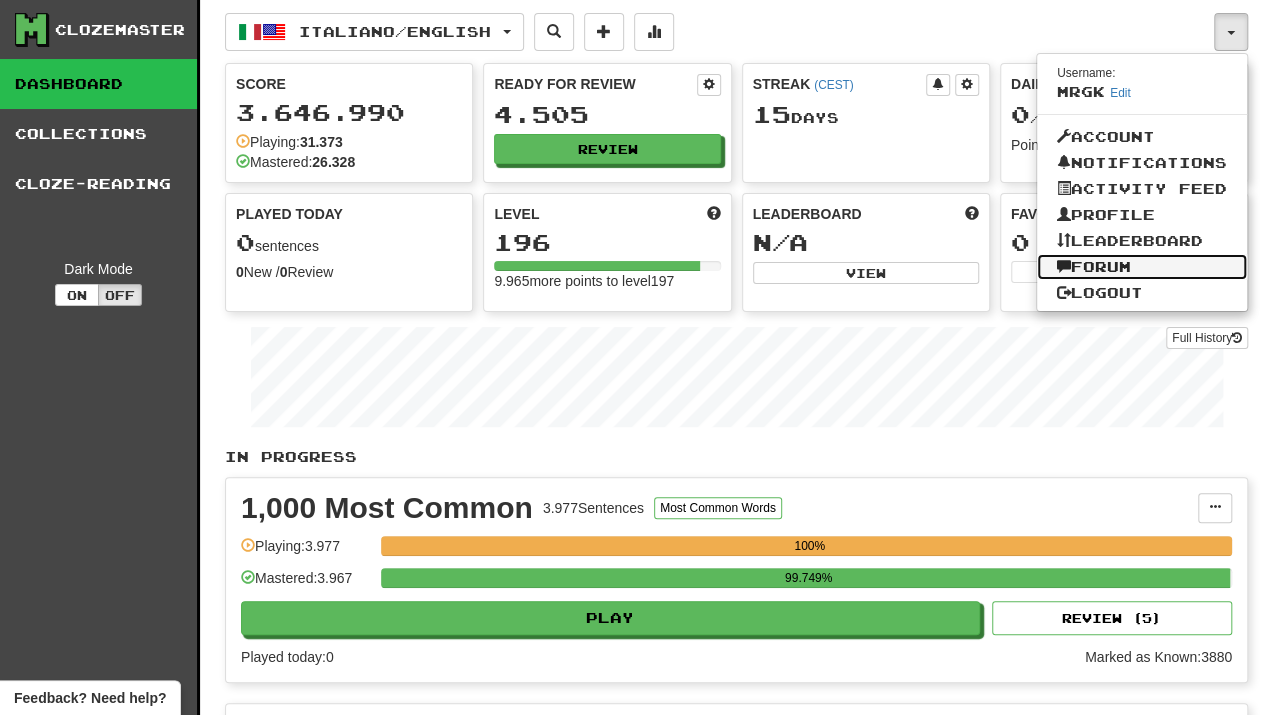 click on "Forum" at bounding box center [1142, 267] 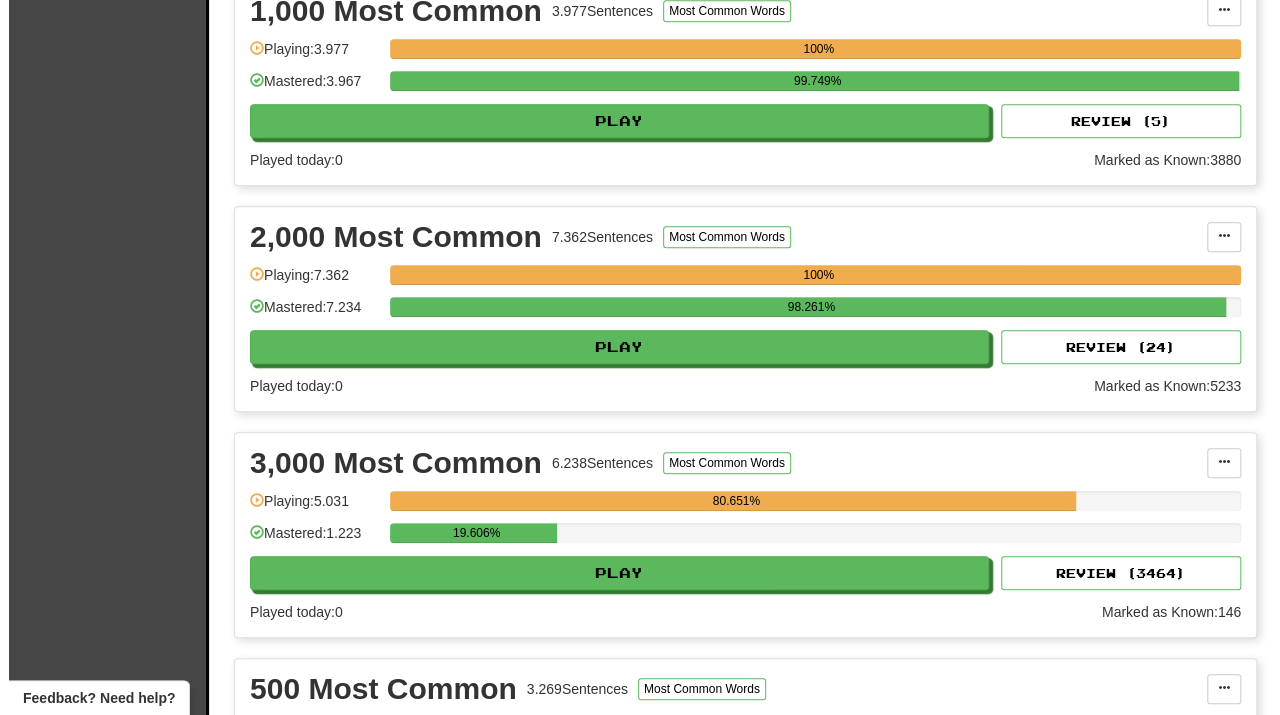 scroll, scrollTop: 516, scrollLeft: 0, axis: vertical 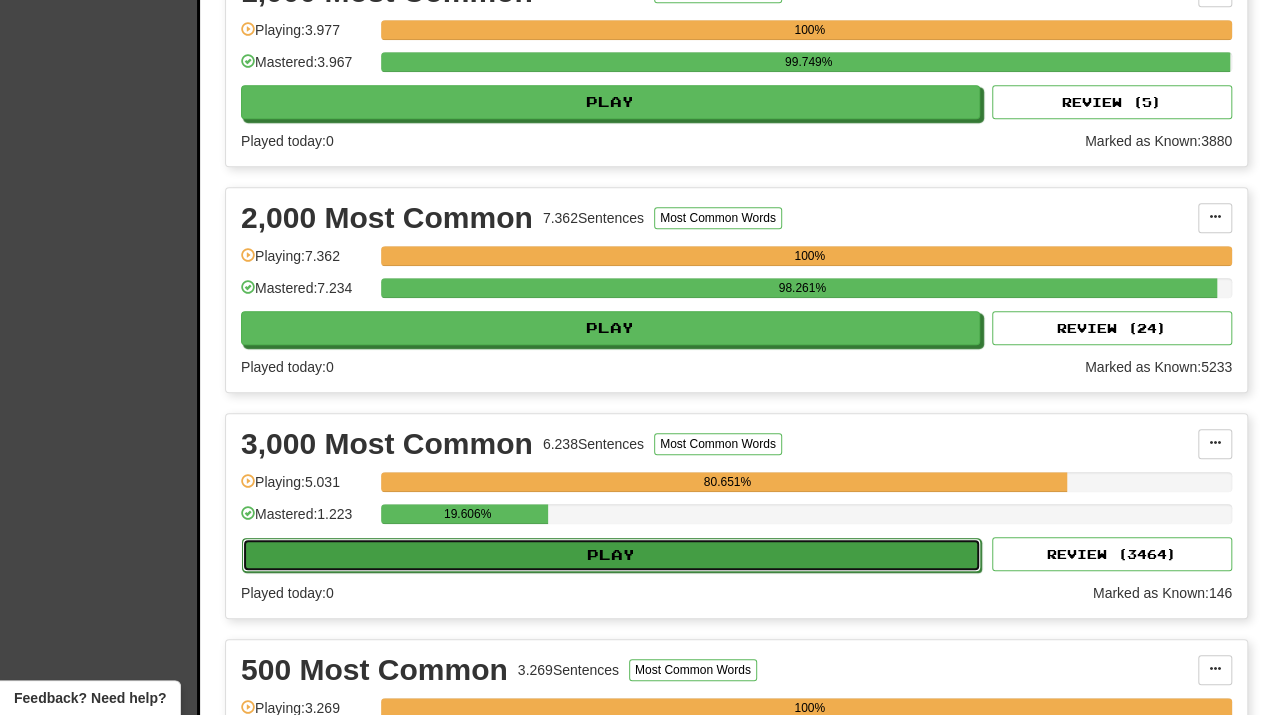 click on "Play" at bounding box center [611, 555] 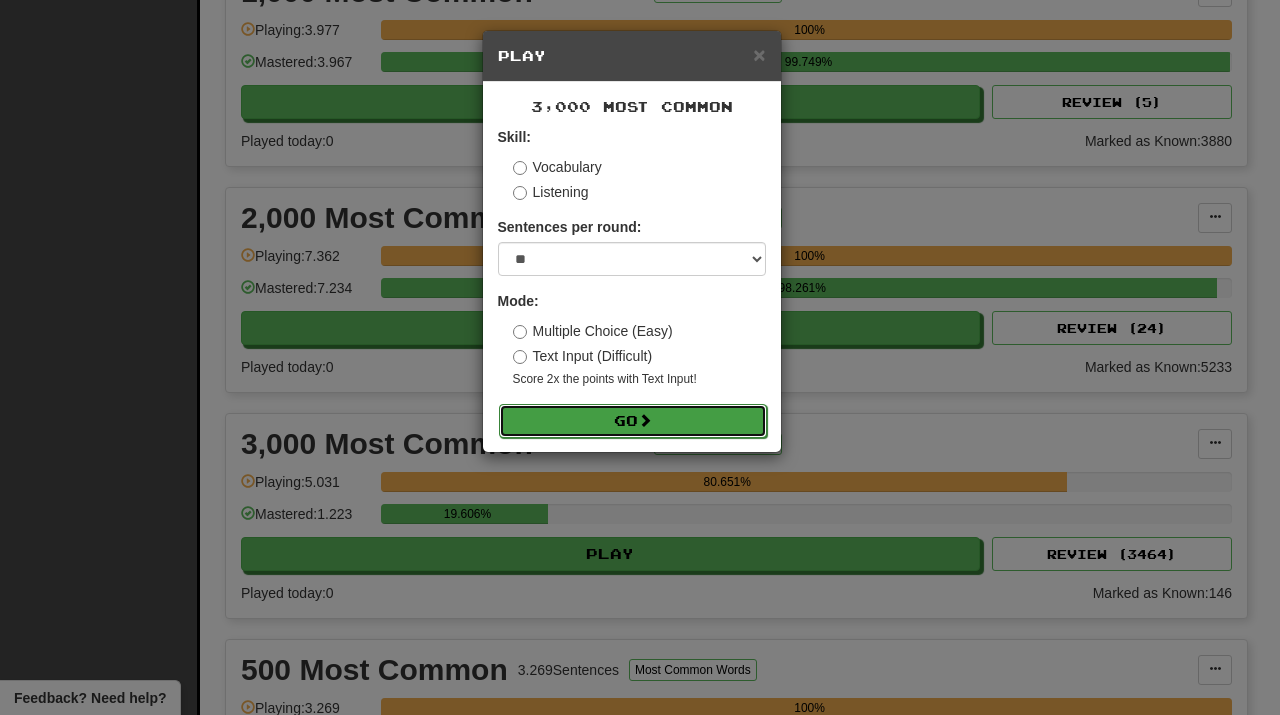 click at bounding box center [645, 420] 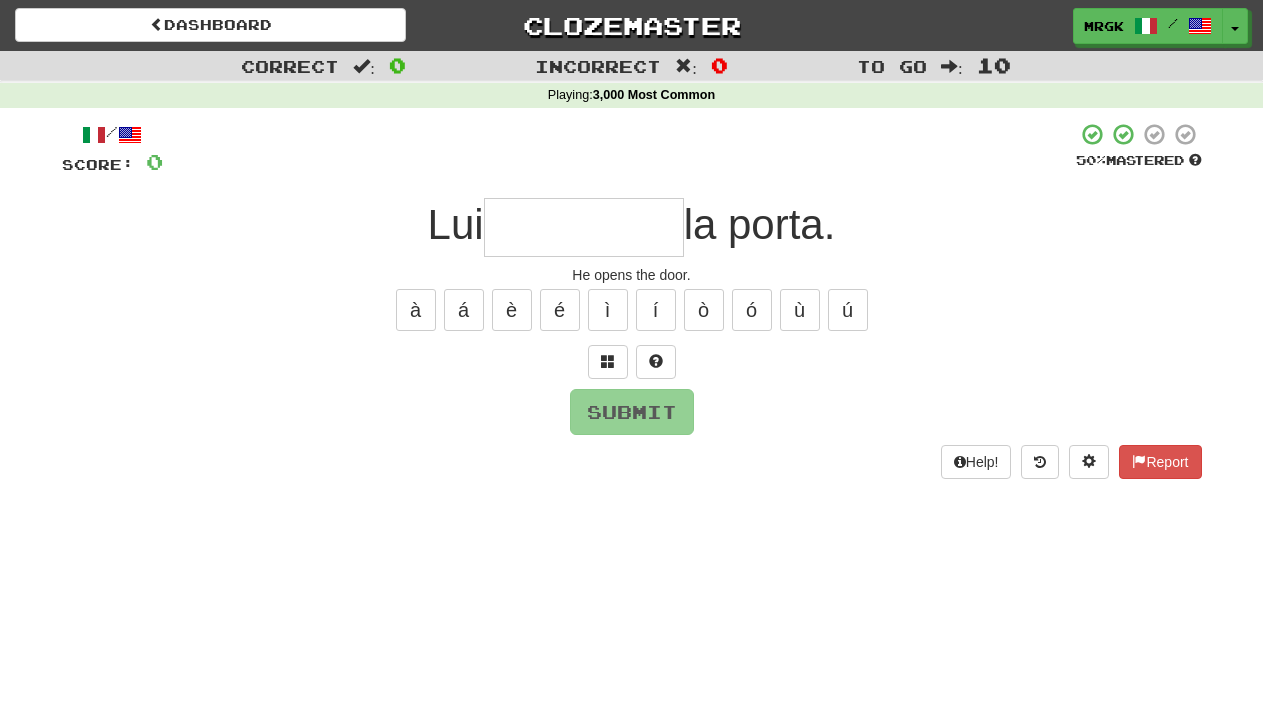 scroll, scrollTop: 0, scrollLeft: 0, axis: both 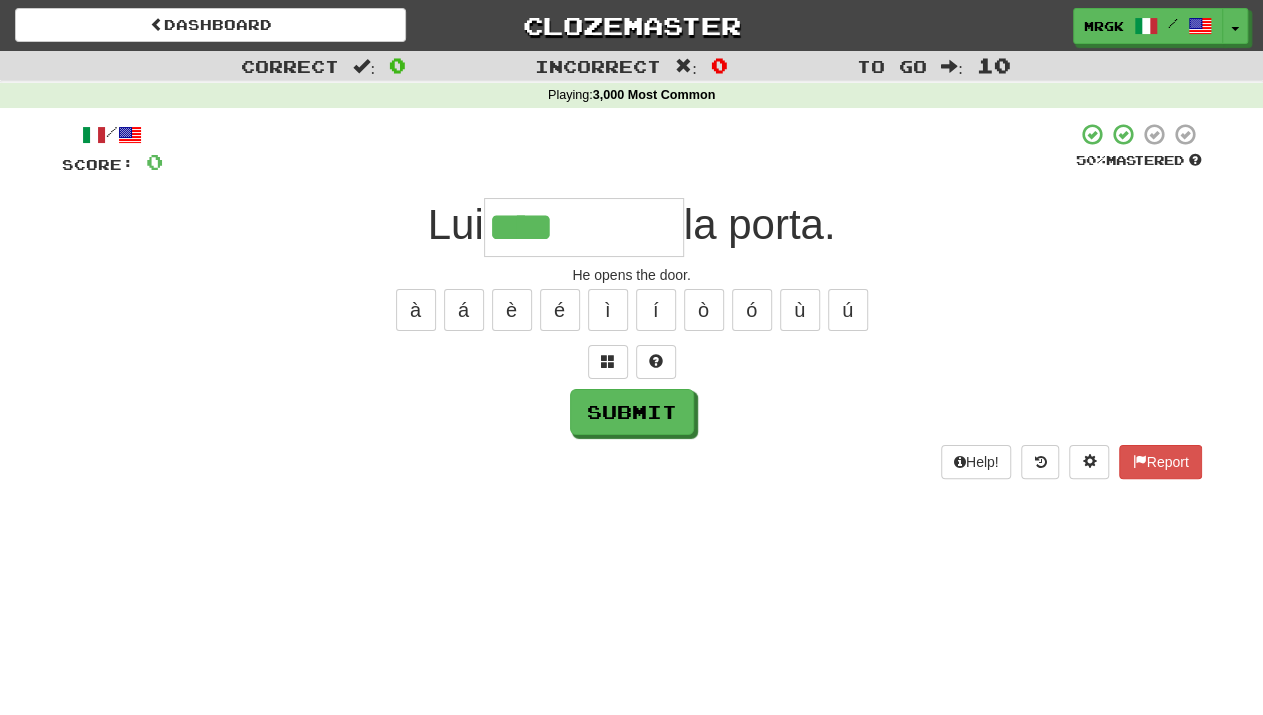 type on "****" 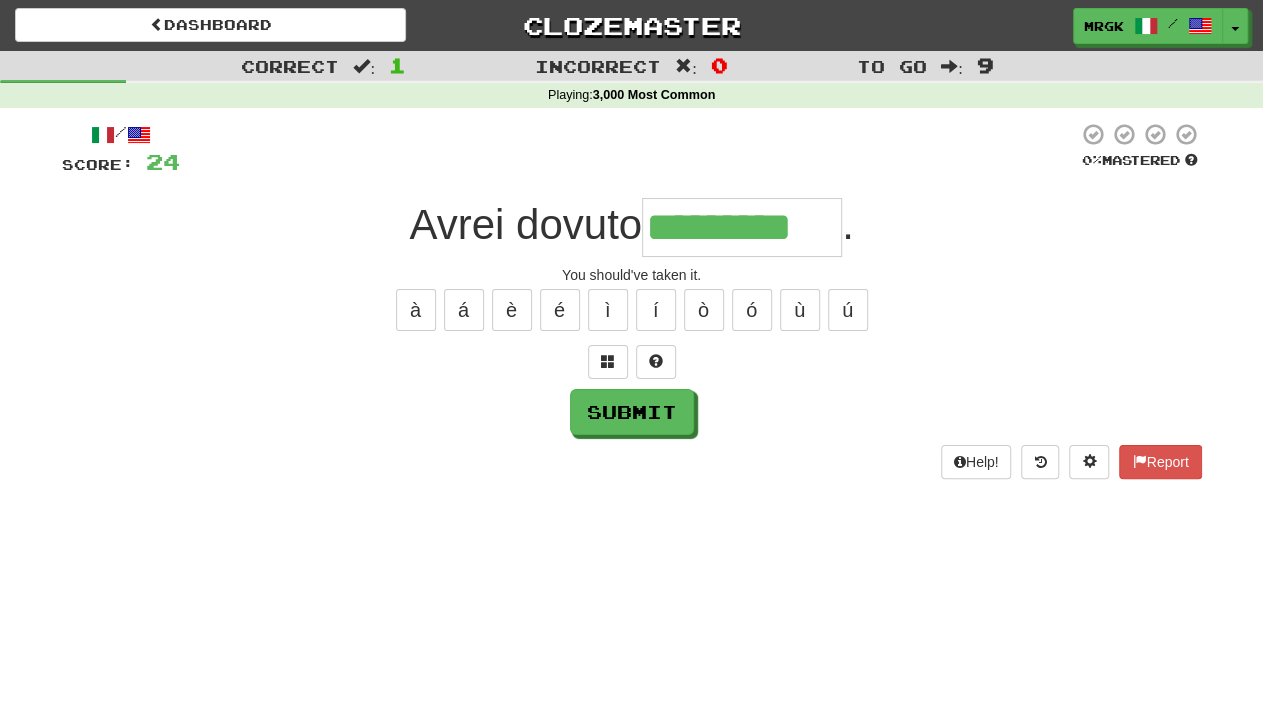 type on "*********" 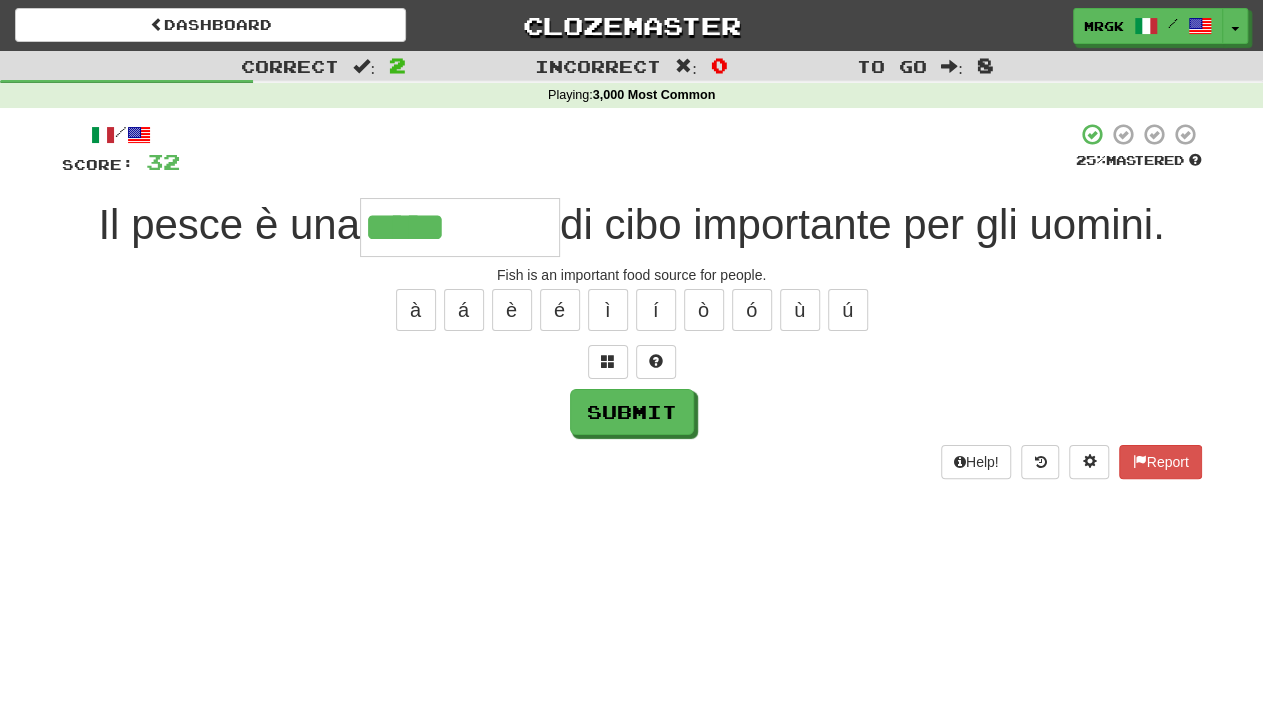 type on "*****" 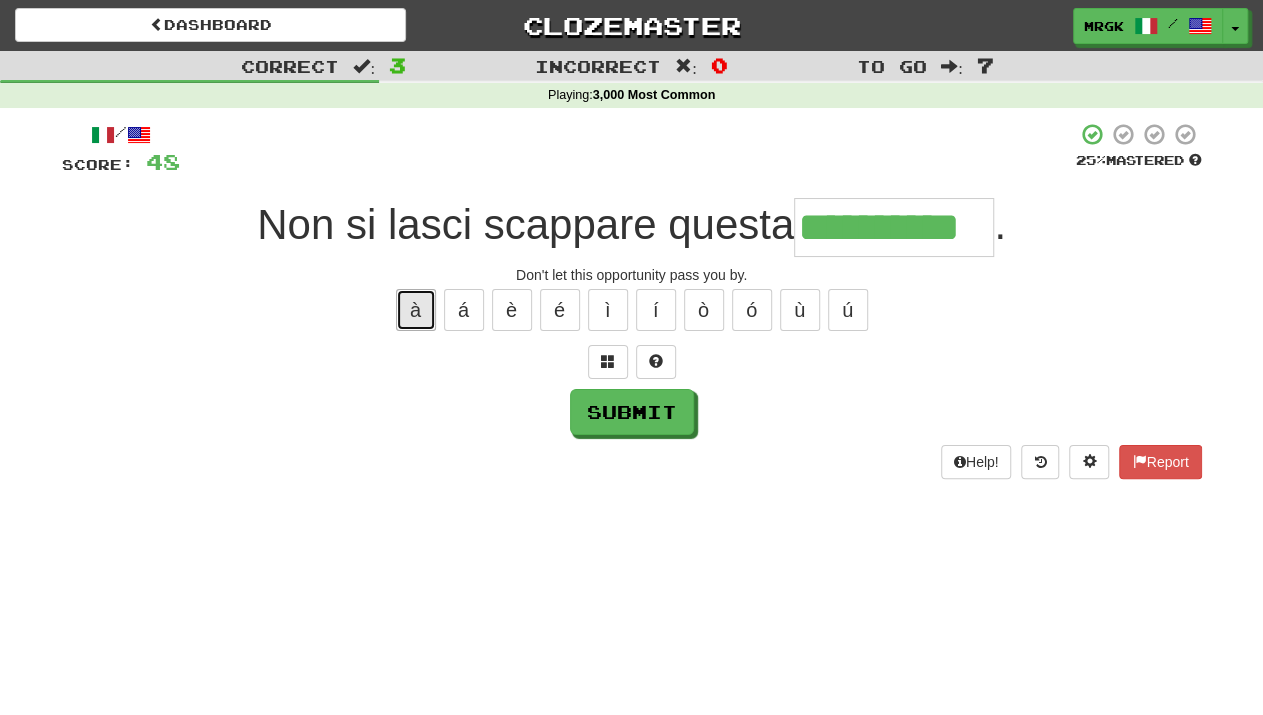 click on "à" at bounding box center [416, 310] 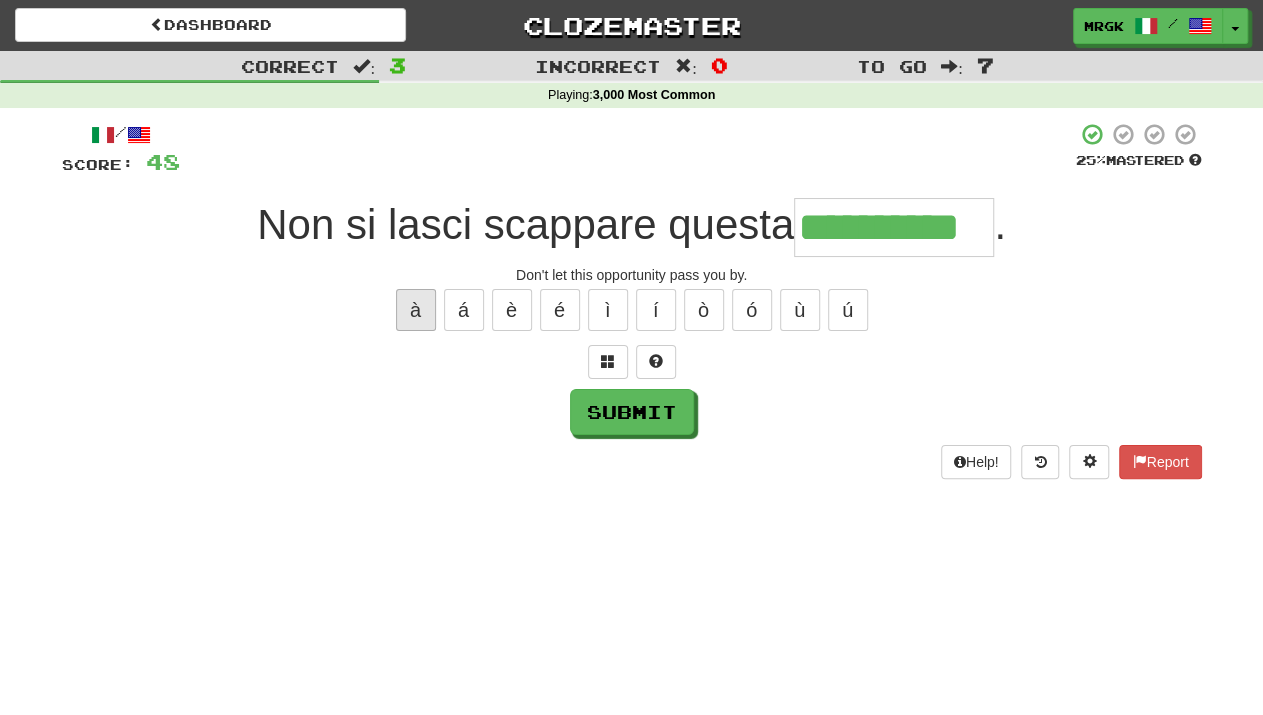 type on "**********" 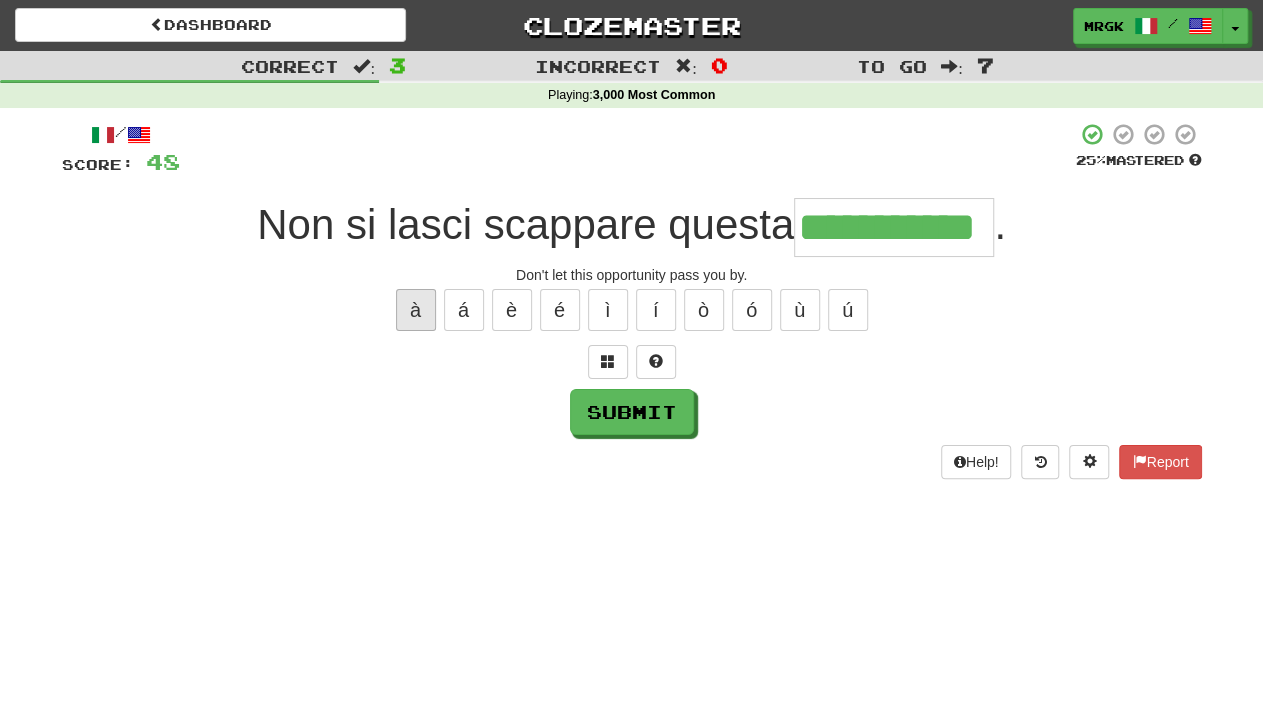 scroll, scrollTop: 0, scrollLeft: 17, axis: horizontal 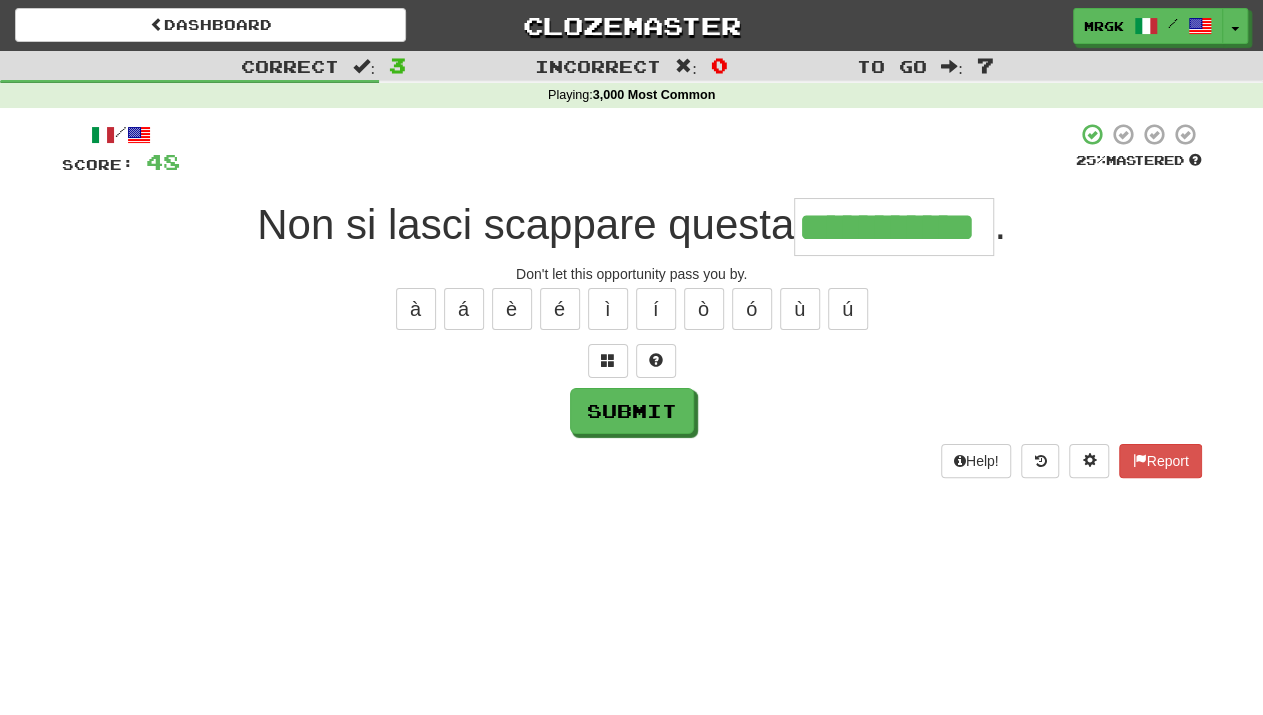 click on "Submit" at bounding box center (632, 411) 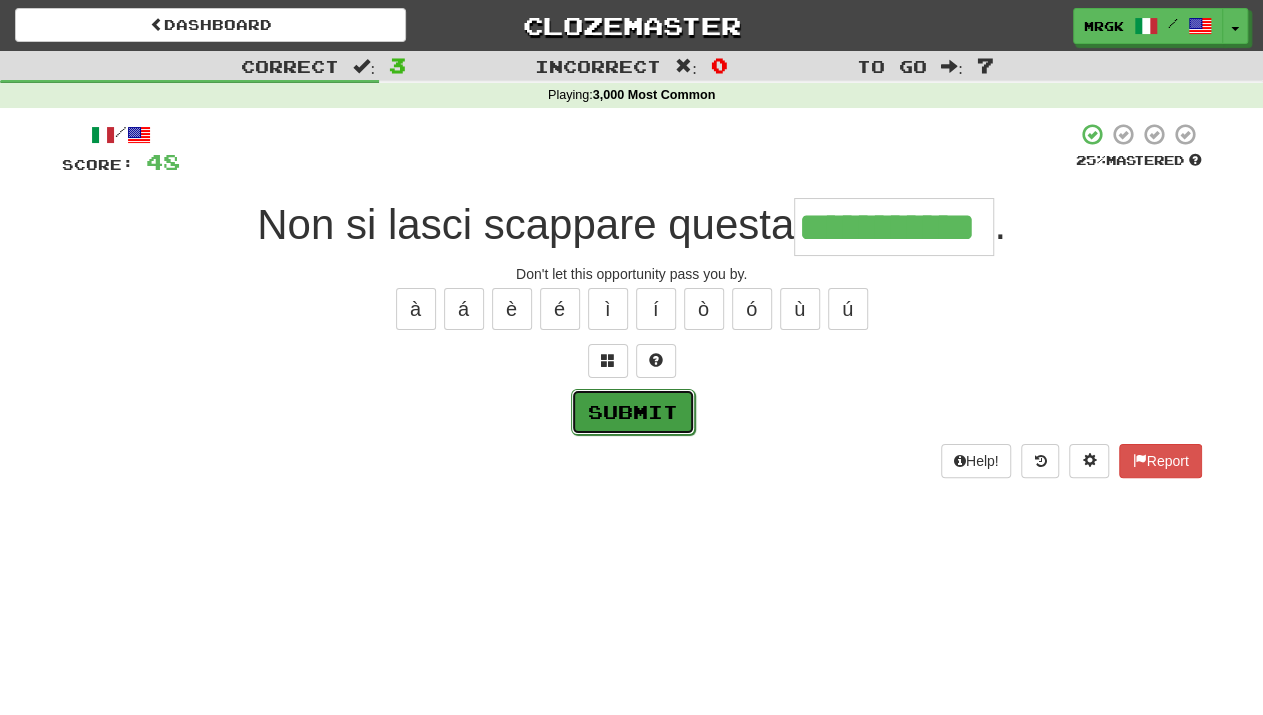 click on "Submit" at bounding box center (633, 412) 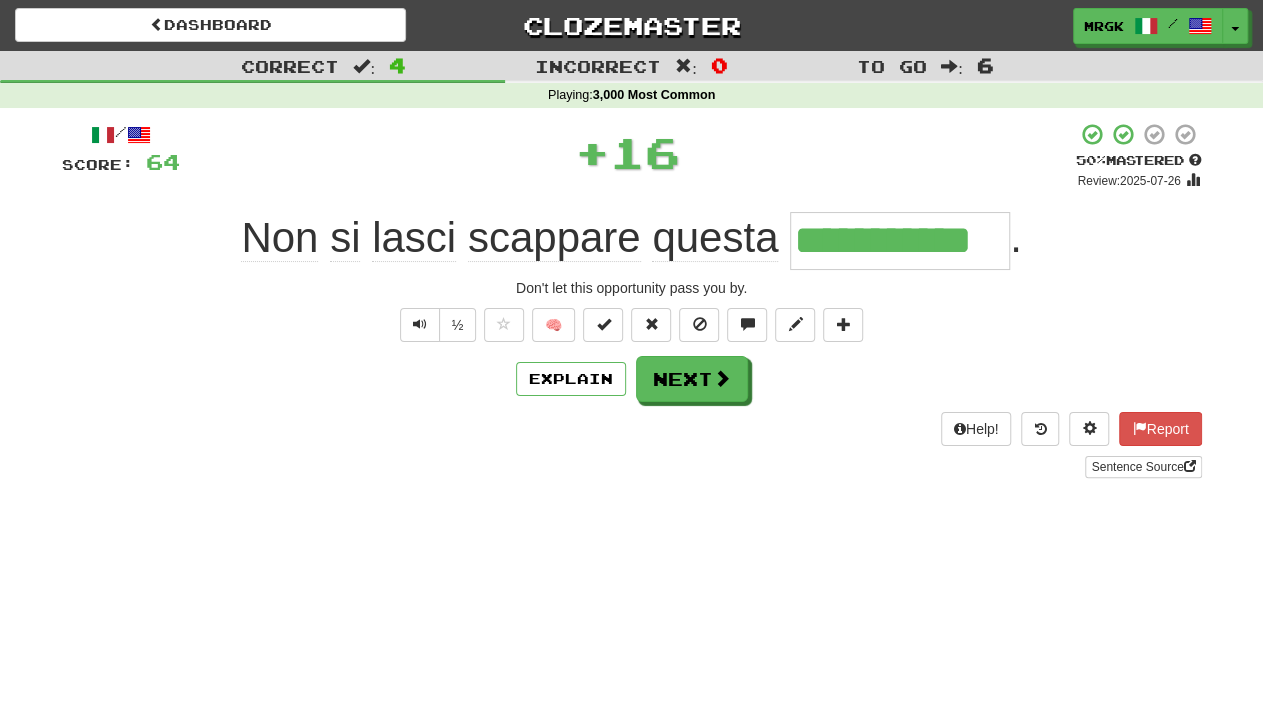 scroll, scrollTop: 0, scrollLeft: 0, axis: both 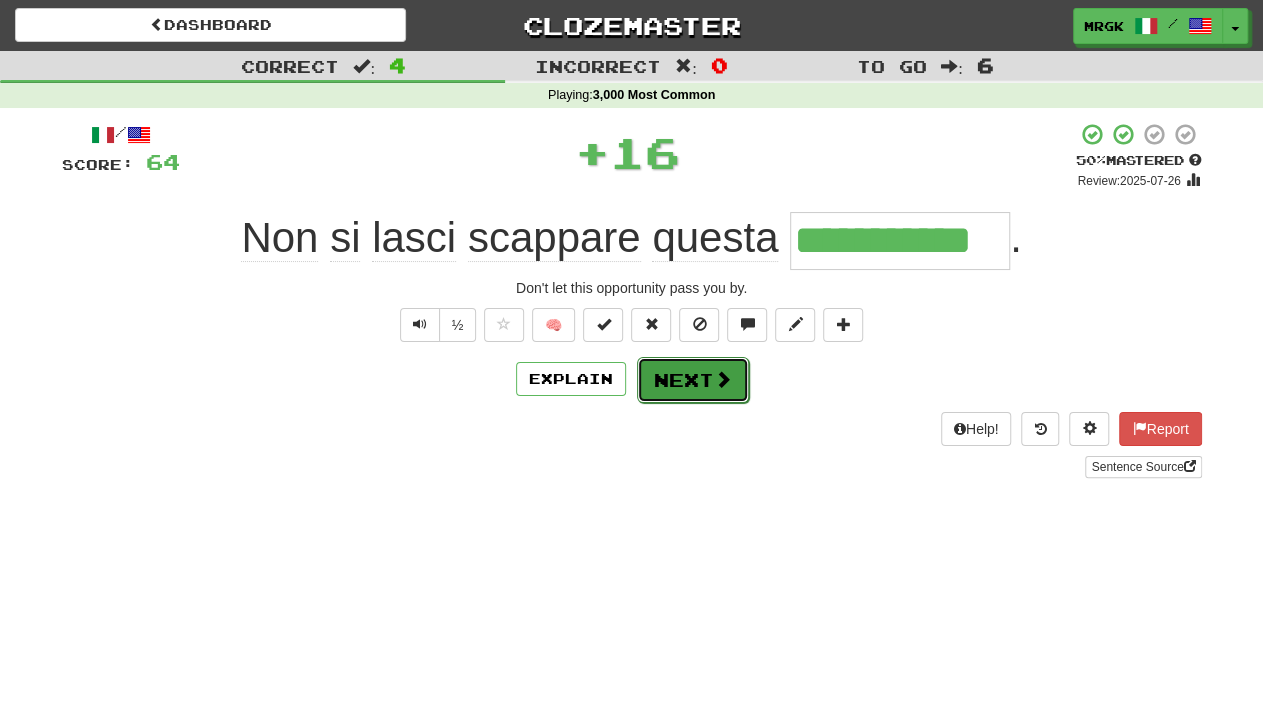 click on "Next" at bounding box center [693, 380] 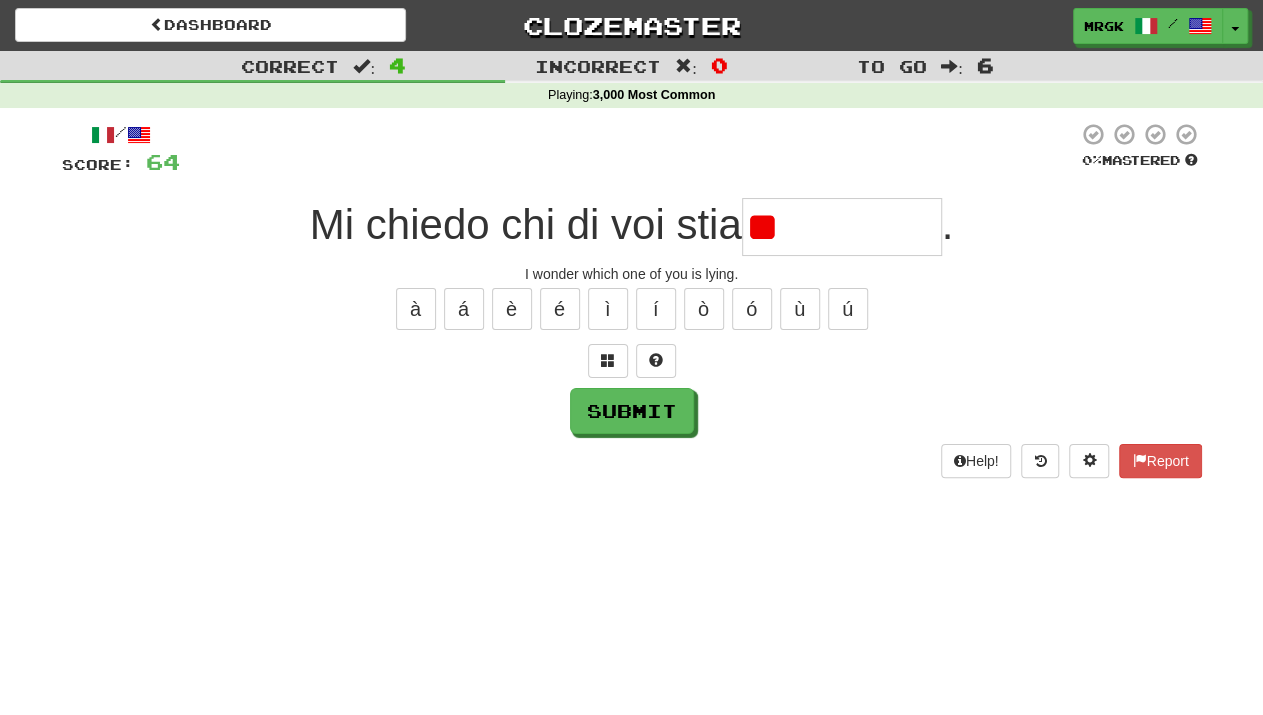type on "*" 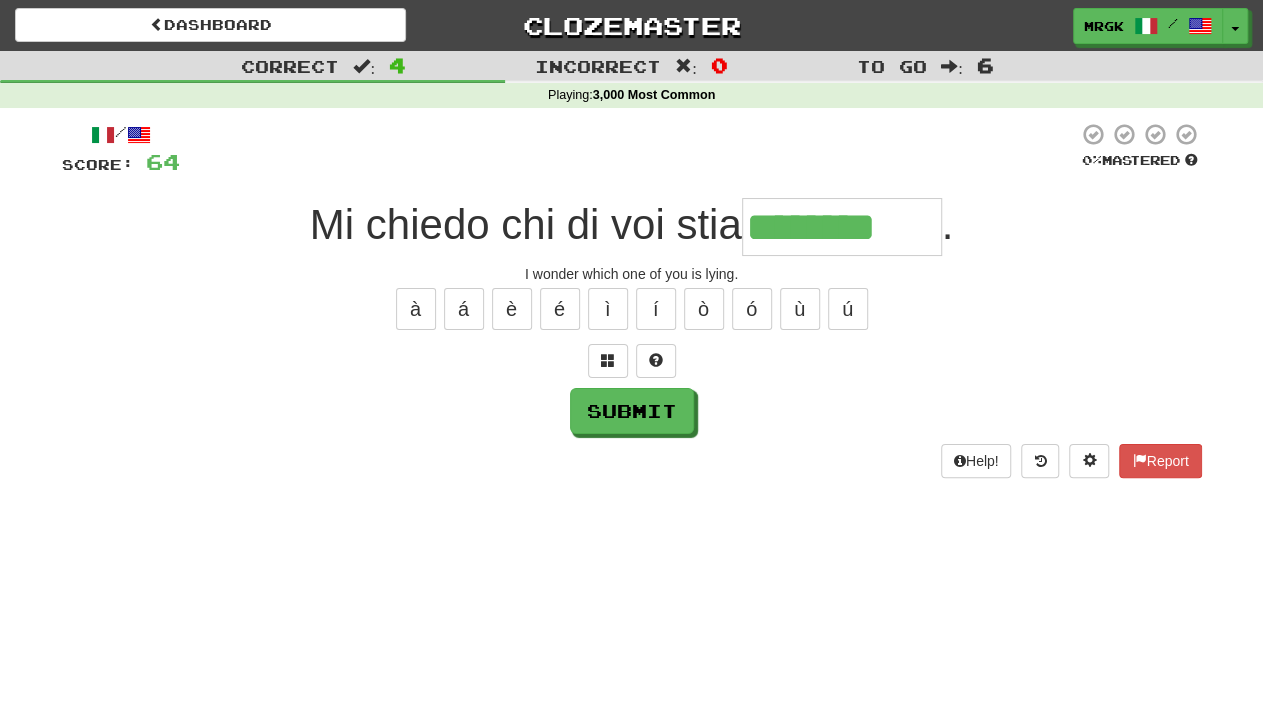 type on "********" 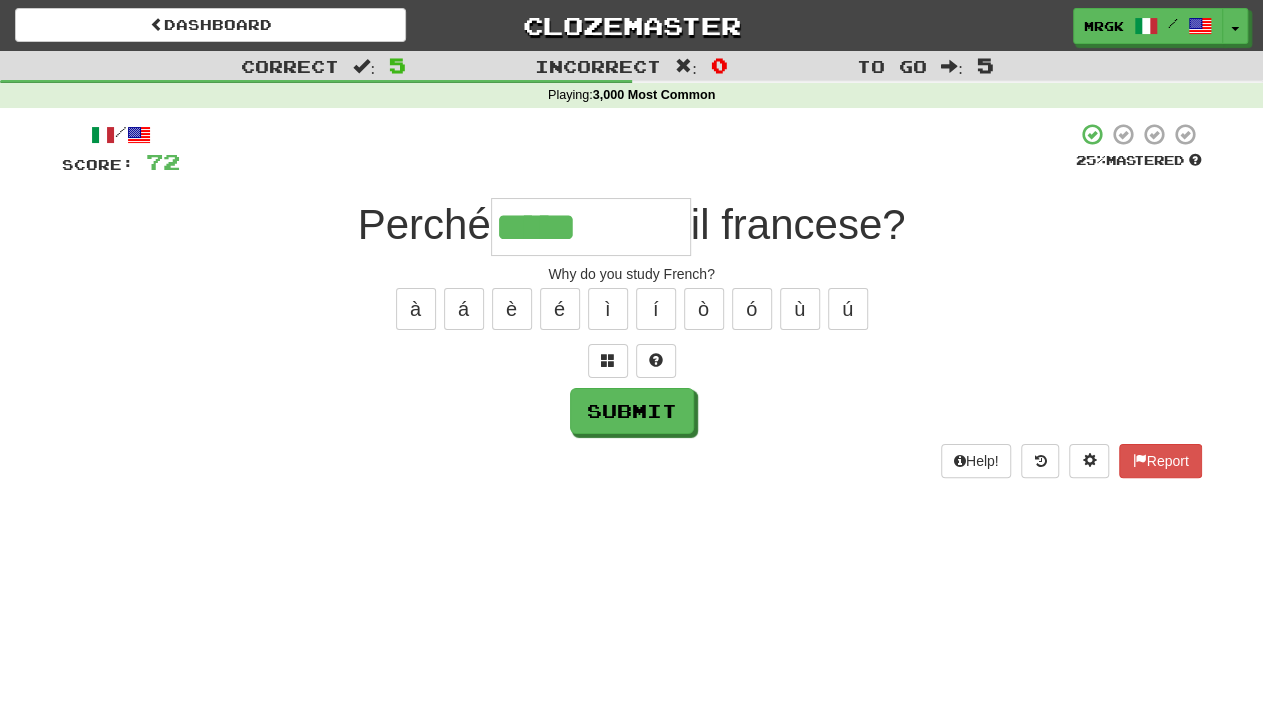 type on "*****" 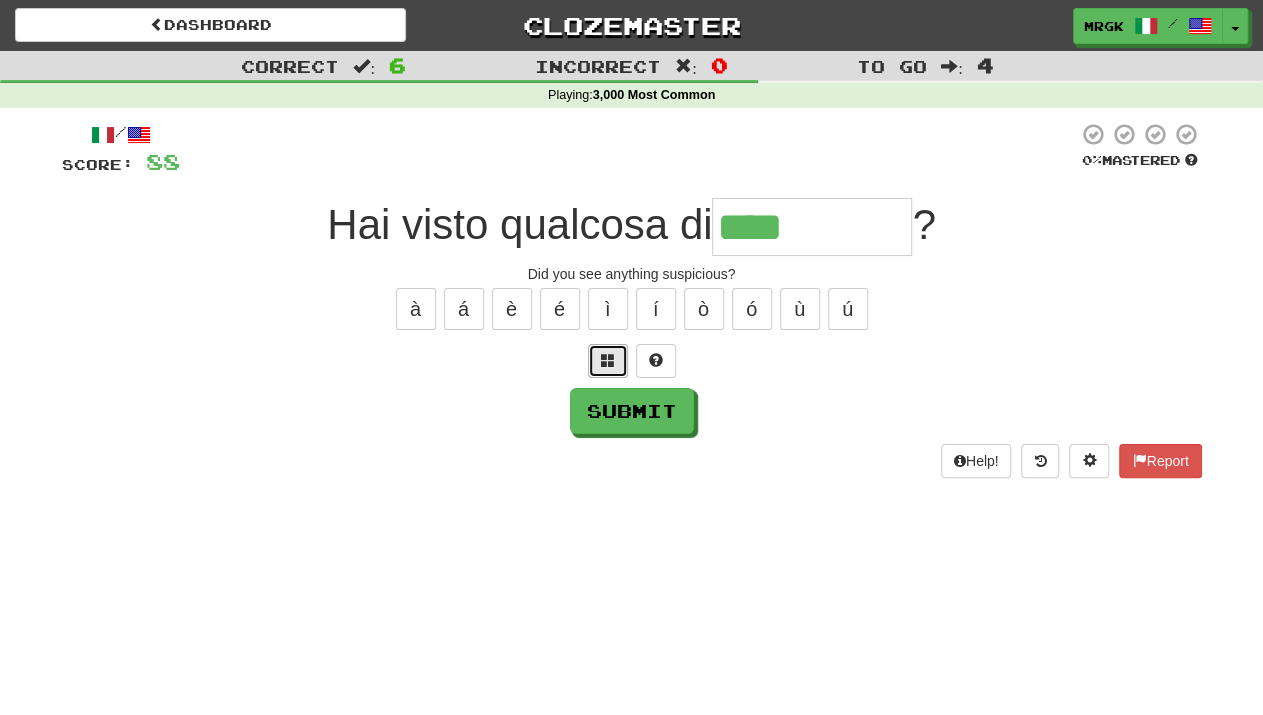 click at bounding box center [608, 360] 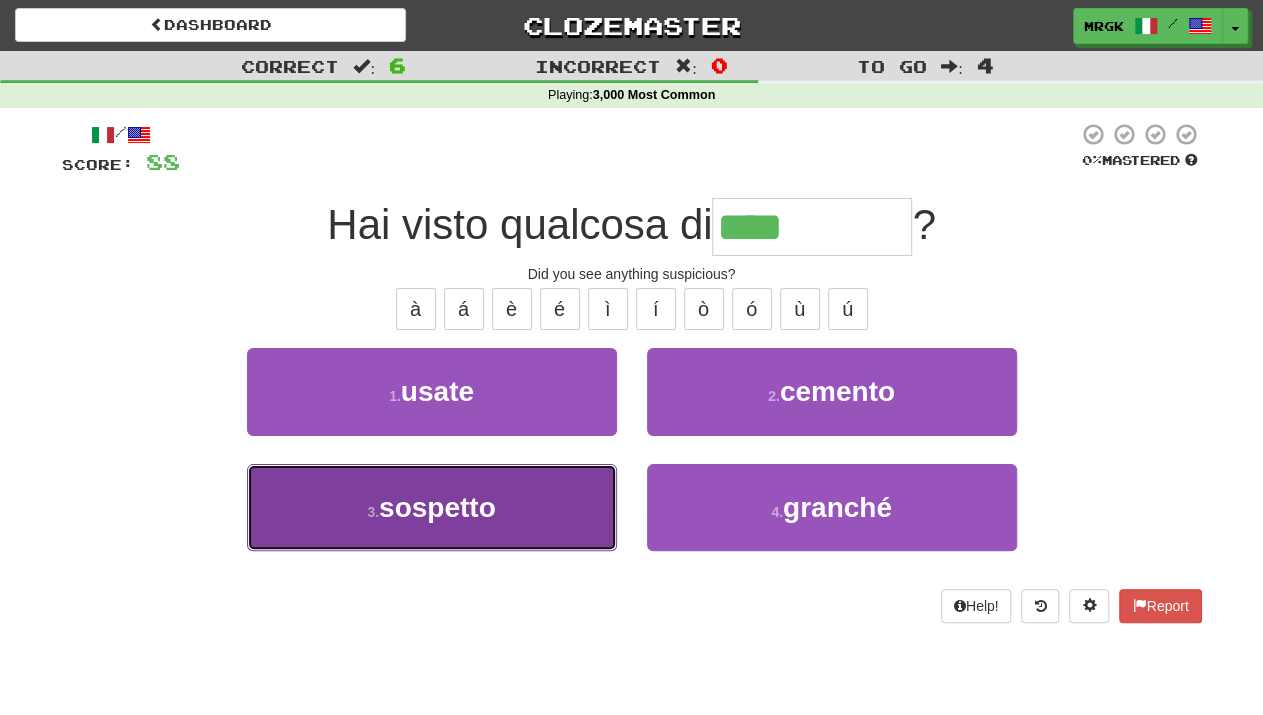 click on "3 .  sospetto" at bounding box center (432, 507) 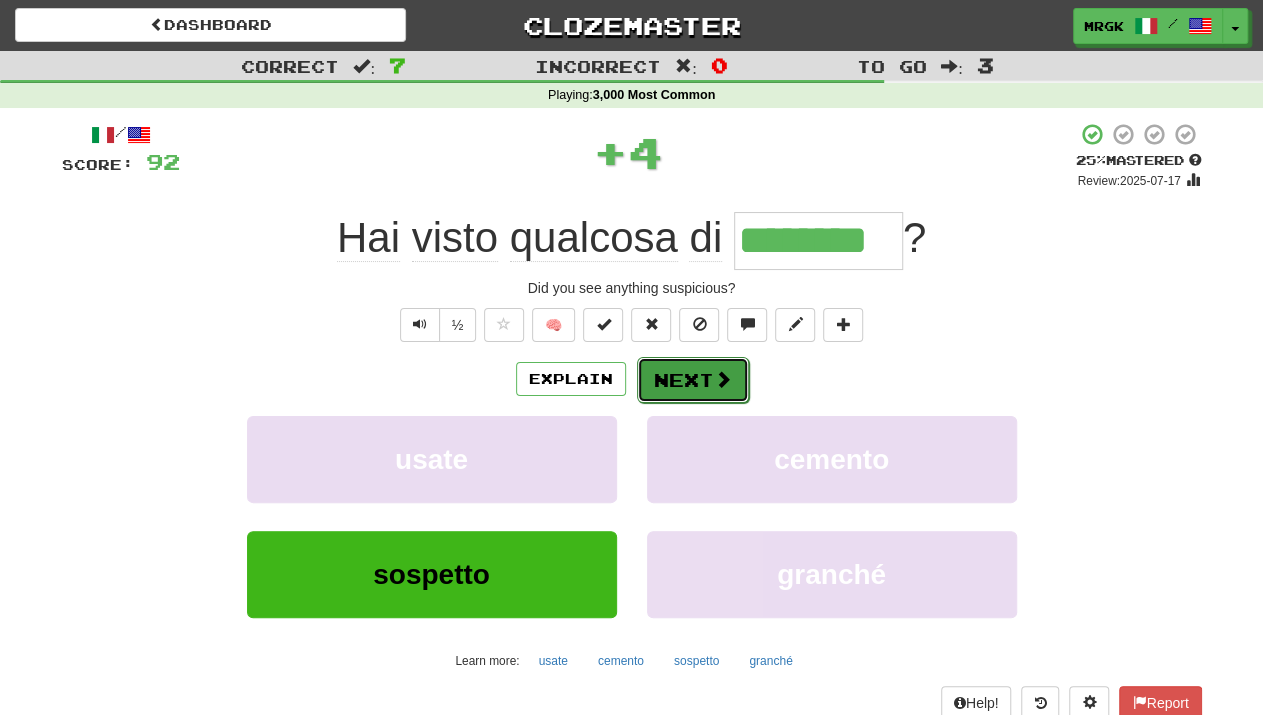 click on "Next" at bounding box center [693, 380] 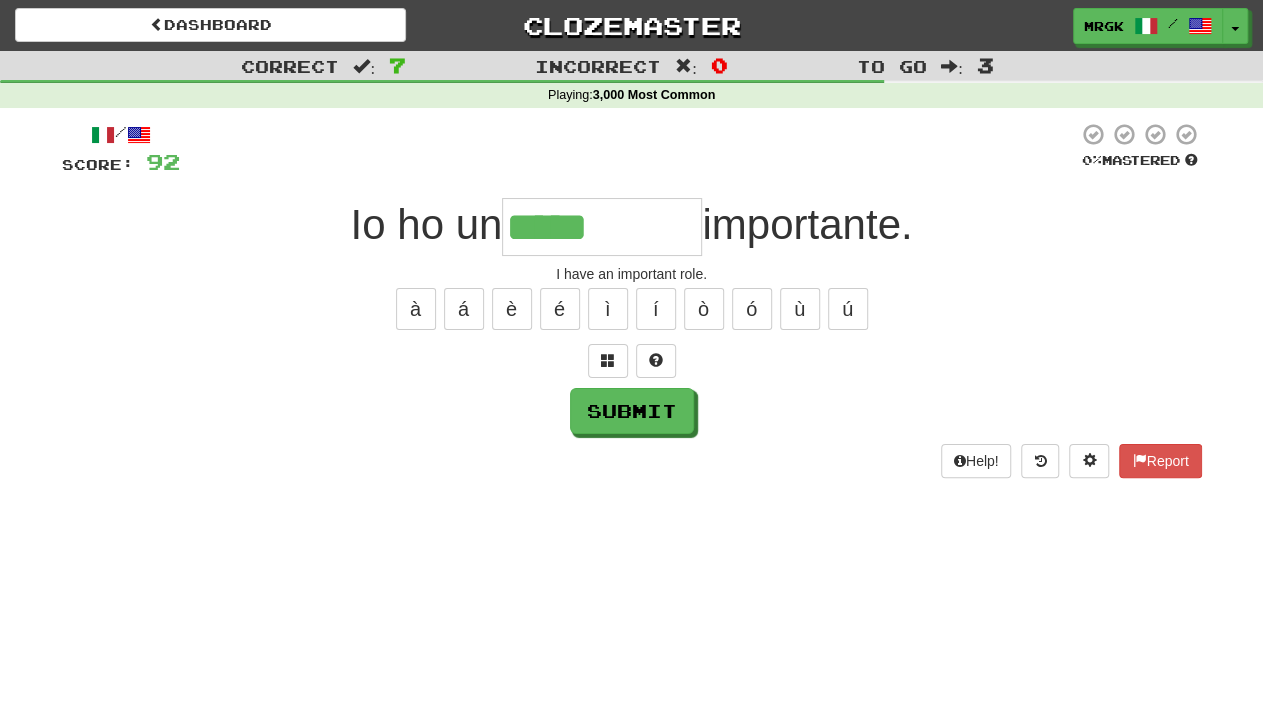 type on "*****" 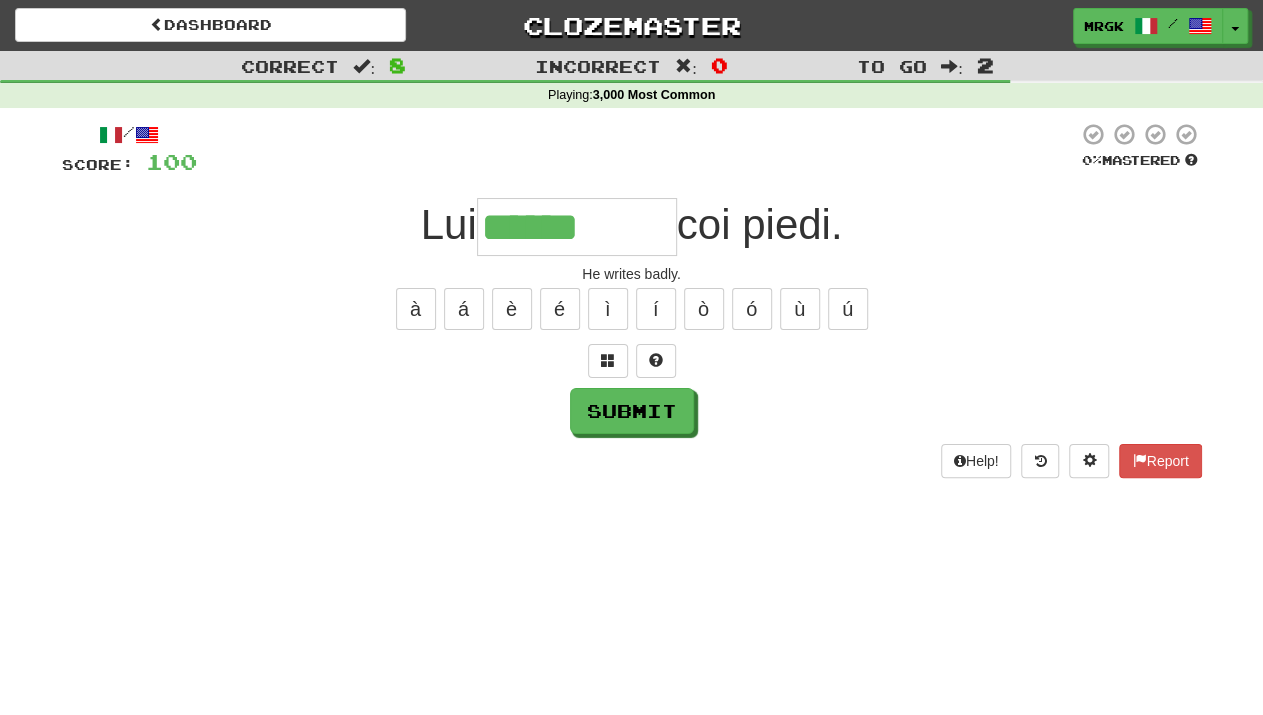 type on "******" 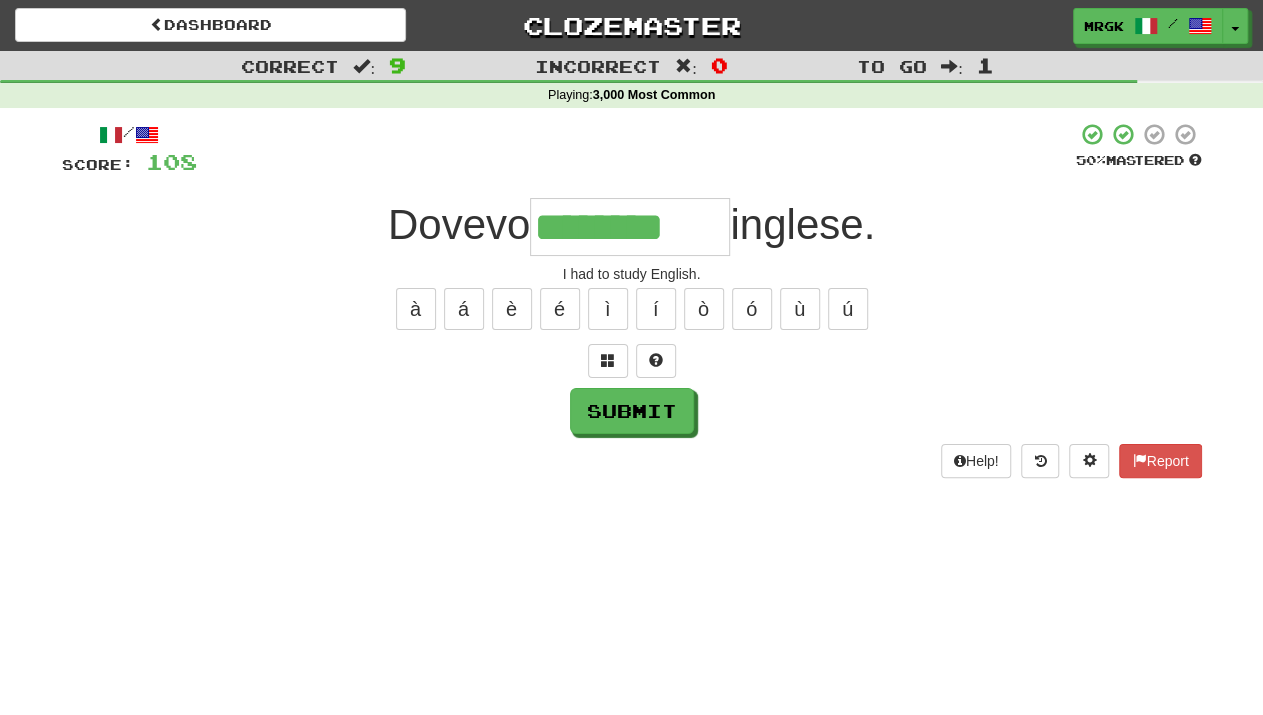 type on "********" 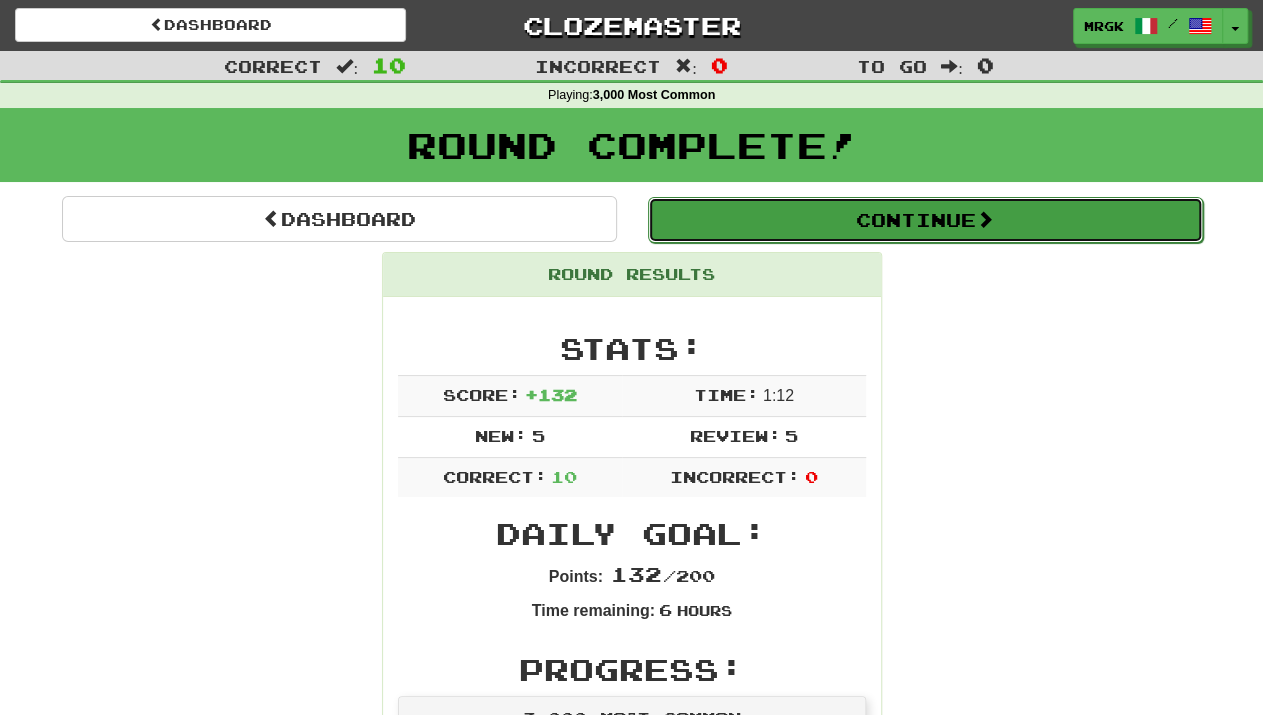 click on "Continue" at bounding box center (925, 220) 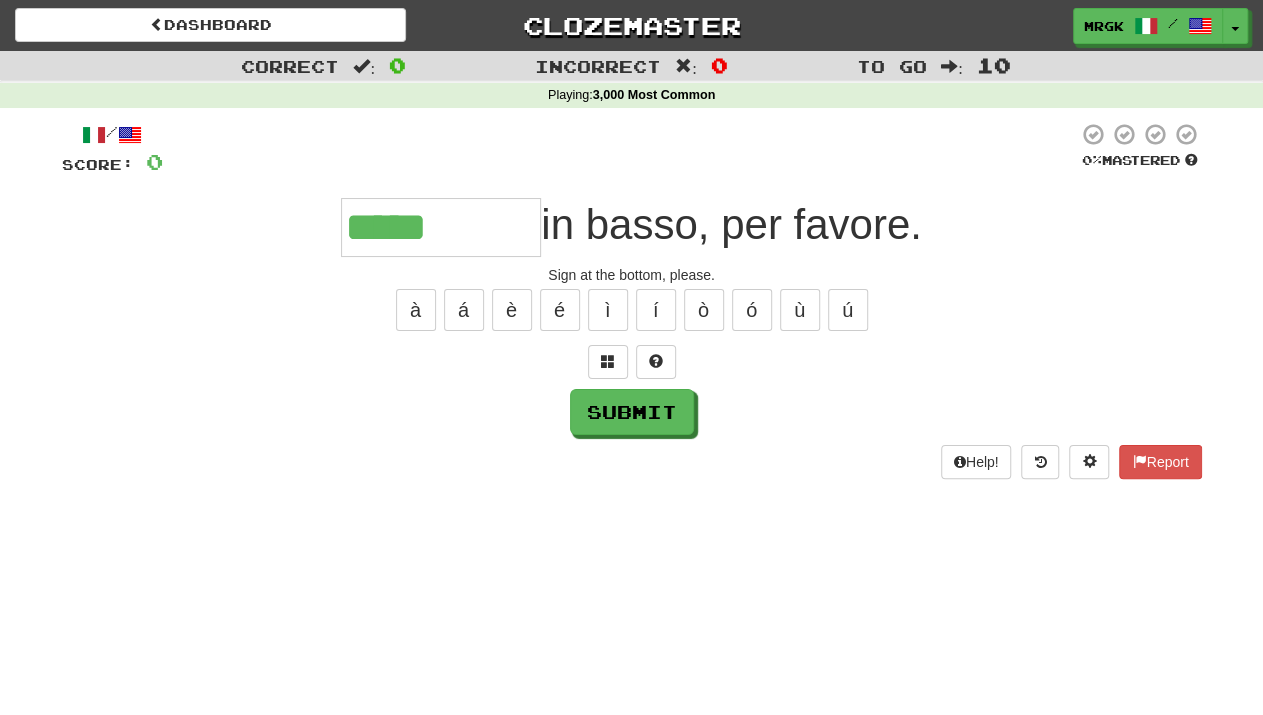 type on "*****" 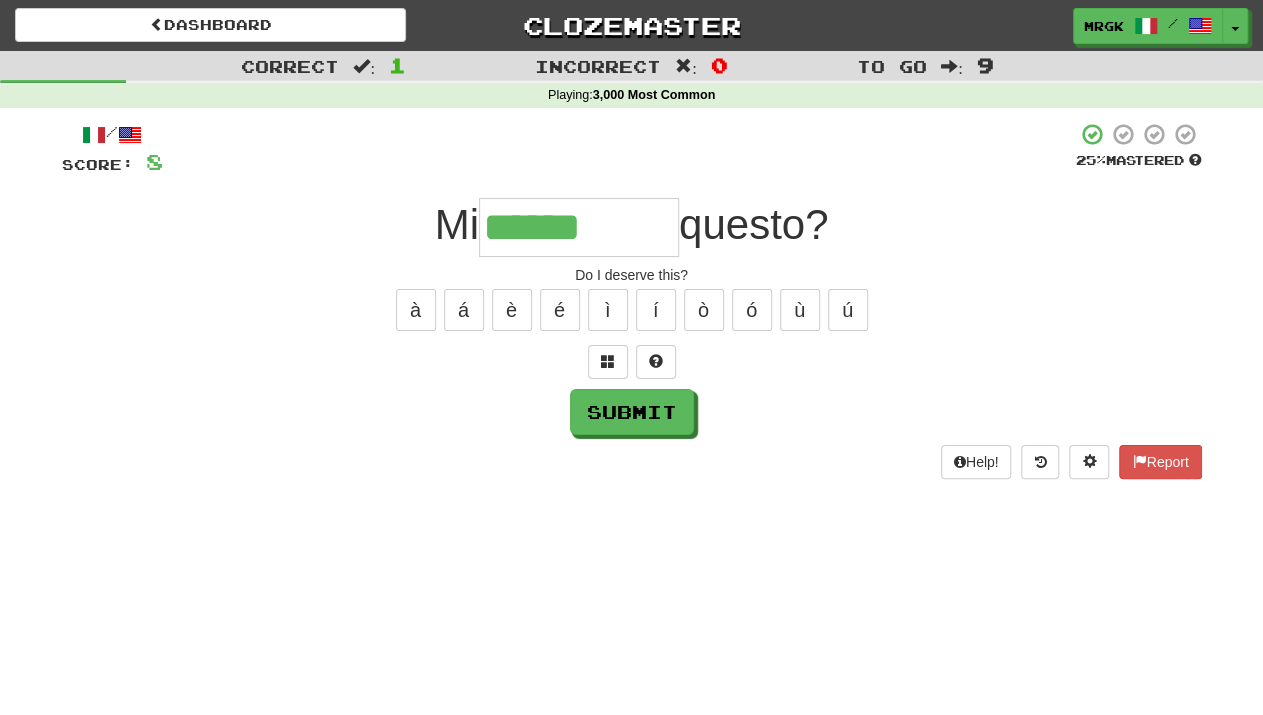 type on "******" 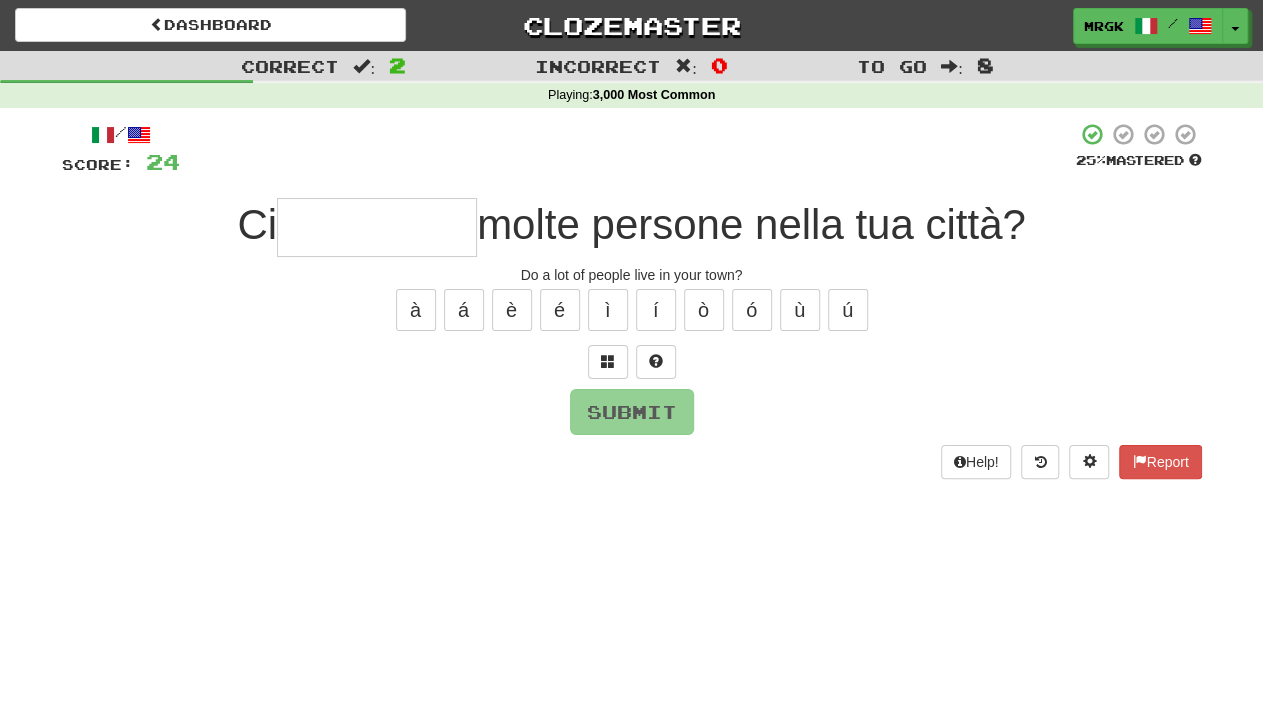 type on "*" 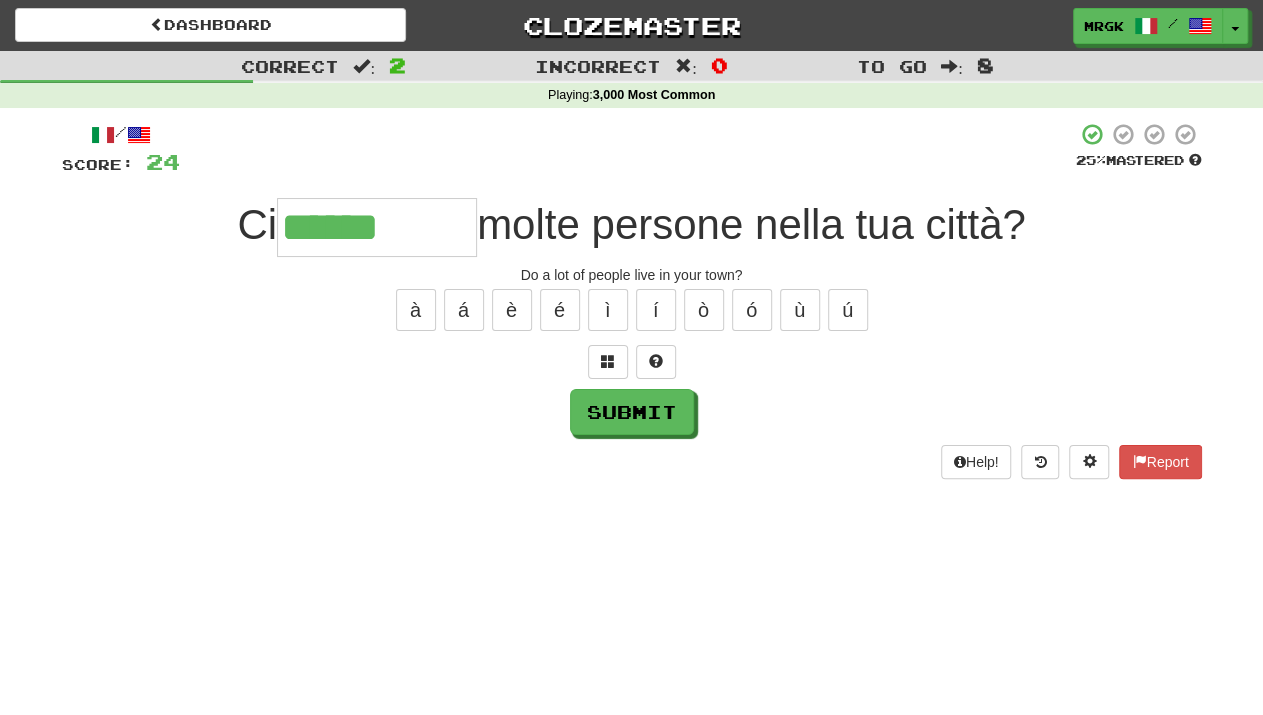 type on "******" 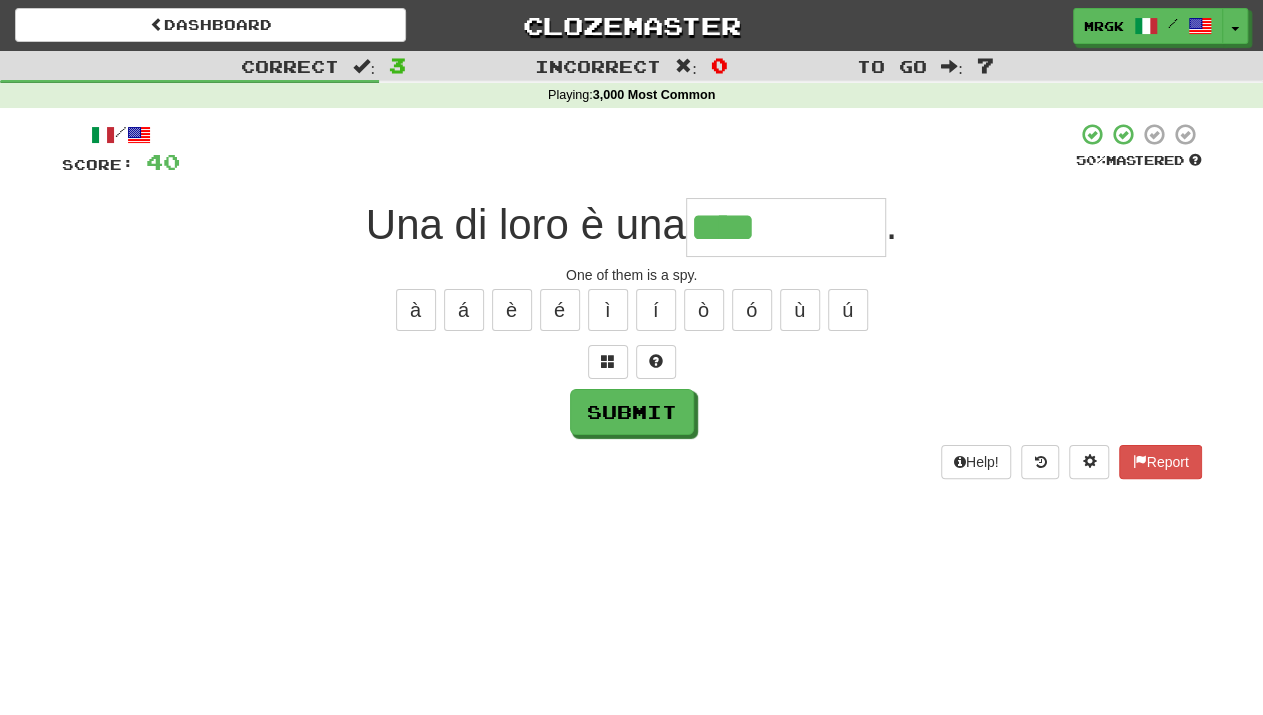 type on "****" 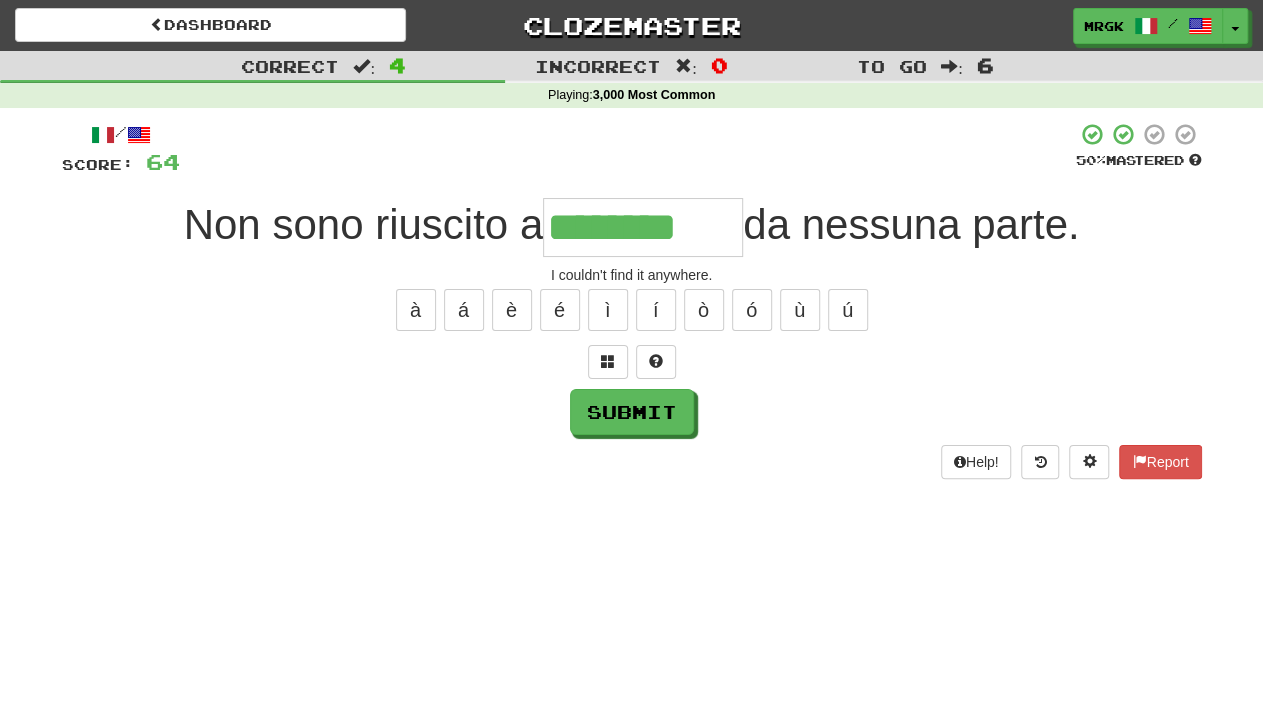 type on "********" 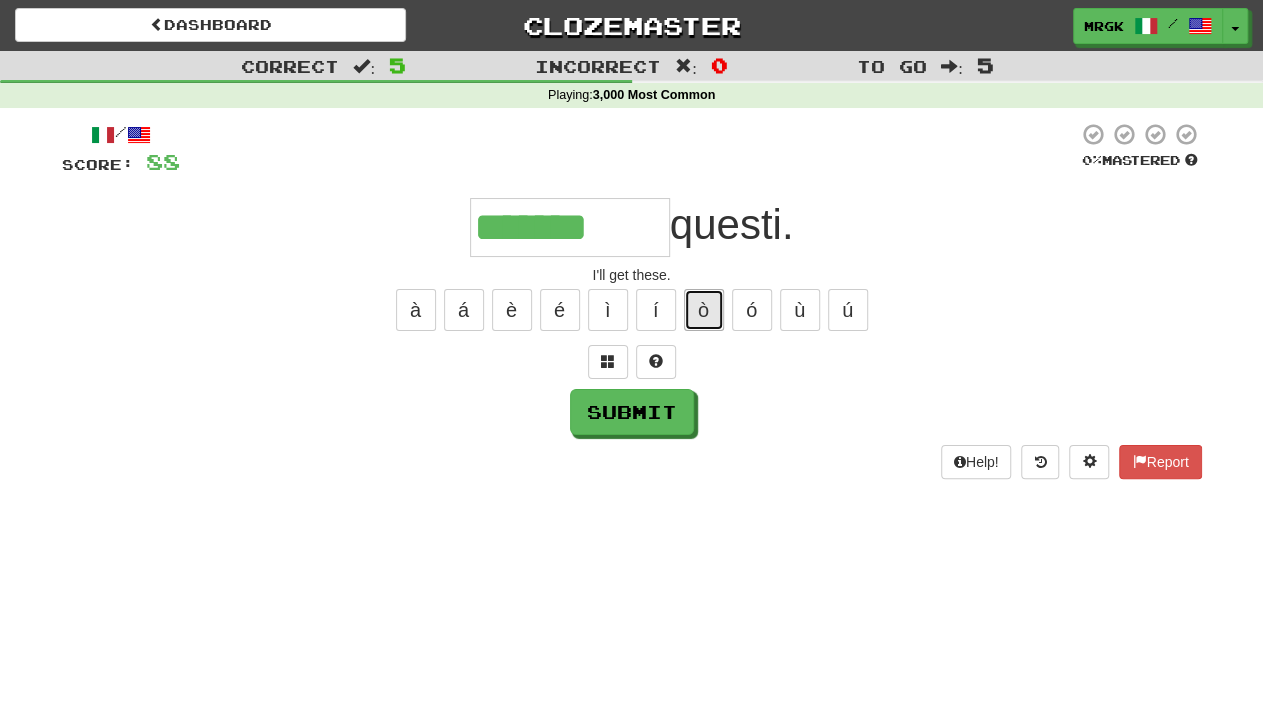 click on "ò" at bounding box center [704, 310] 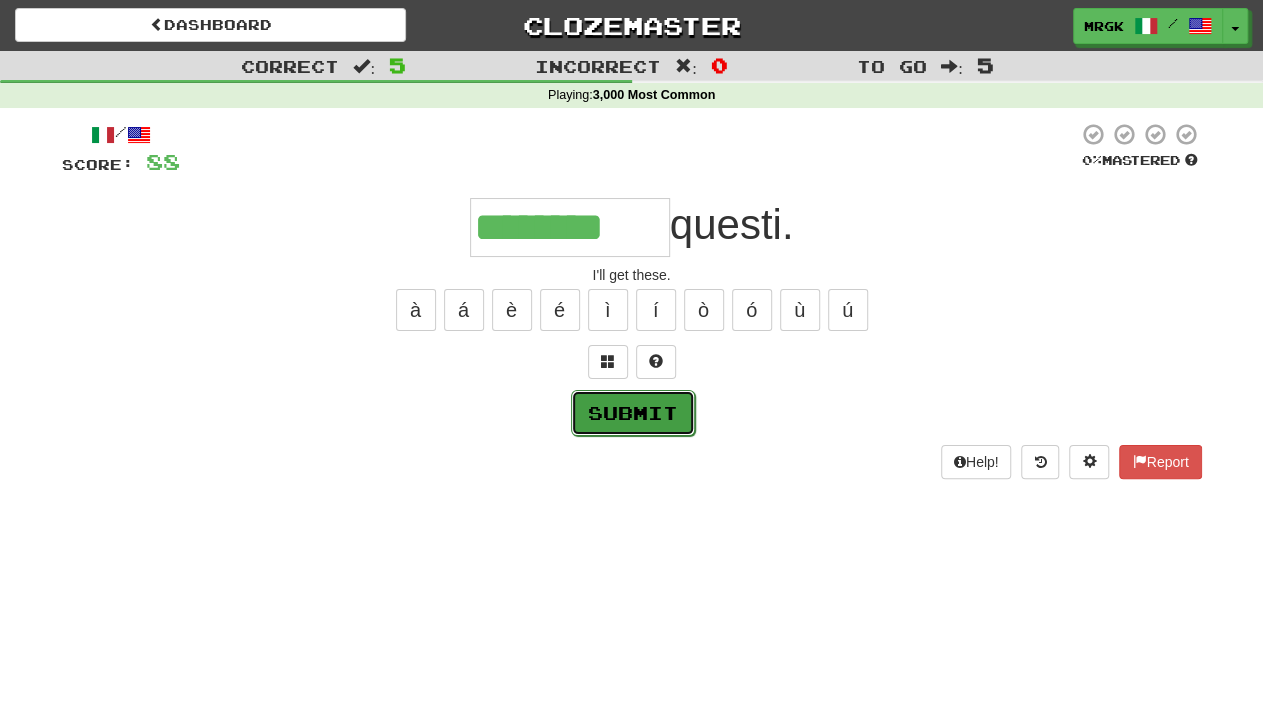 click on "Submit" at bounding box center (633, 413) 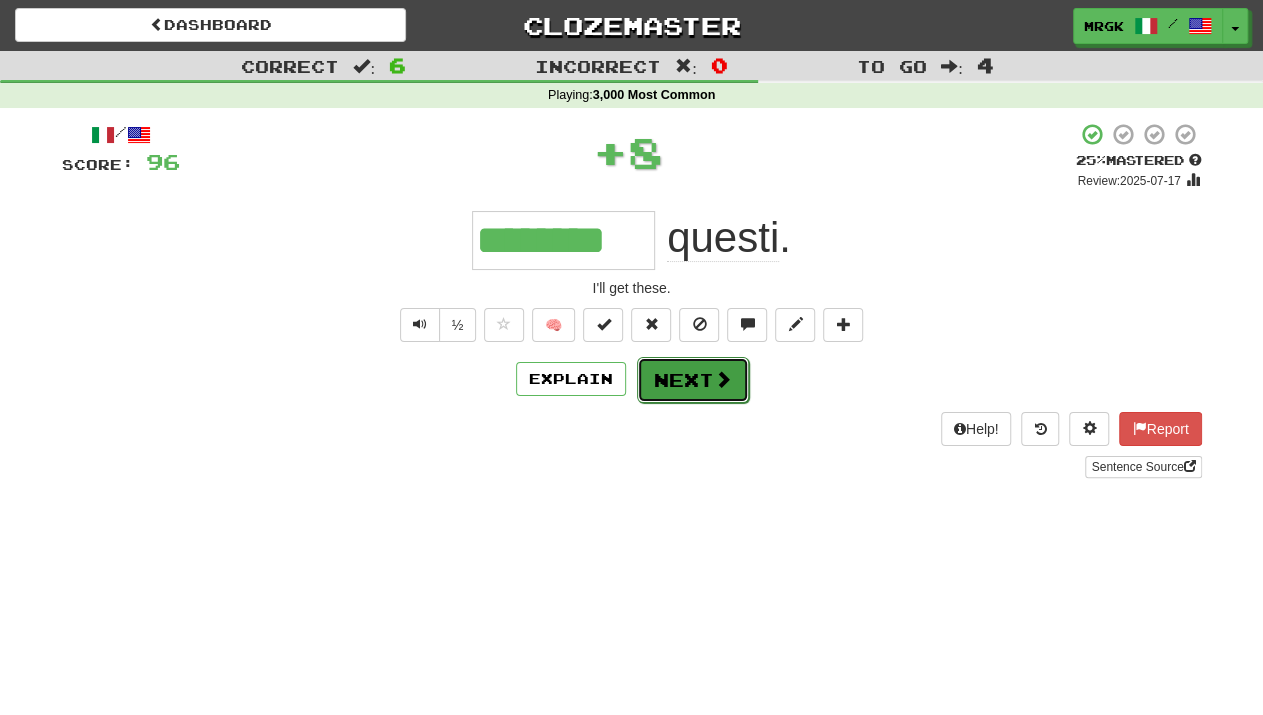 click on "Next" at bounding box center [693, 380] 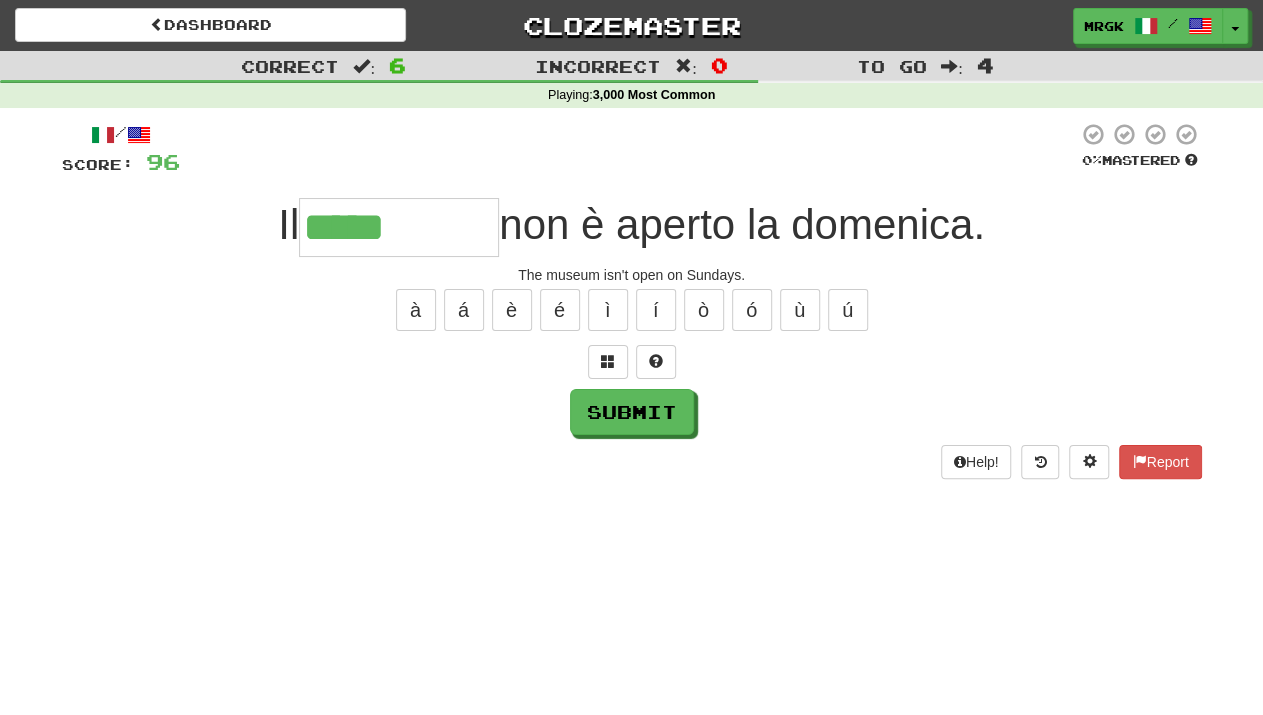 type on "*****" 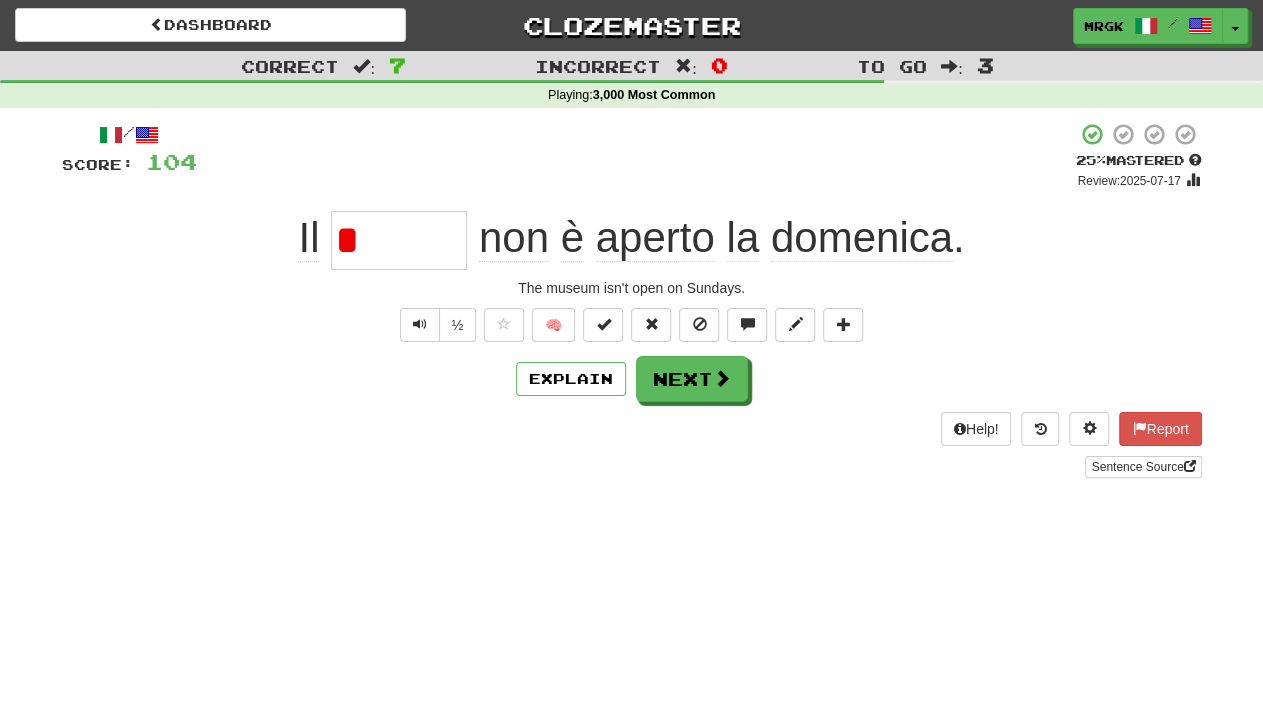 click at bounding box center (399, 240) 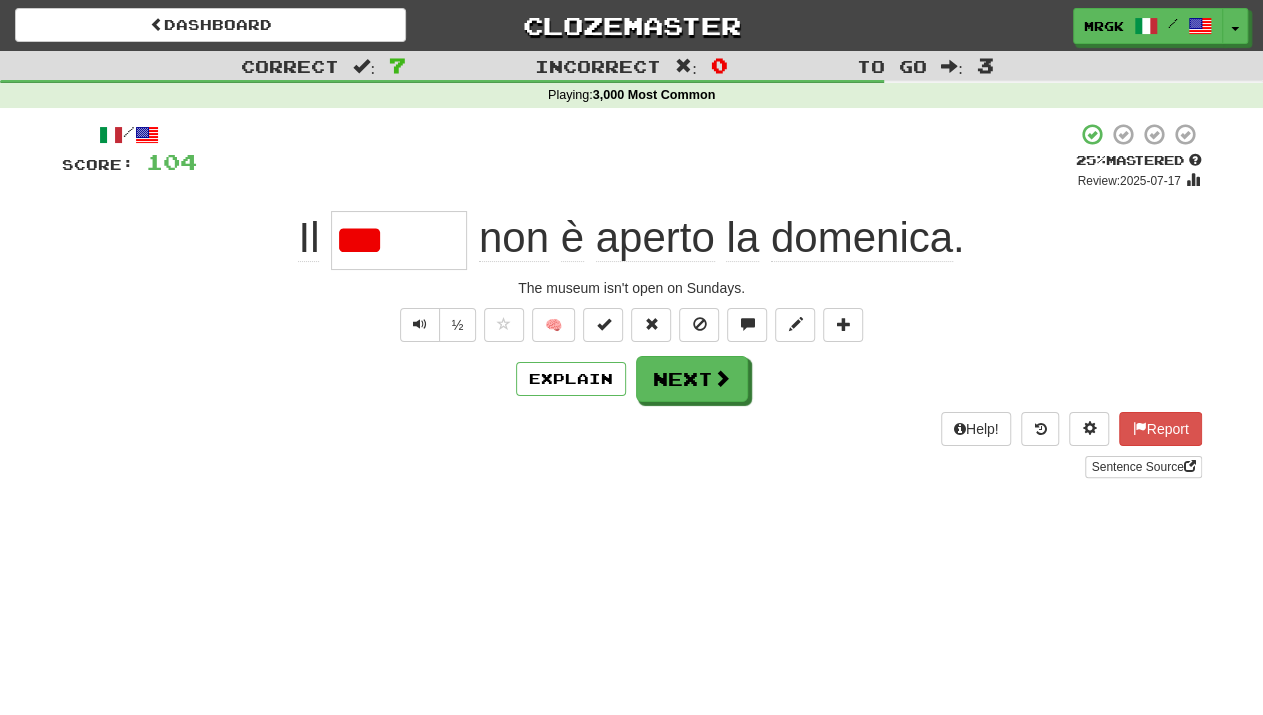 type on "*" 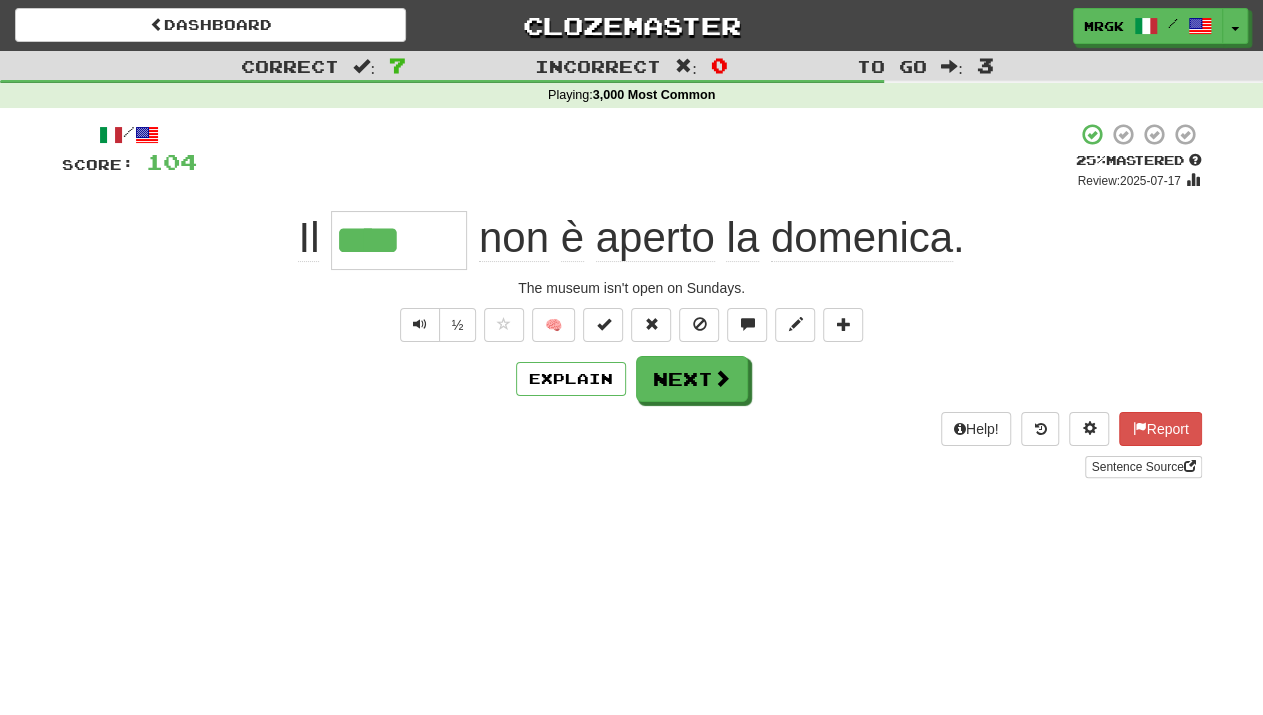 type on "*****" 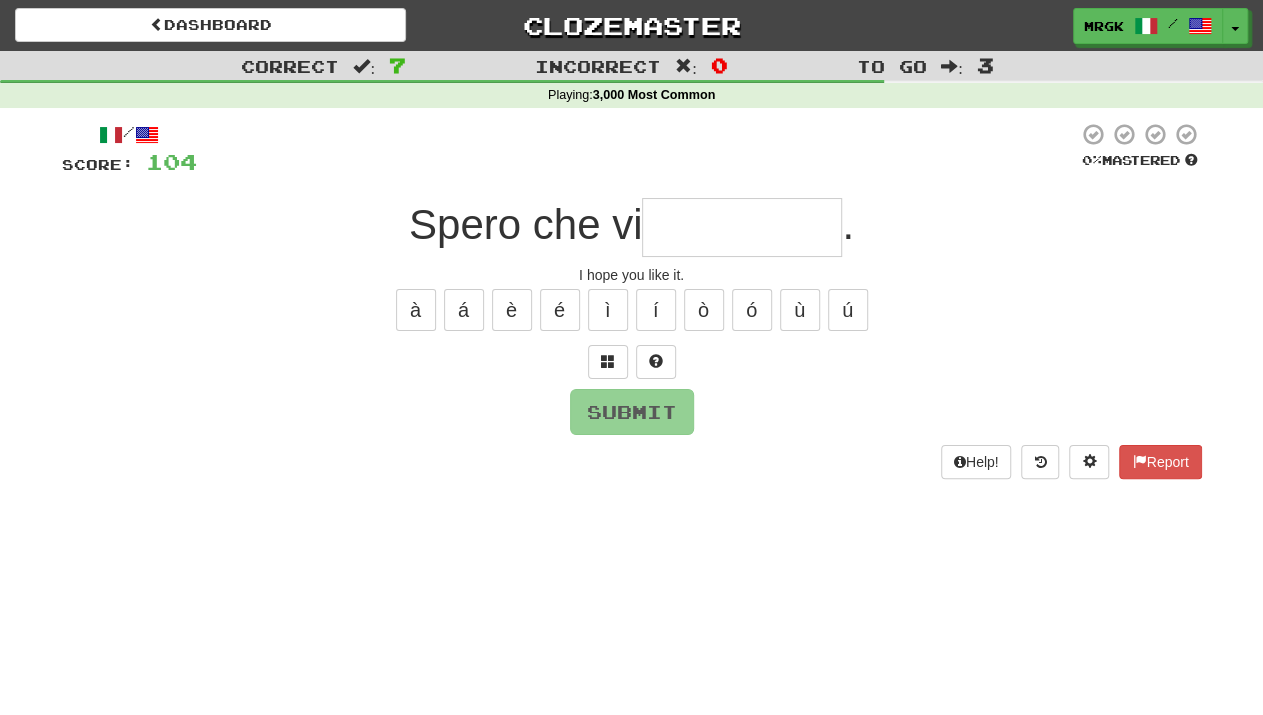 type on "*******" 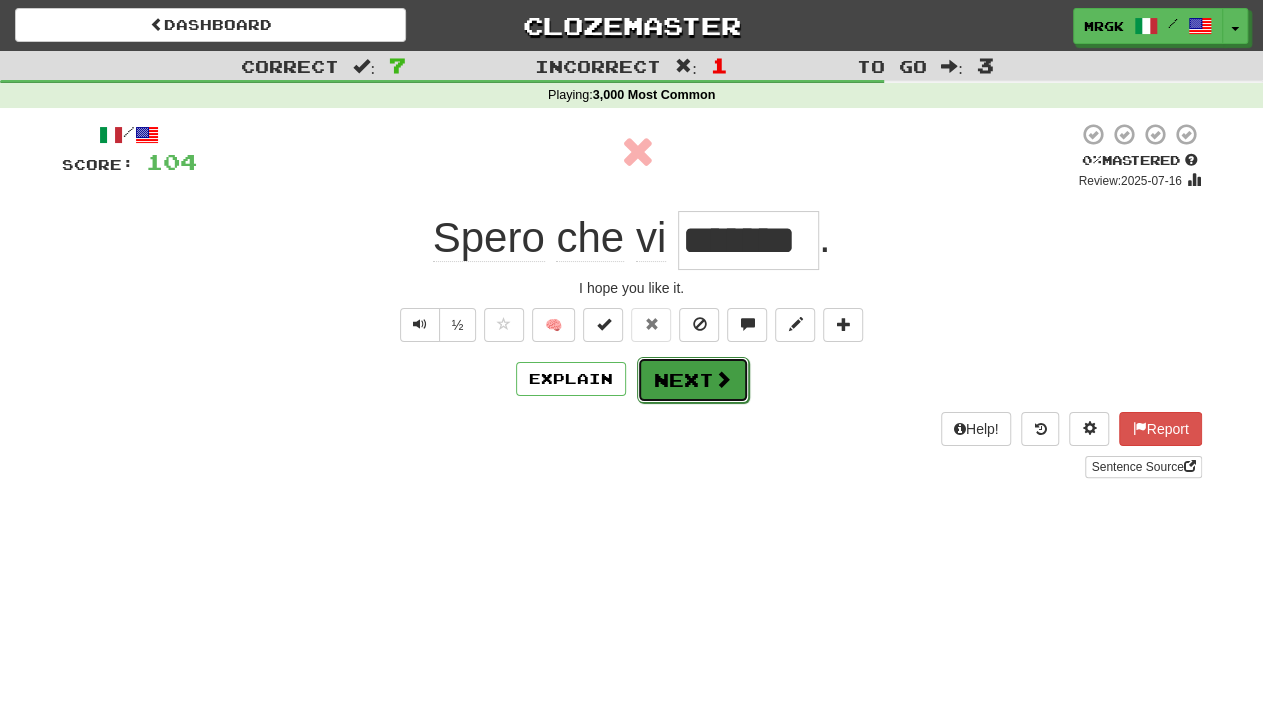 click on "Next" at bounding box center (693, 380) 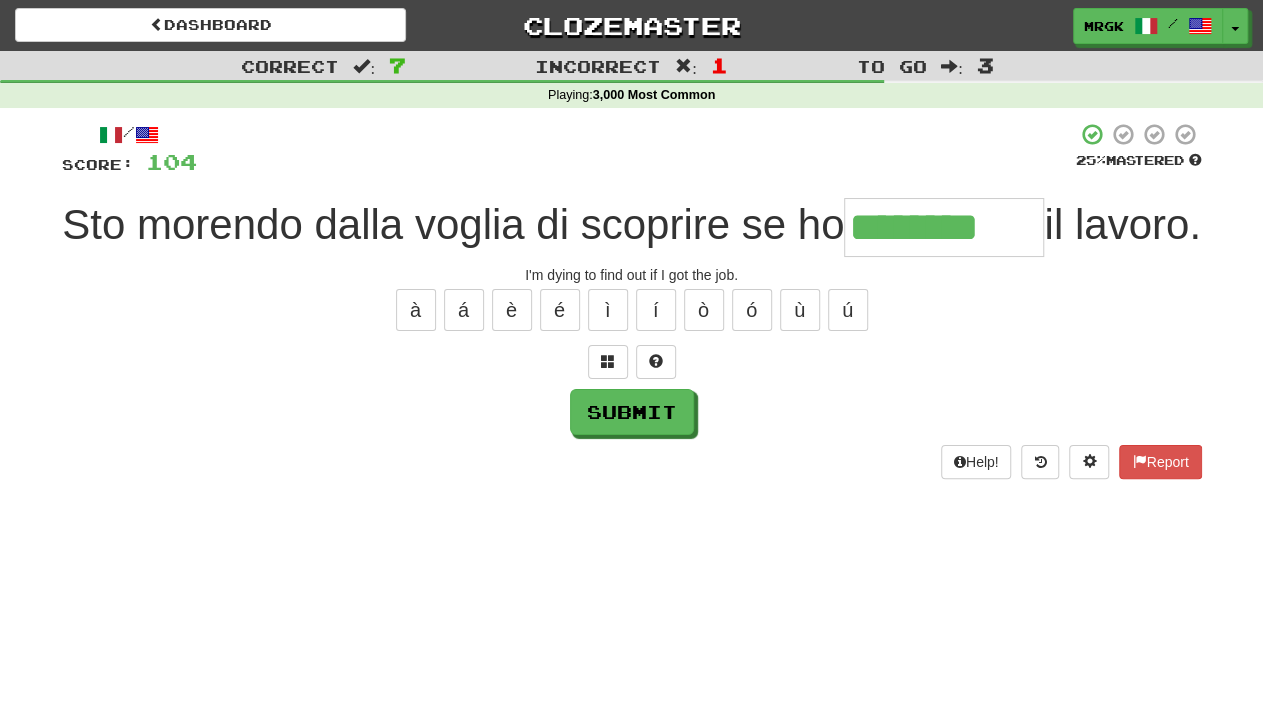 type on "********" 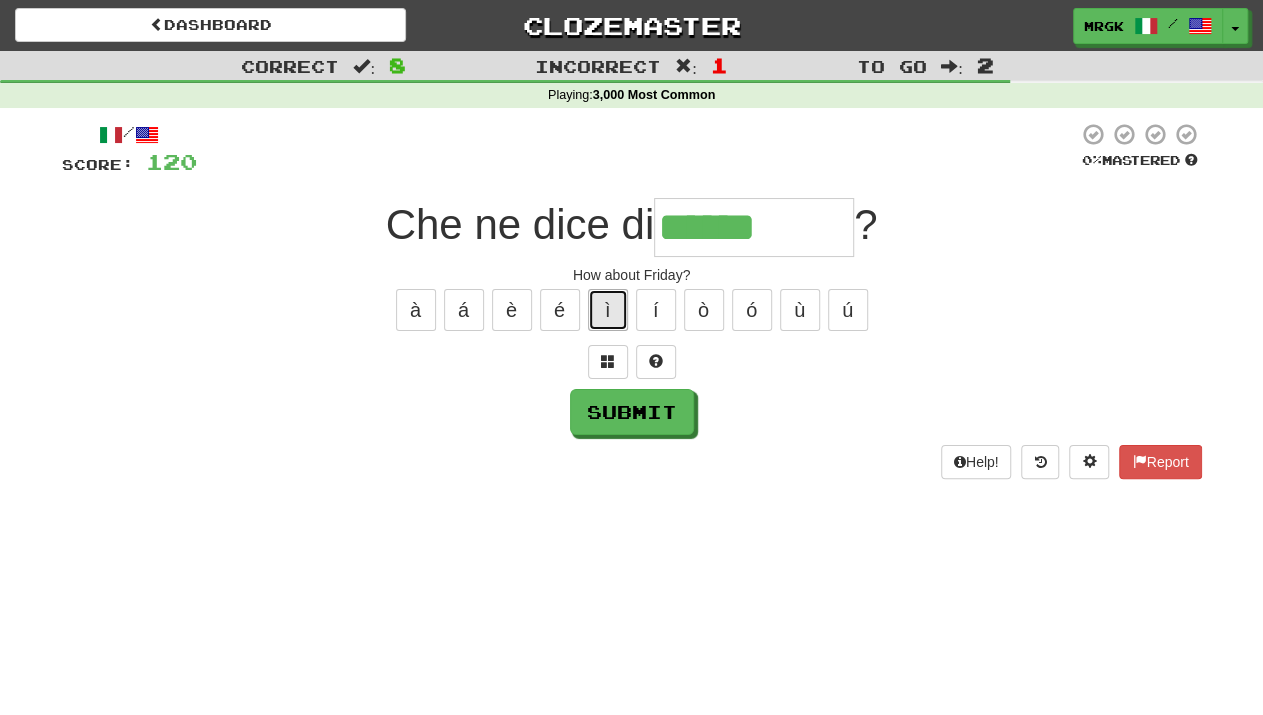 click on "ì" at bounding box center [608, 310] 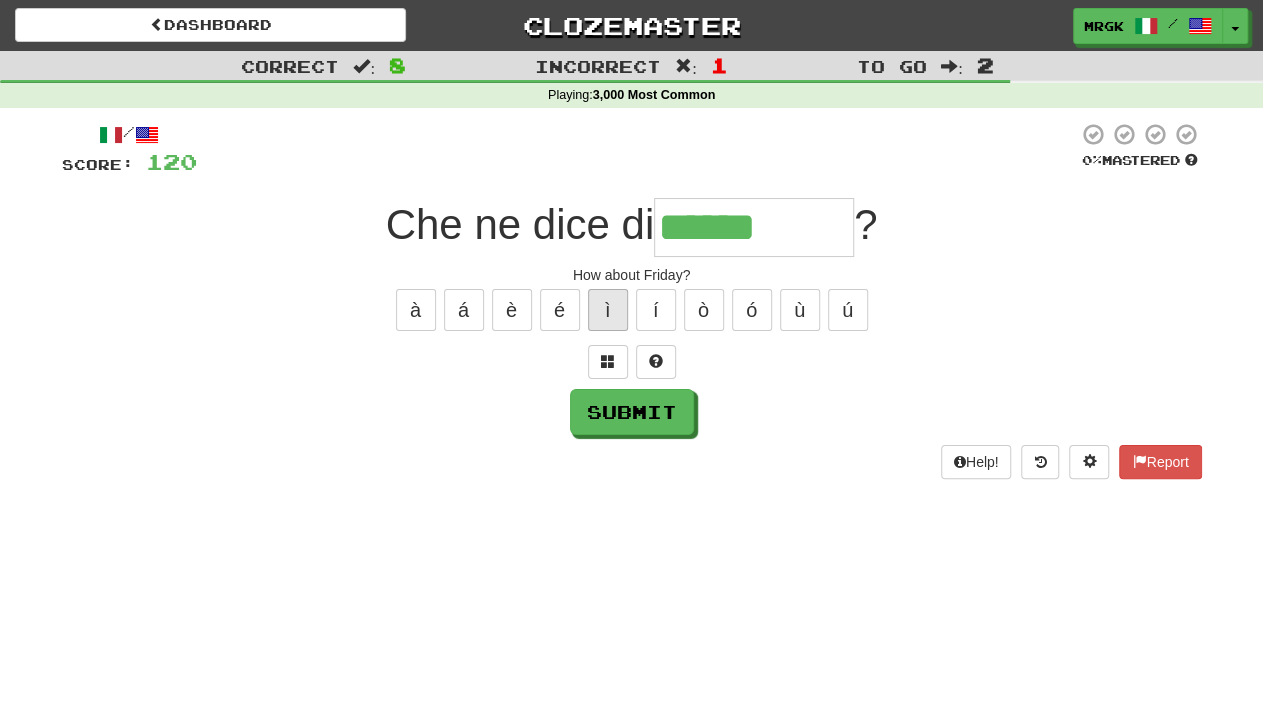 type on "*******" 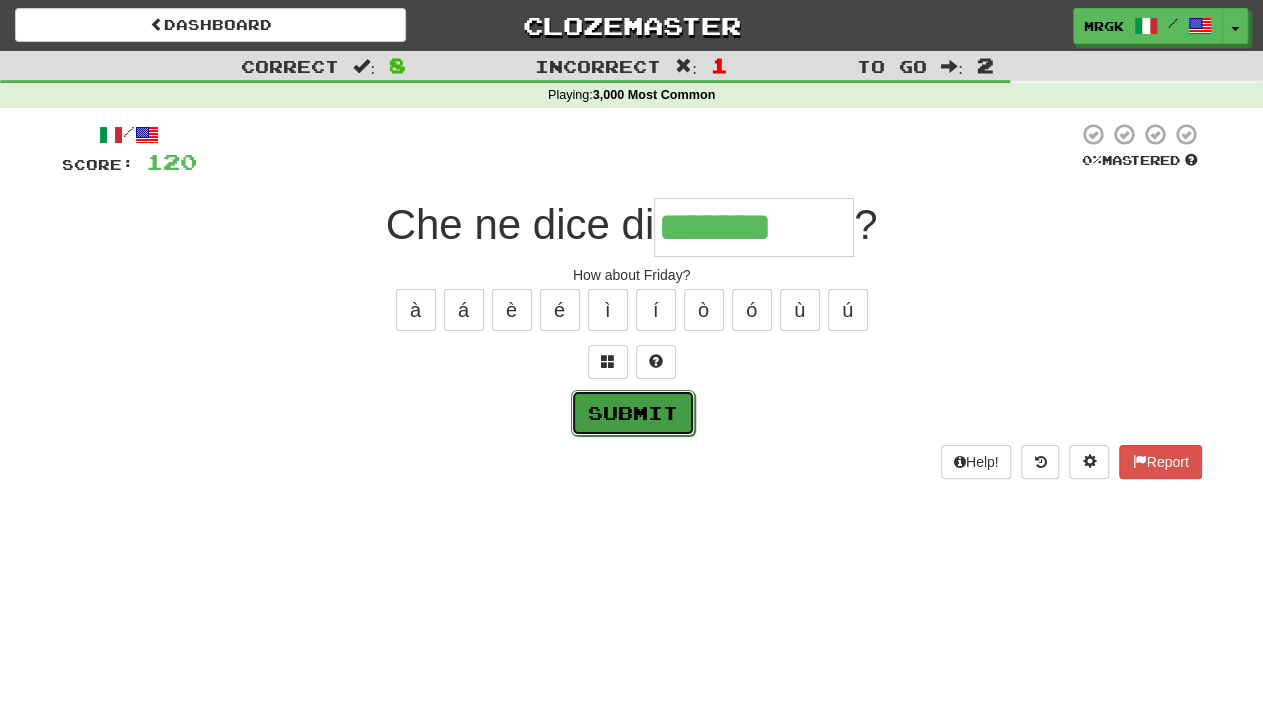 click on "Submit" at bounding box center [633, 413] 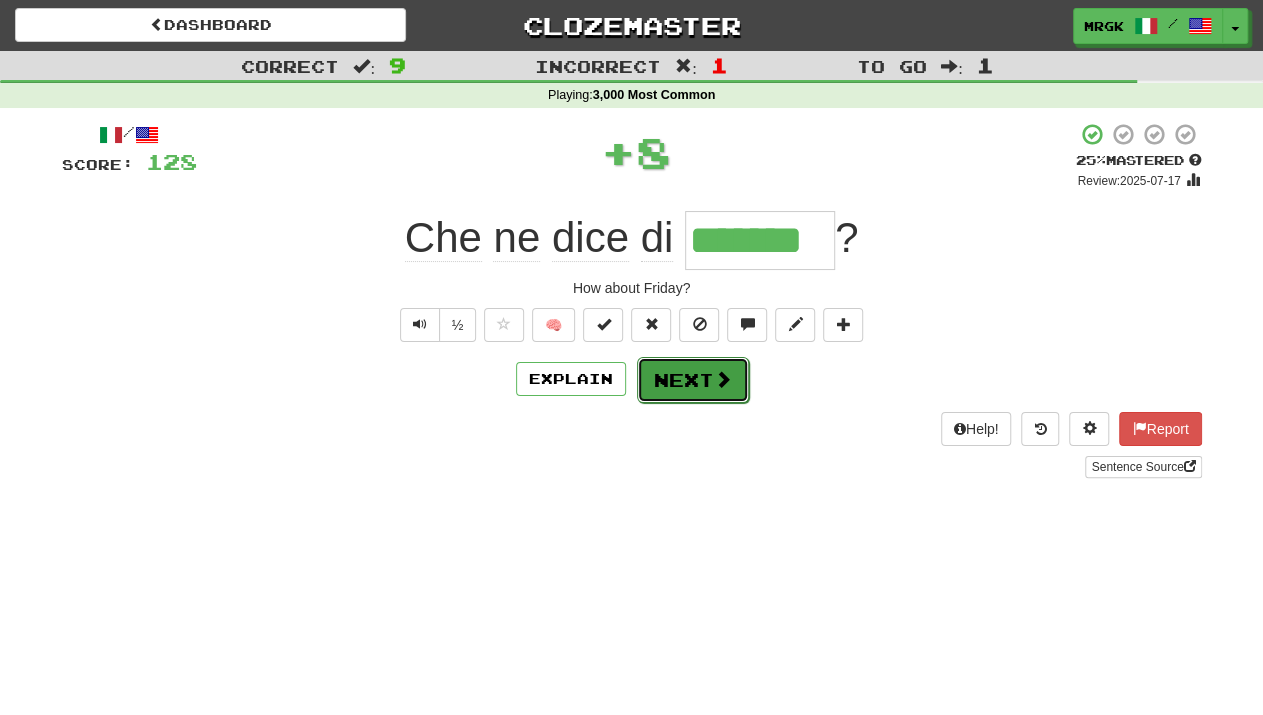 click on "Next" at bounding box center [693, 380] 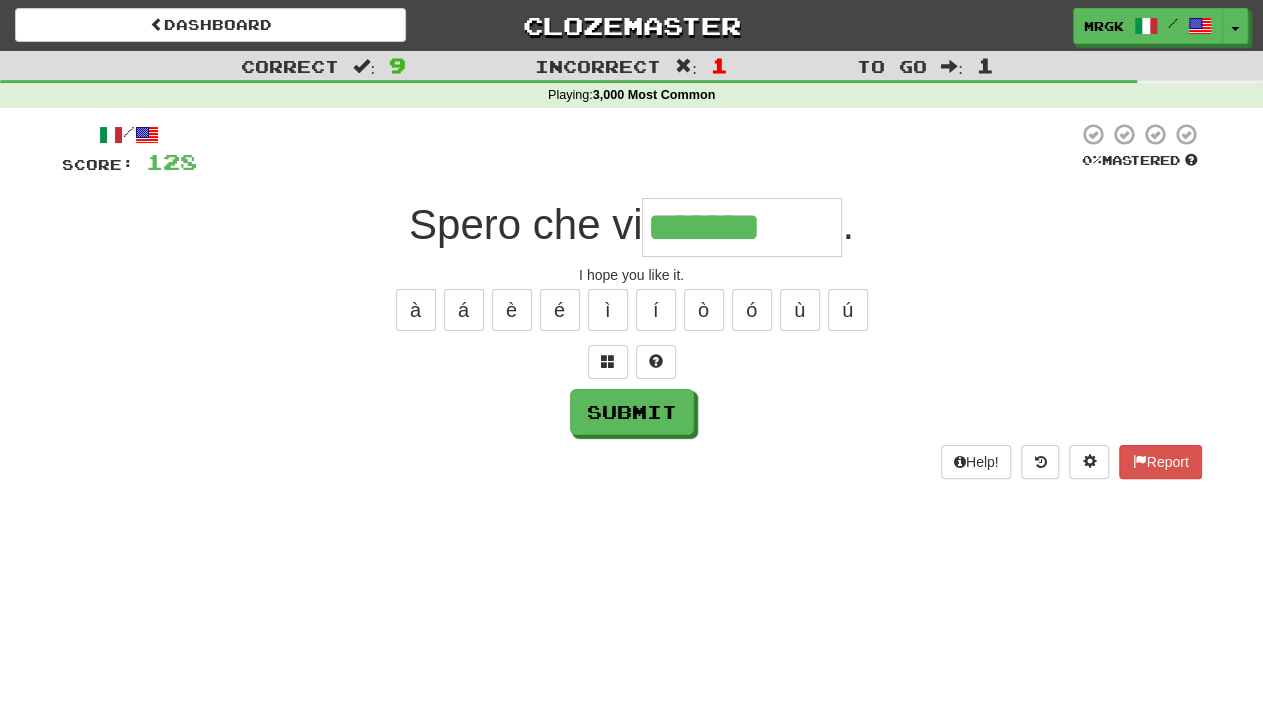 type on "*******" 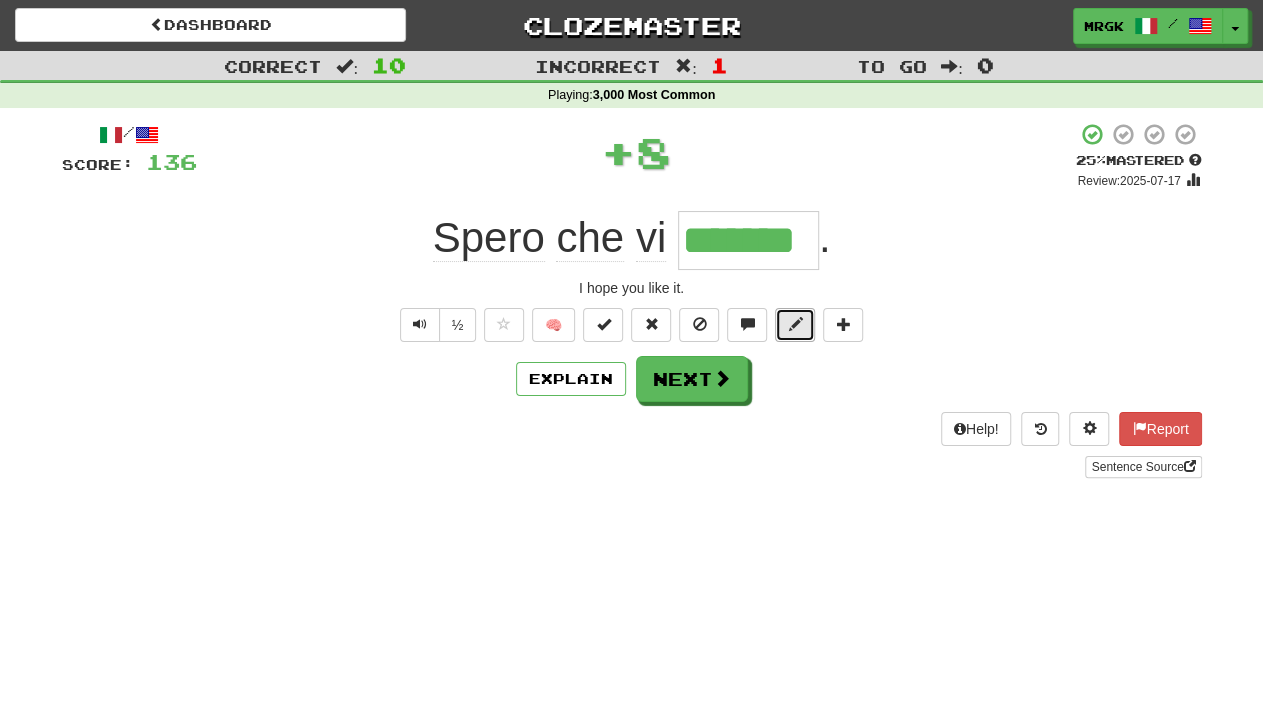 click at bounding box center [795, 325] 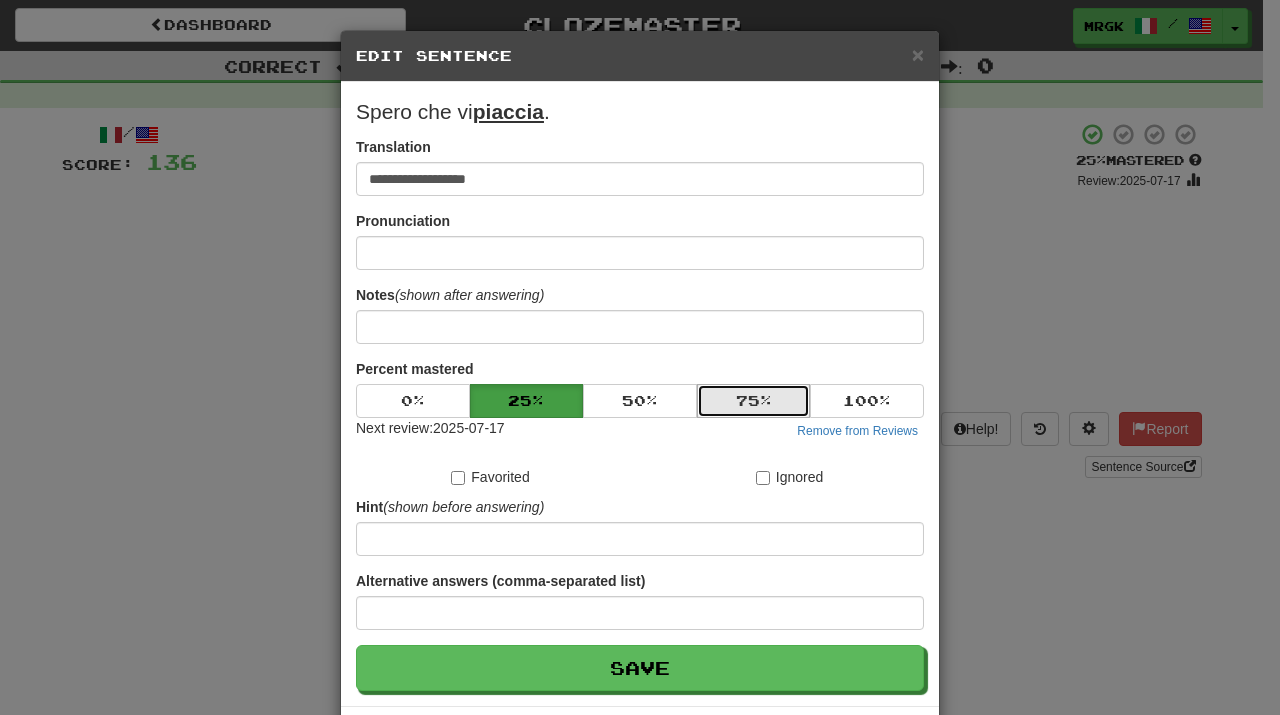click on "75 %" at bounding box center [754, 401] 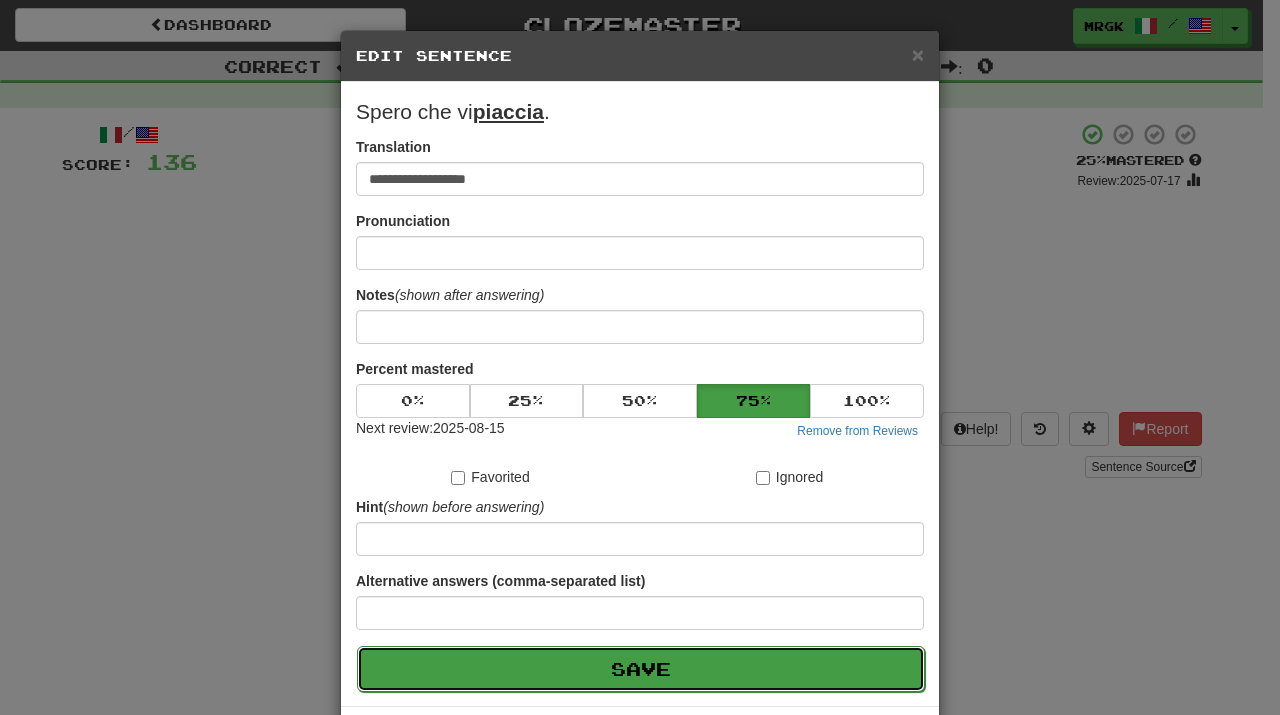 click on "Save" at bounding box center (641, 669) 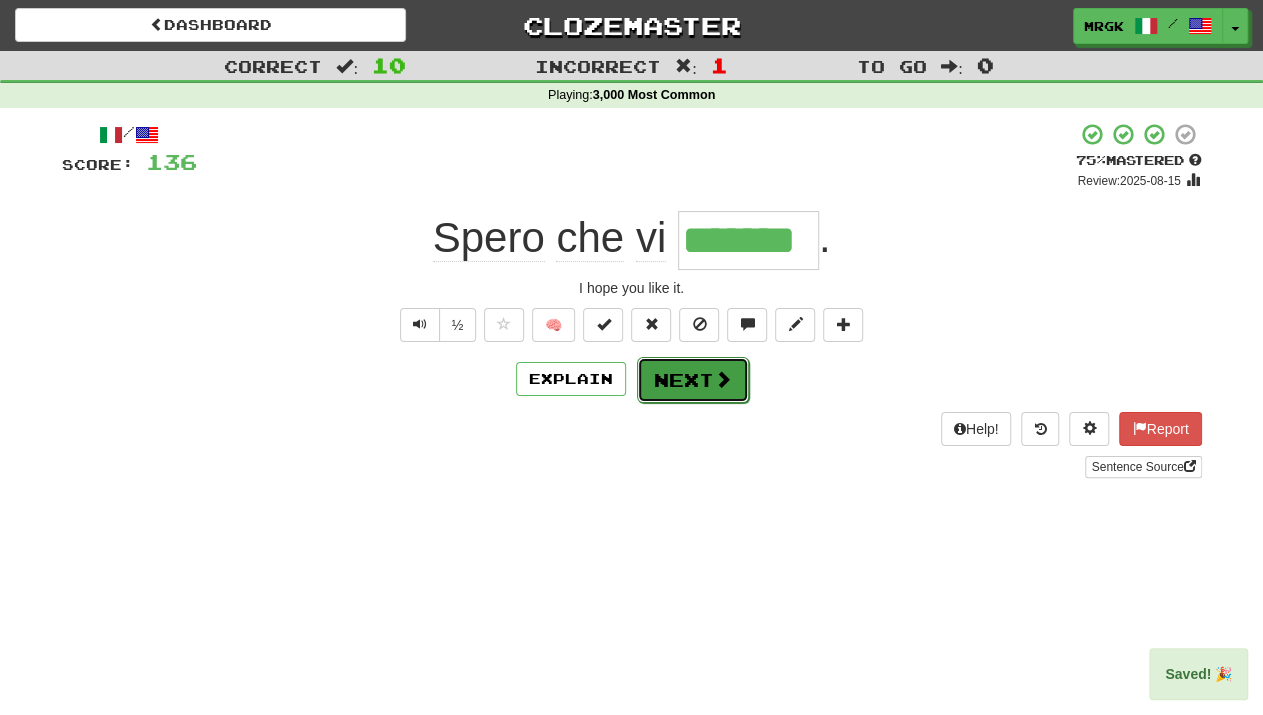 click on "Next" at bounding box center [693, 380] 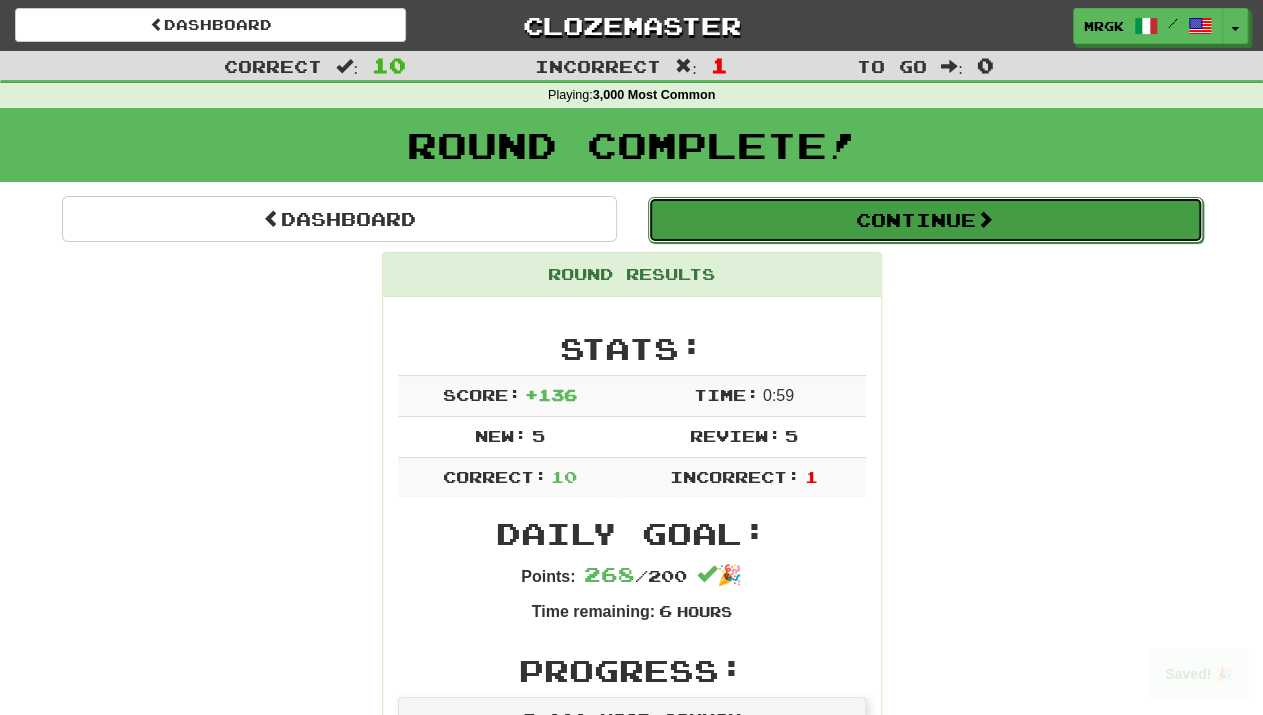 click on "Continue" at bounding box center (925, 220) 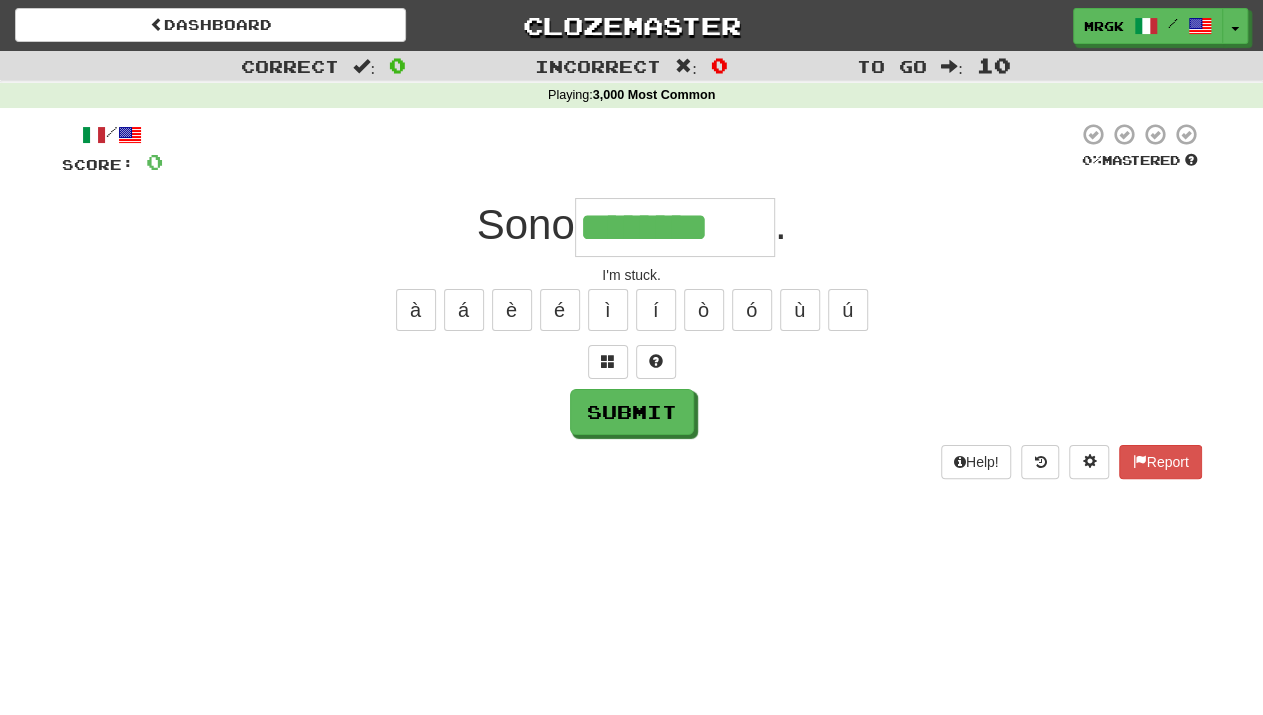 type on "********" 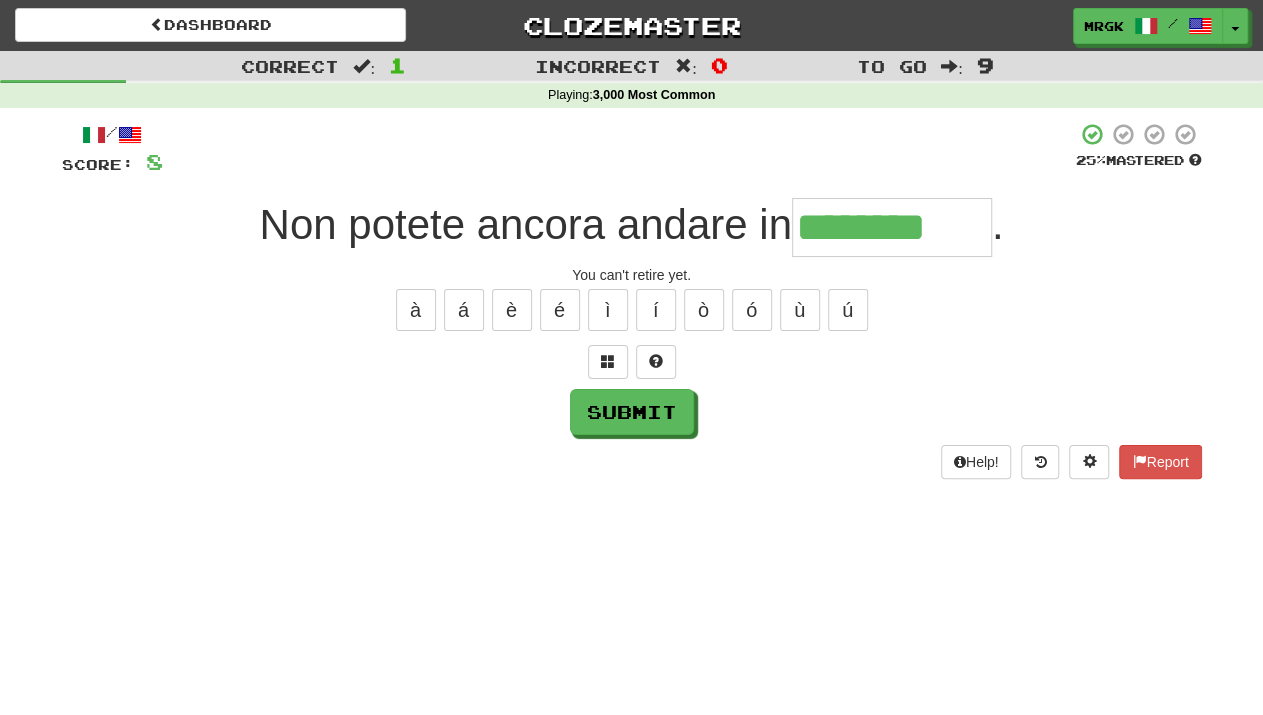 type on "********" 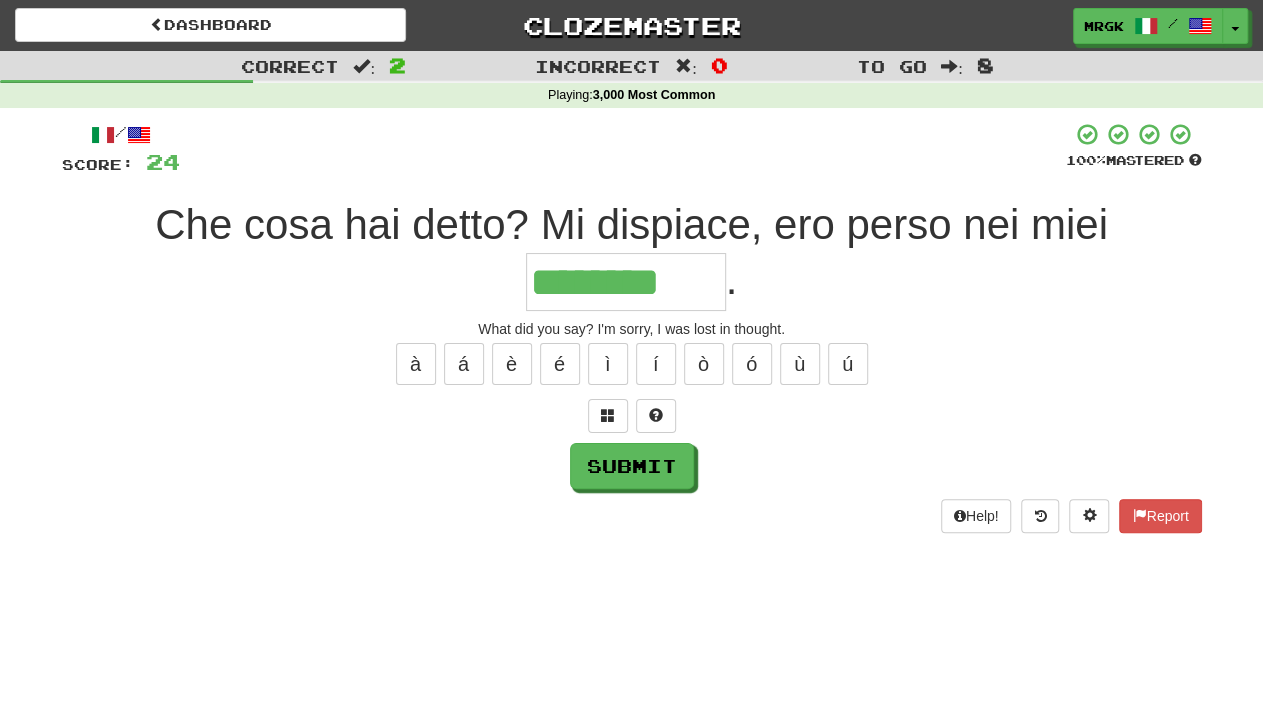 type on "********" 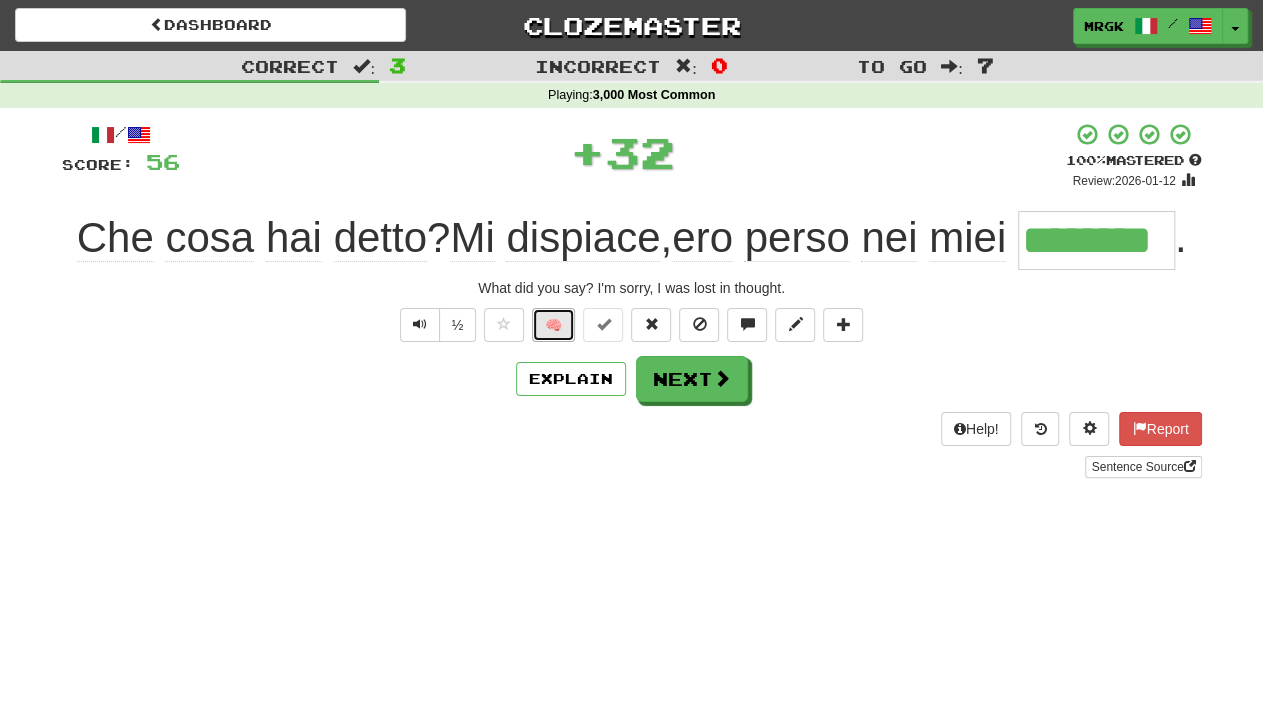 click on "🧠" at bounding box center [553, 325] 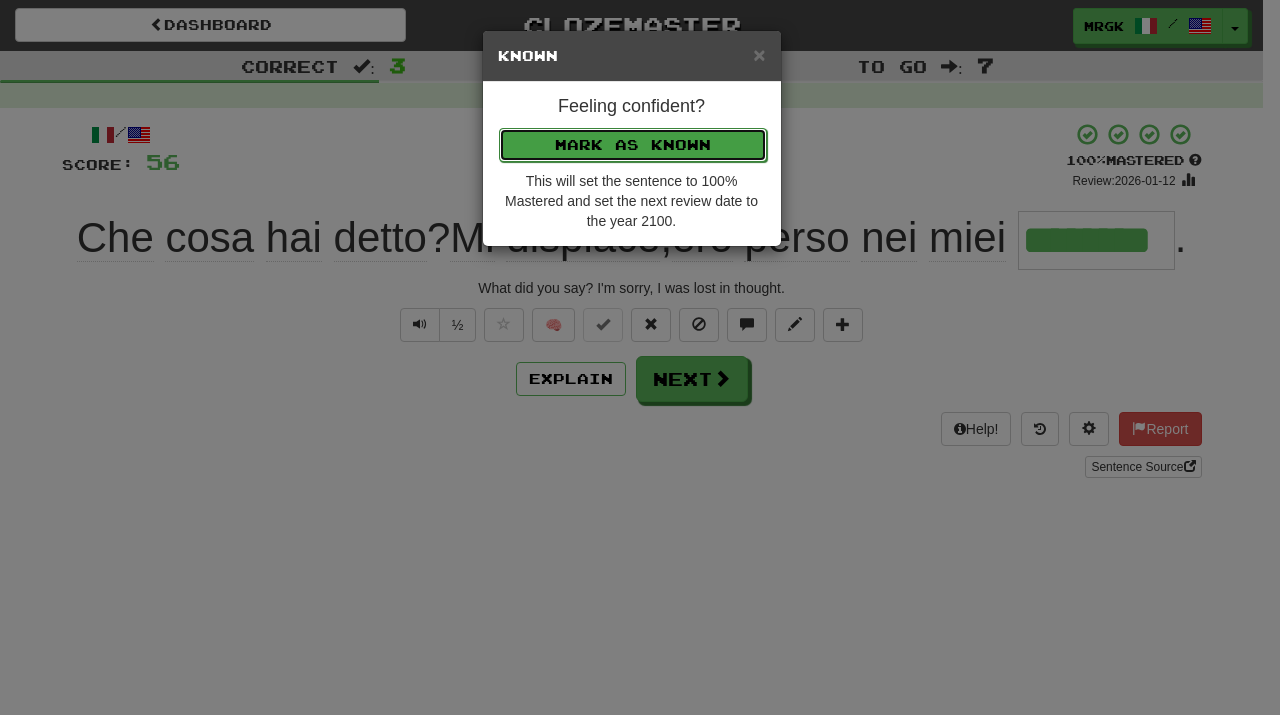 click on "Mark as Known" at bounding box center (633, 145) 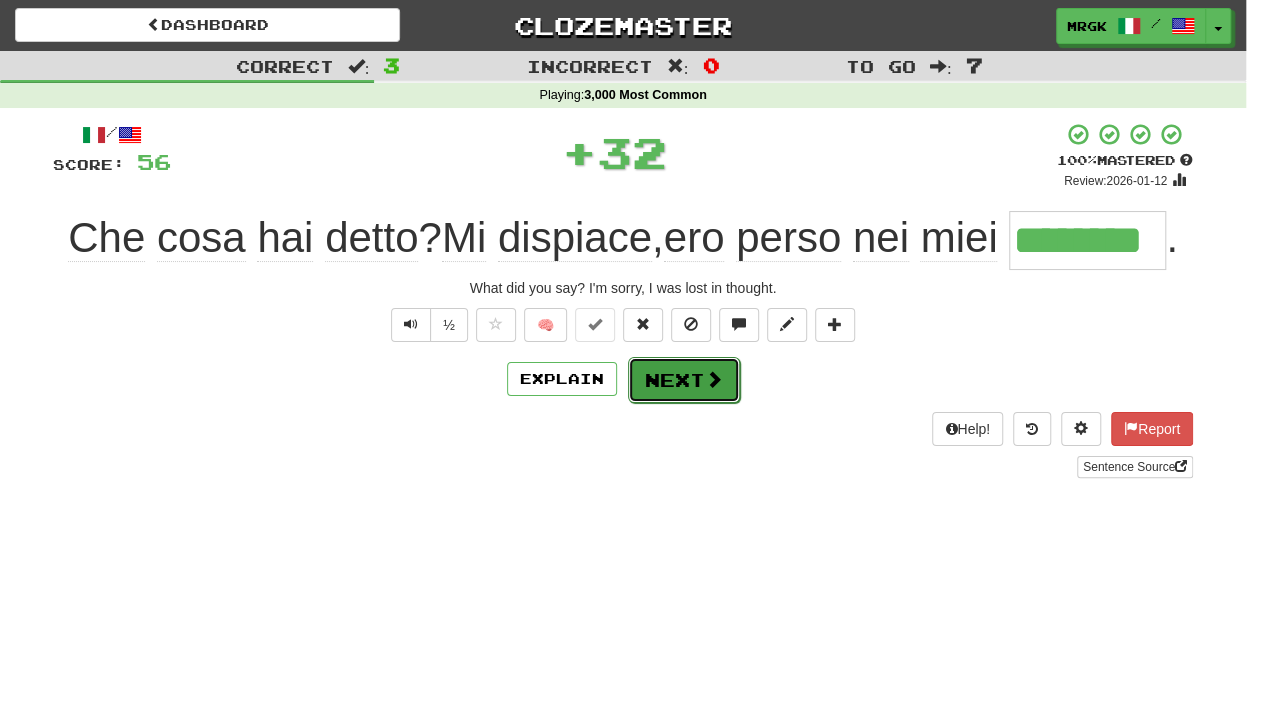 click on "Next" at bounding box center (684, 380) 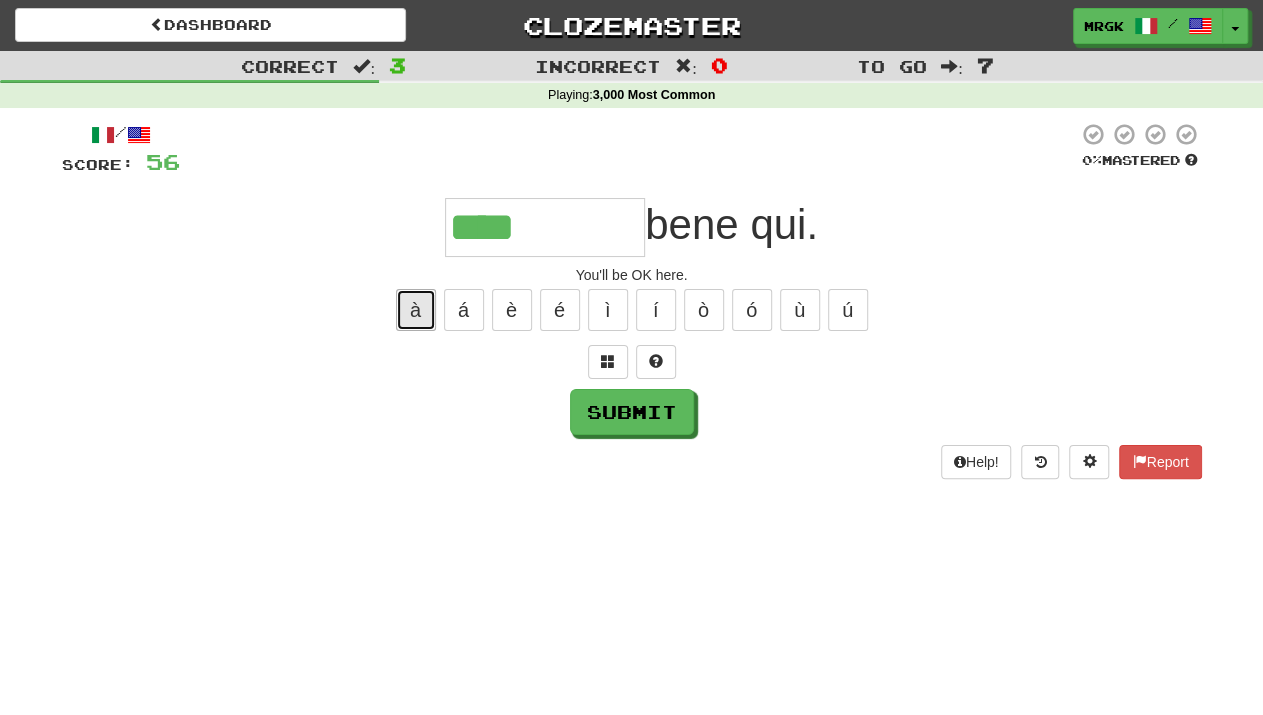 click on "à" at bounding box center [416, 310] 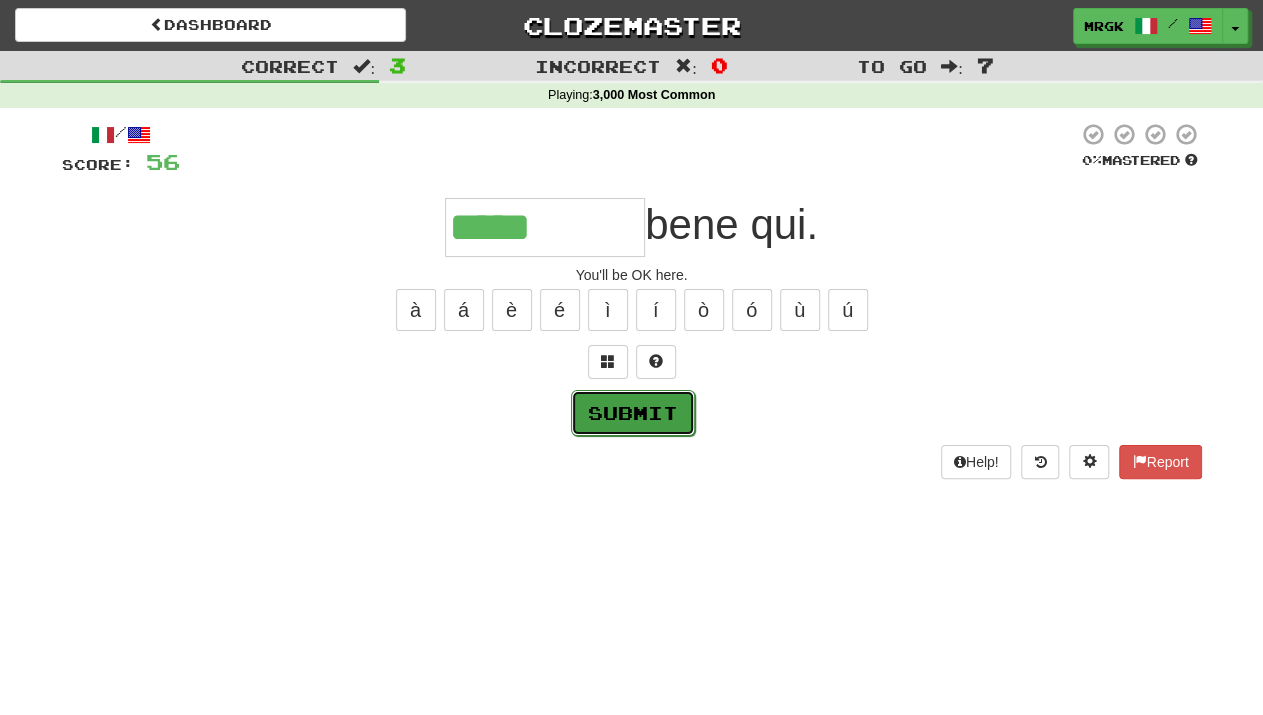 click on "Submit" at bounding box center [633, 413] 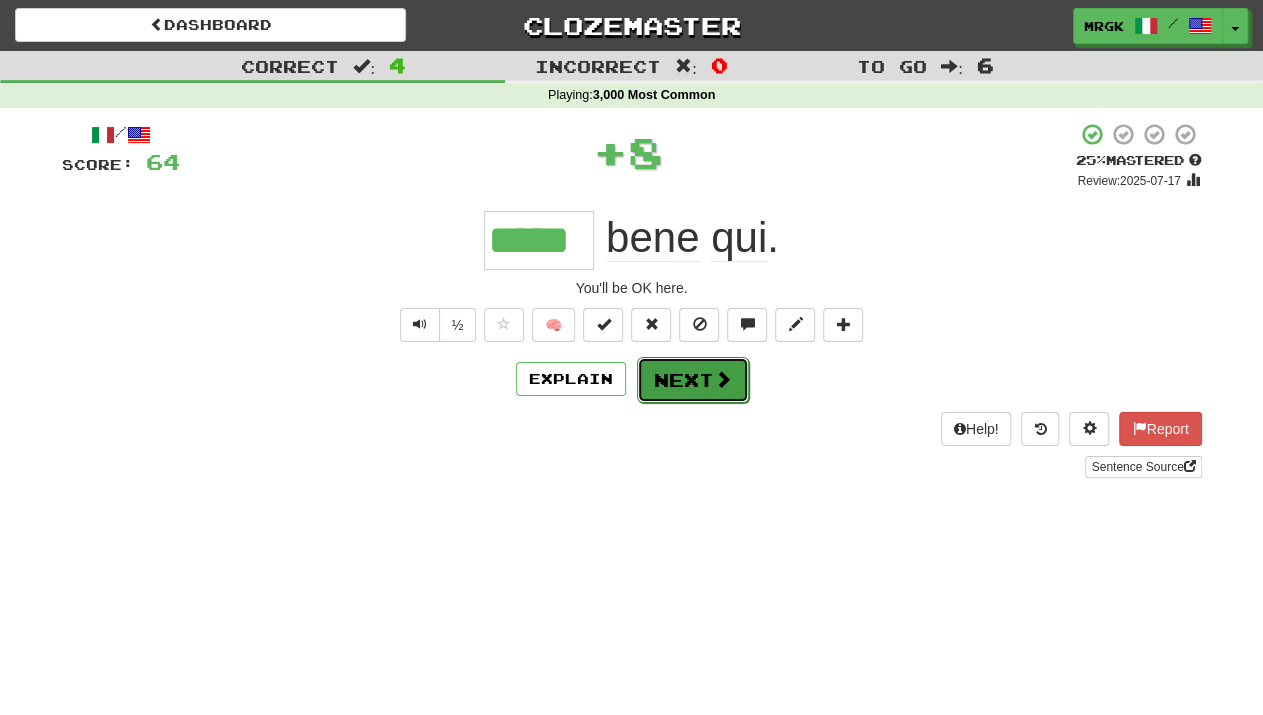 click on "Next" at bounding box center (693, 380) 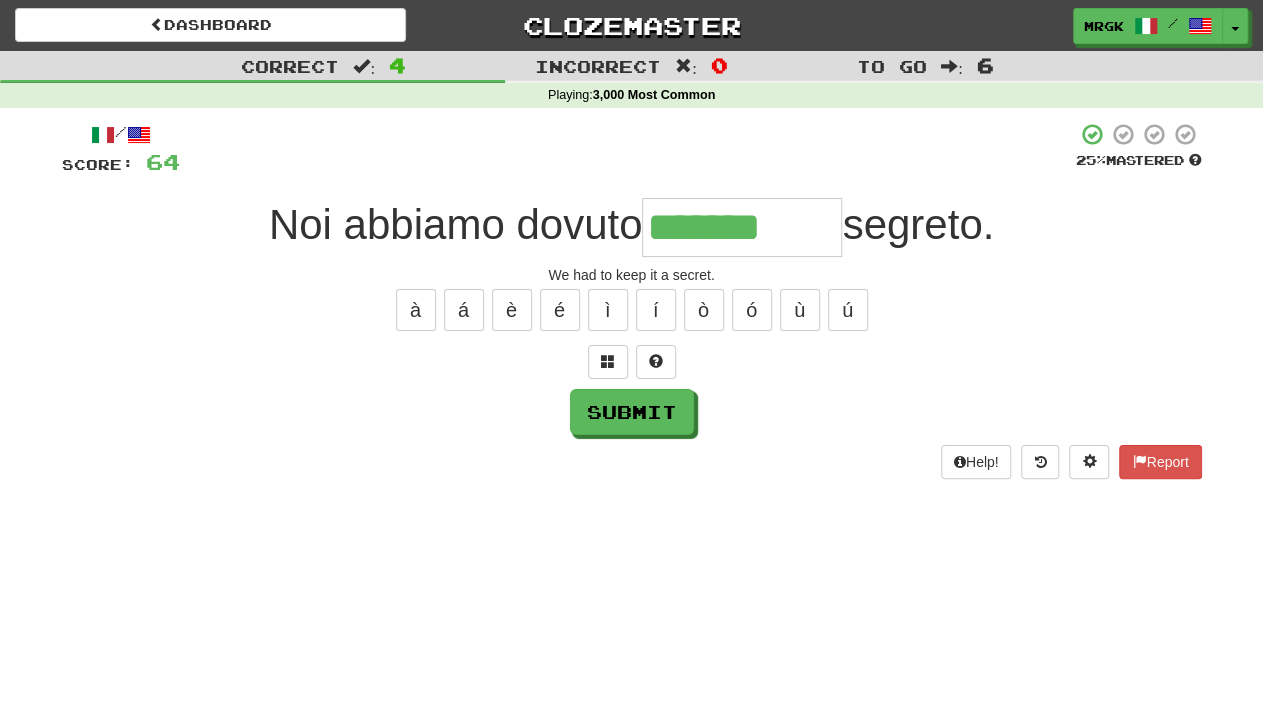 type on "*******" 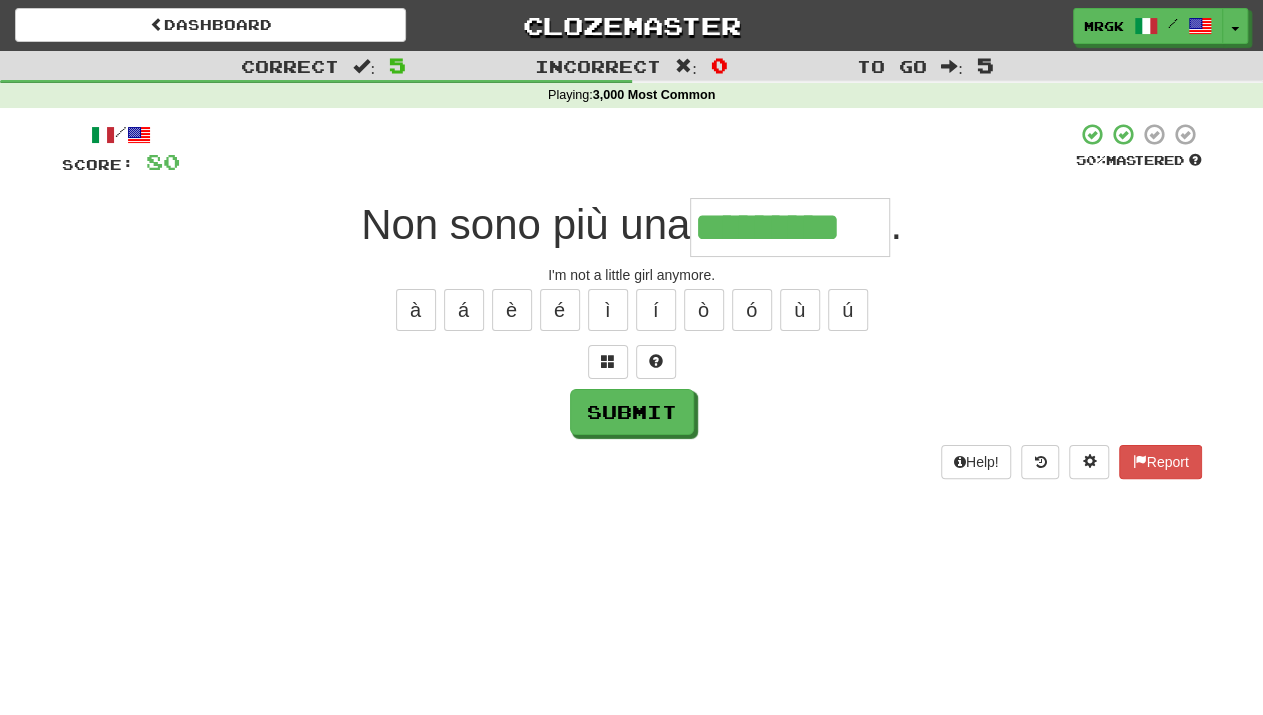 type on "*********" 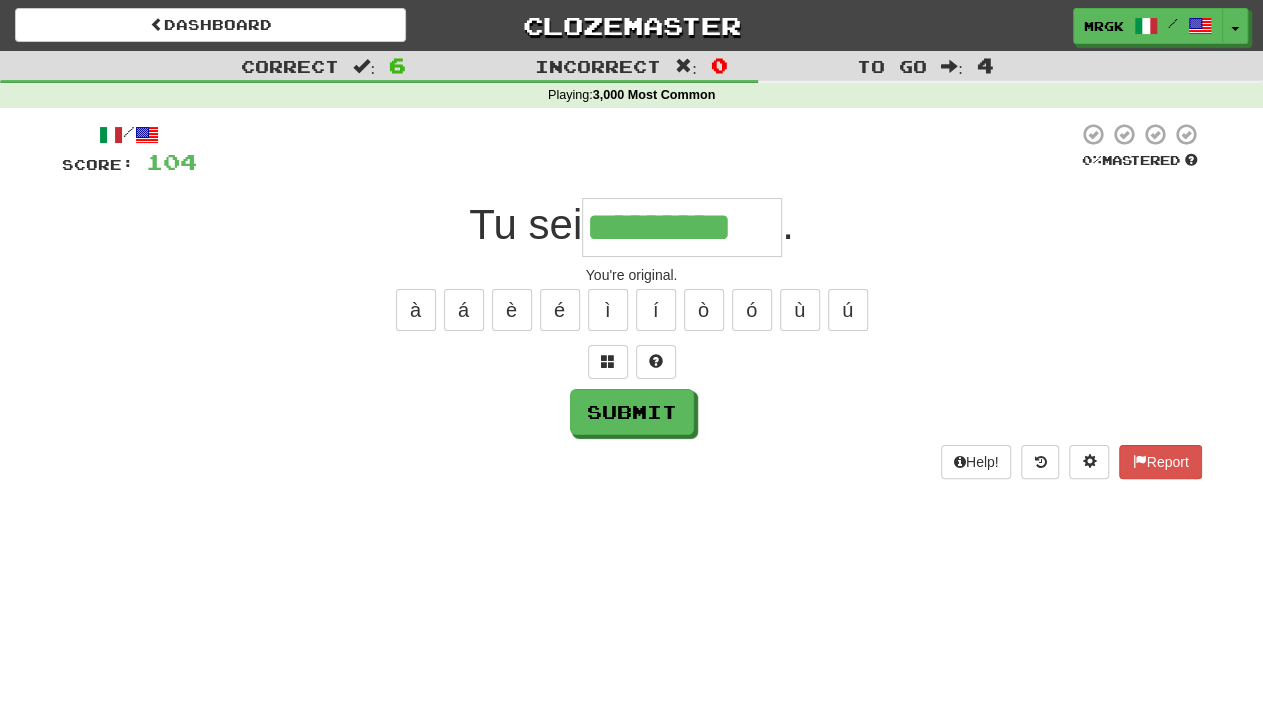 type on "*********" 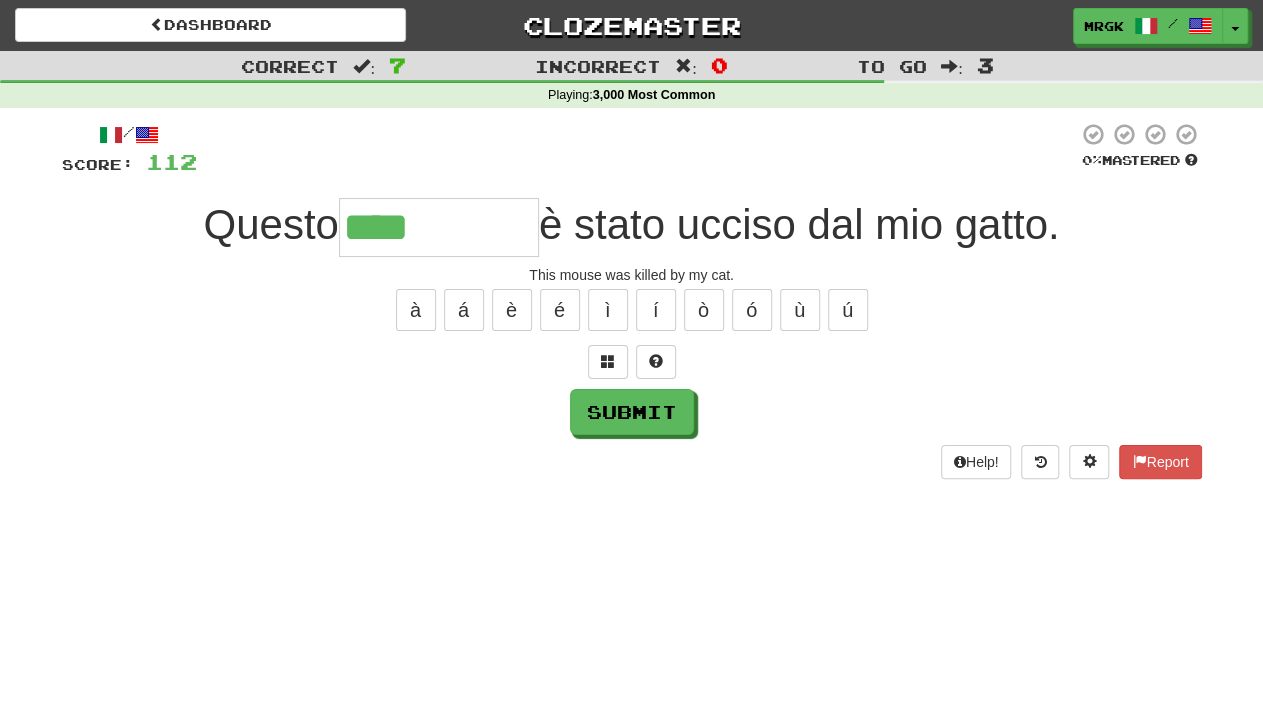 type on "****" 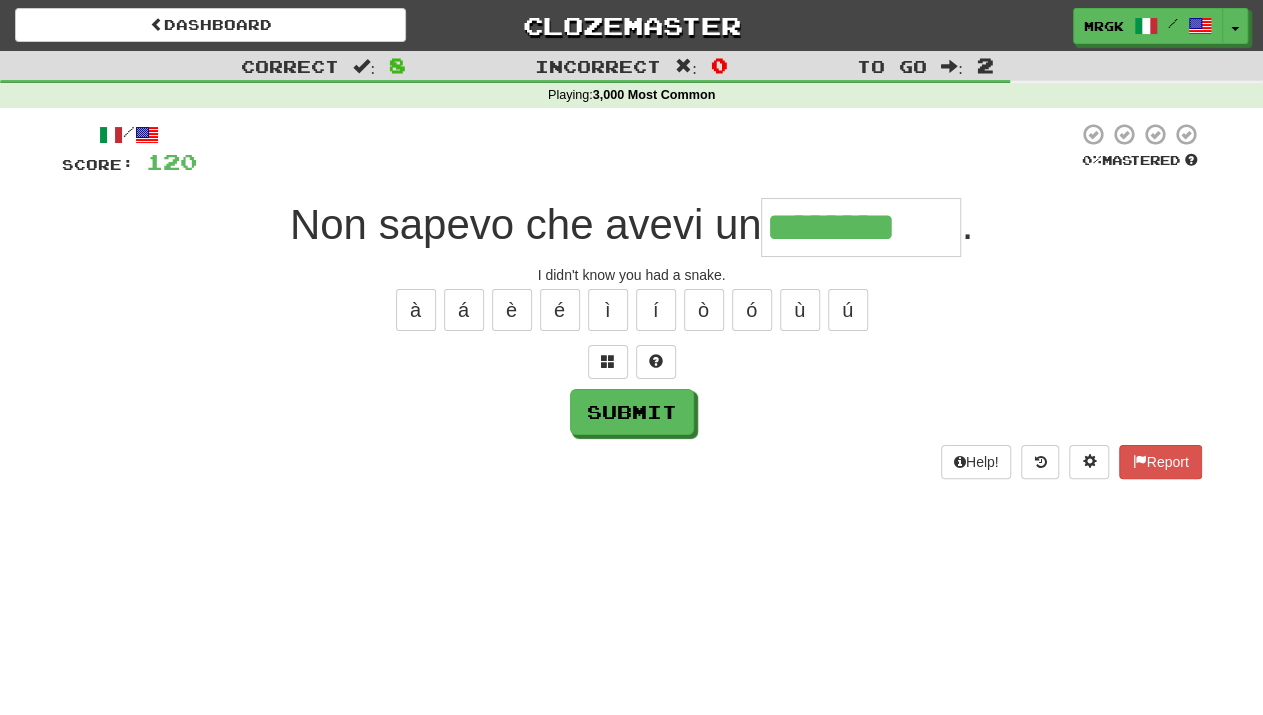 type on "********" 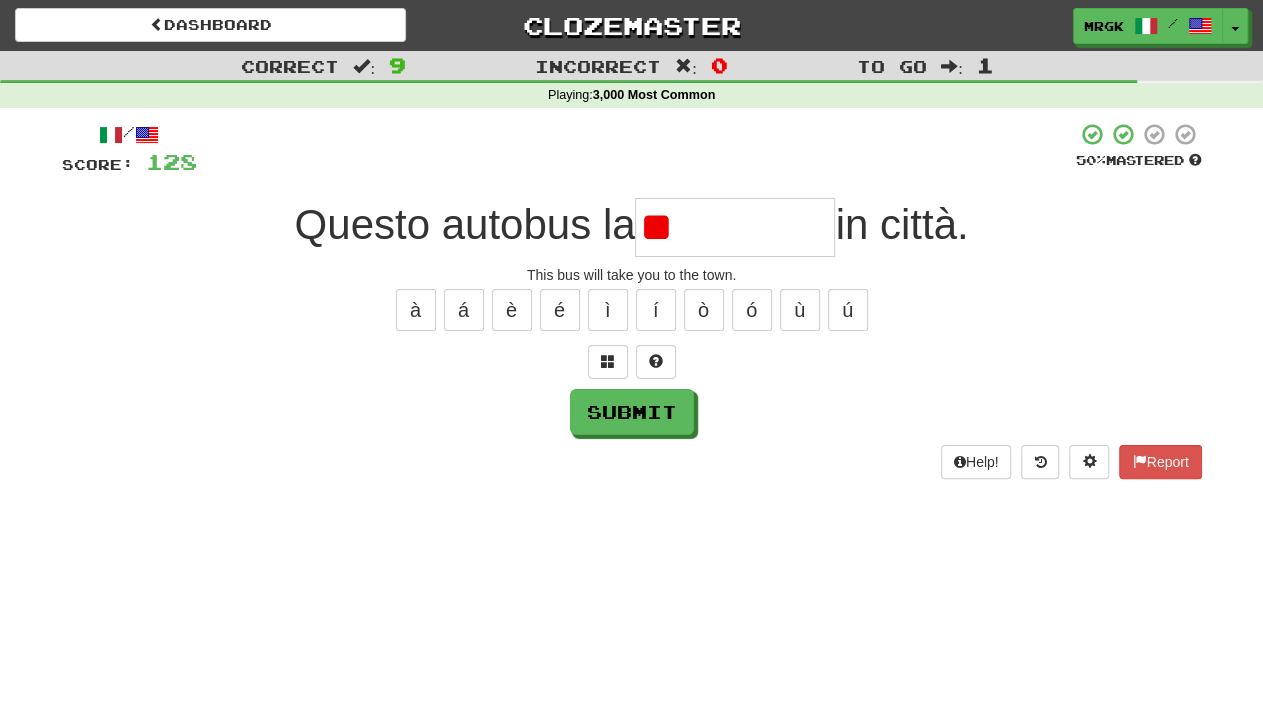 type on "*" 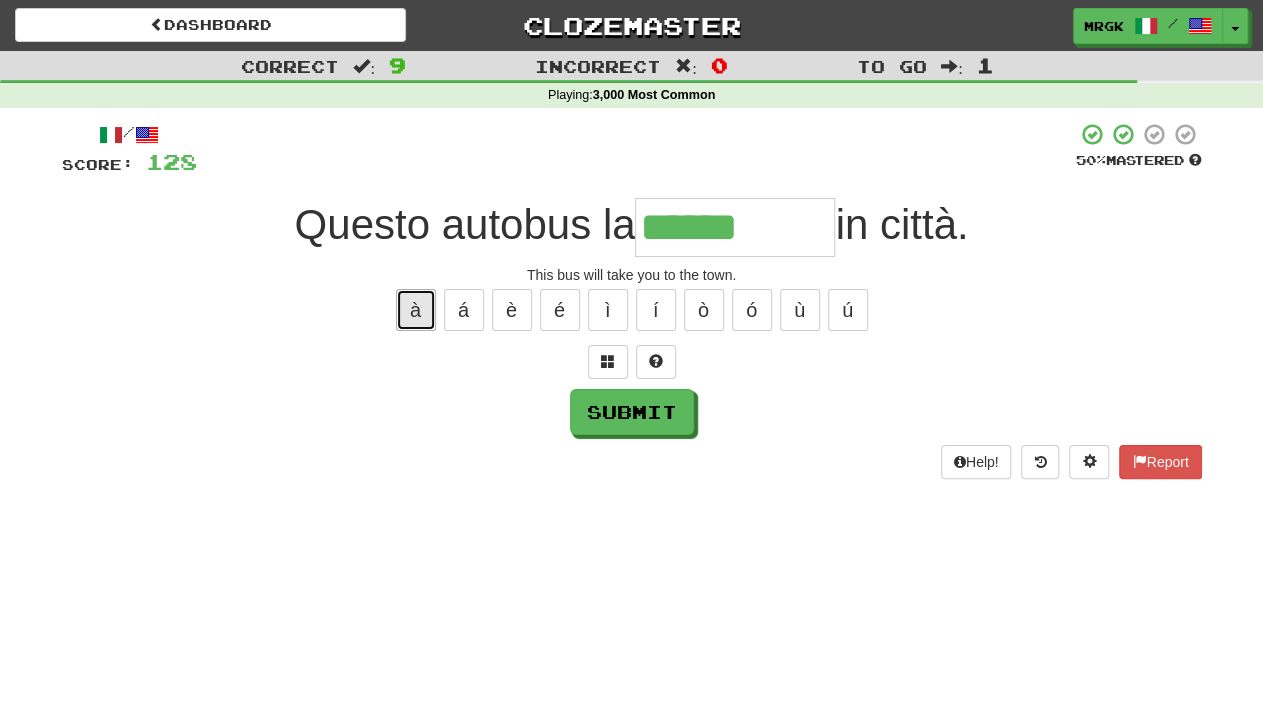 click on "à" at bounding box center [416, 310] 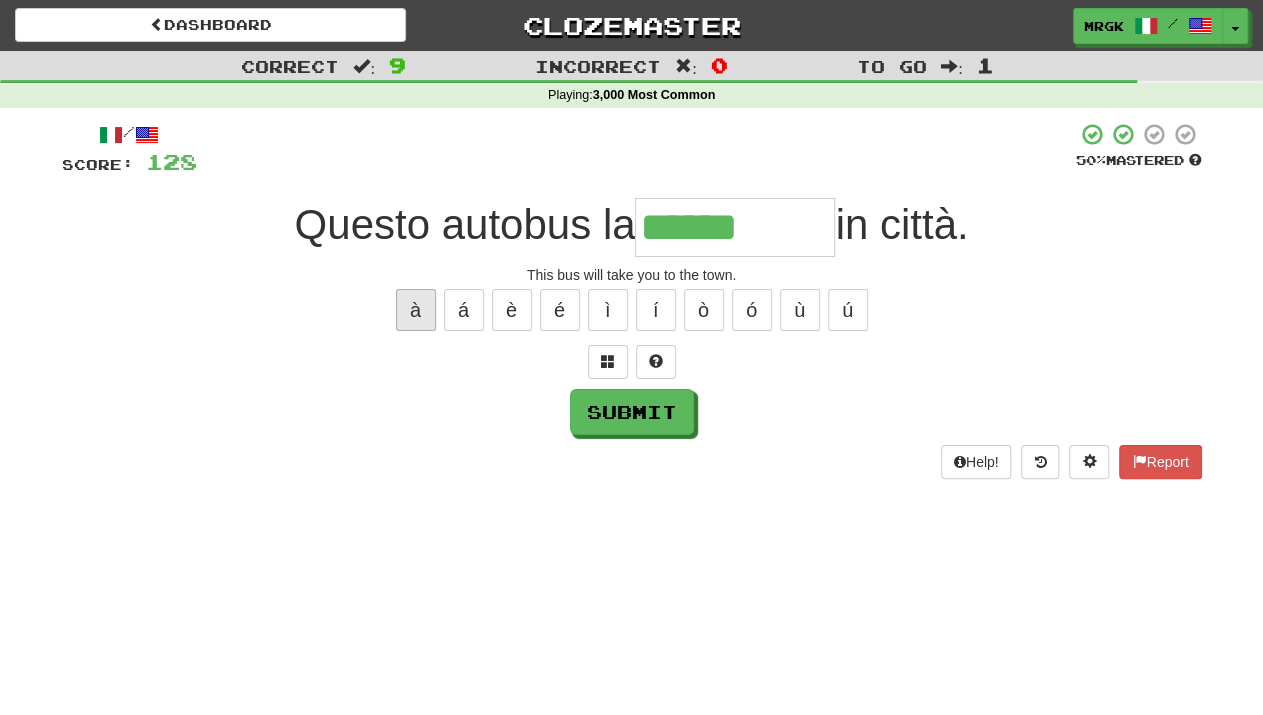 type on "*******" 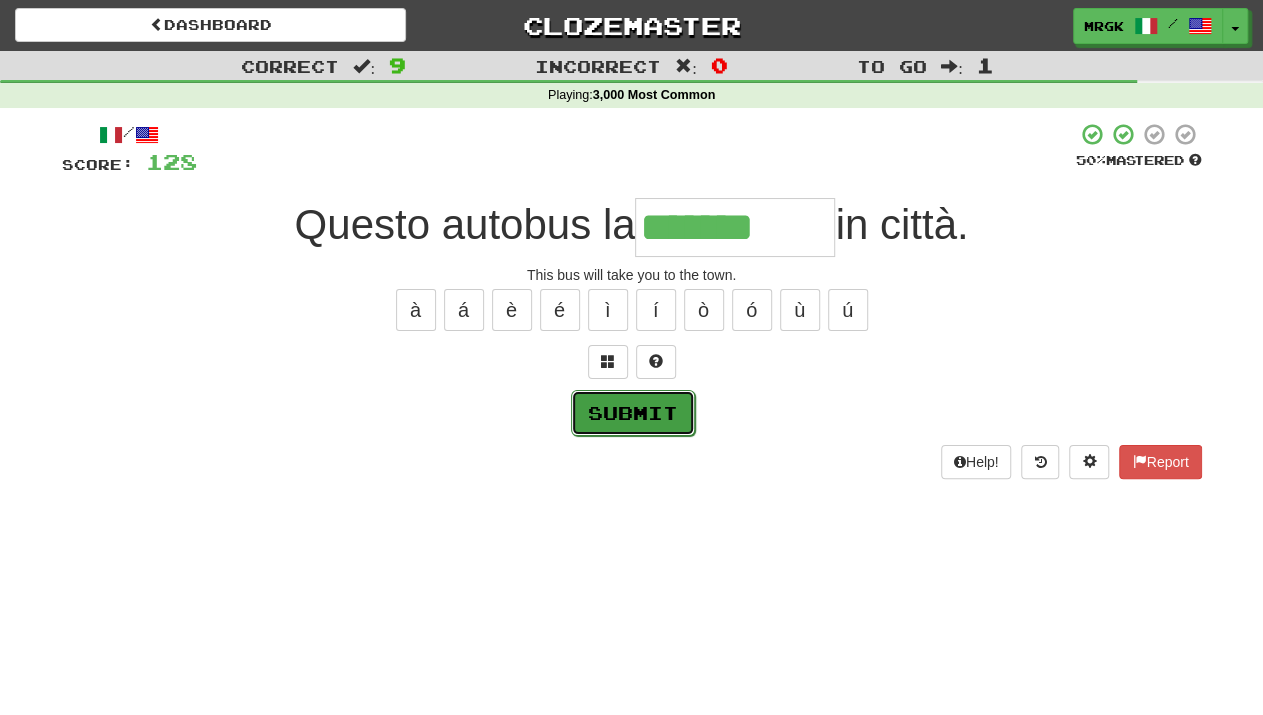 click on "Submit" at bounding box center [633, 413] 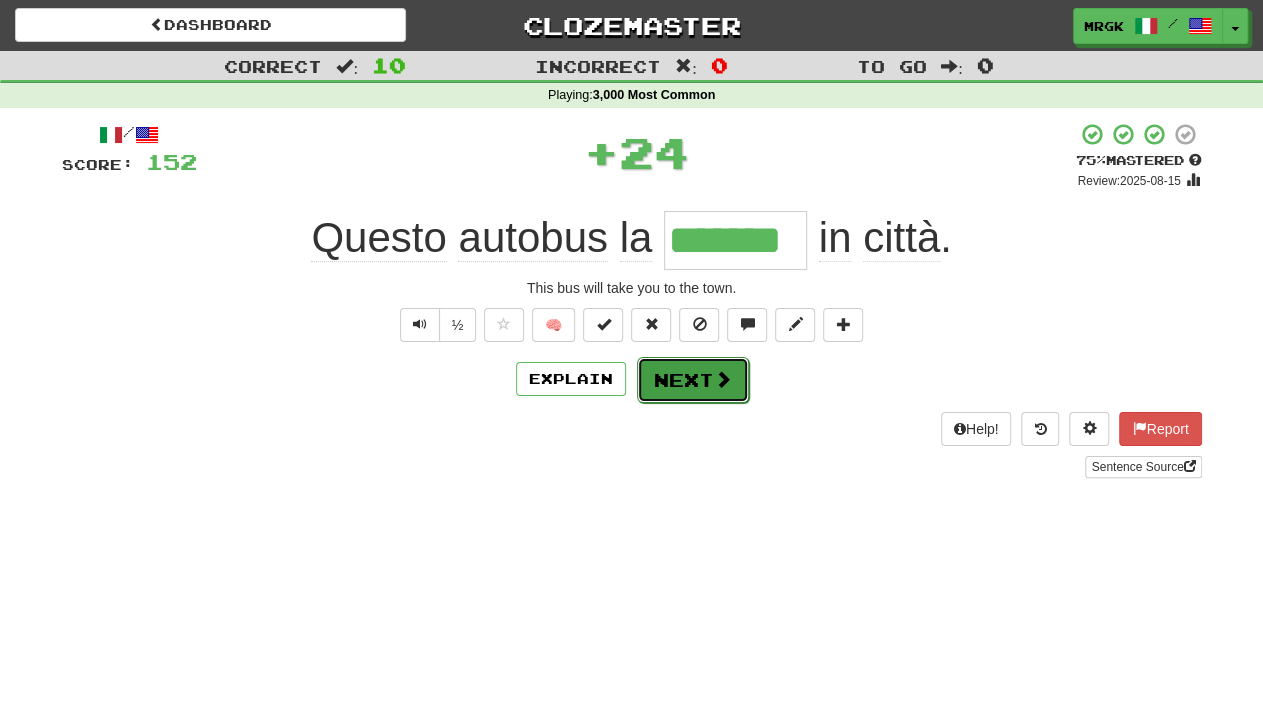 click at bounding box center [723, 379] 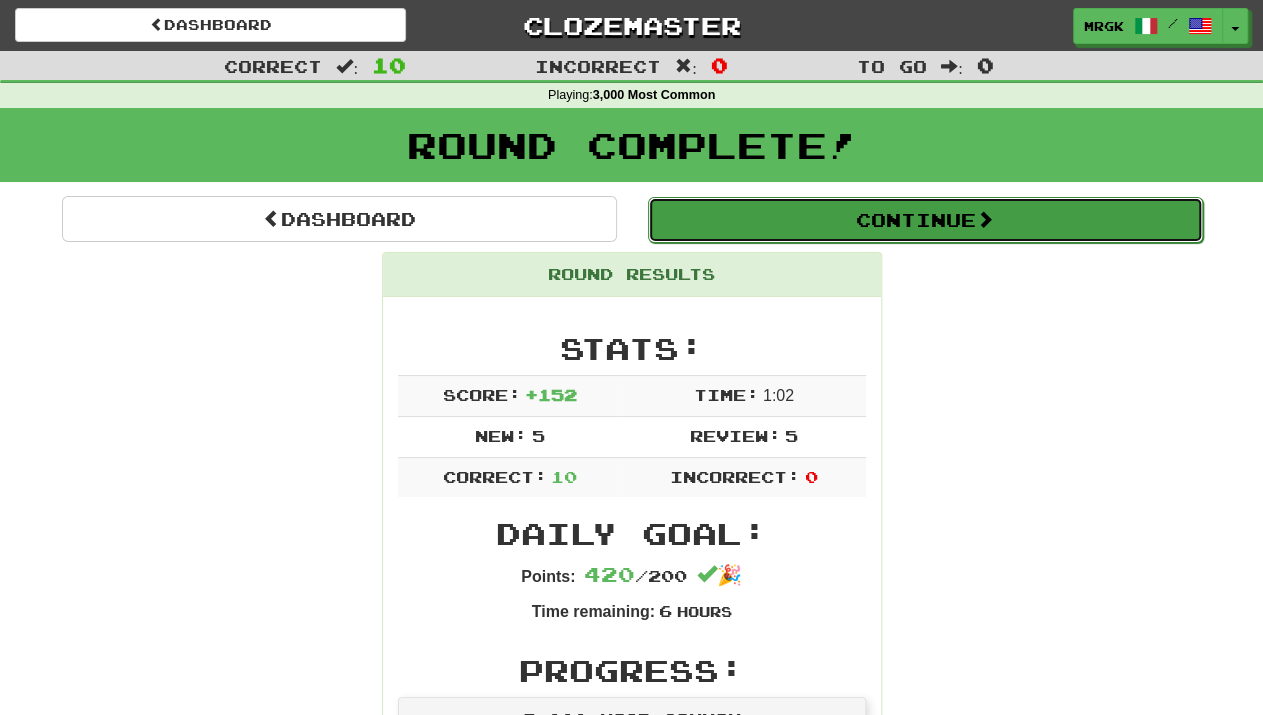 click on "Continue" at bounding box center [925, 220] 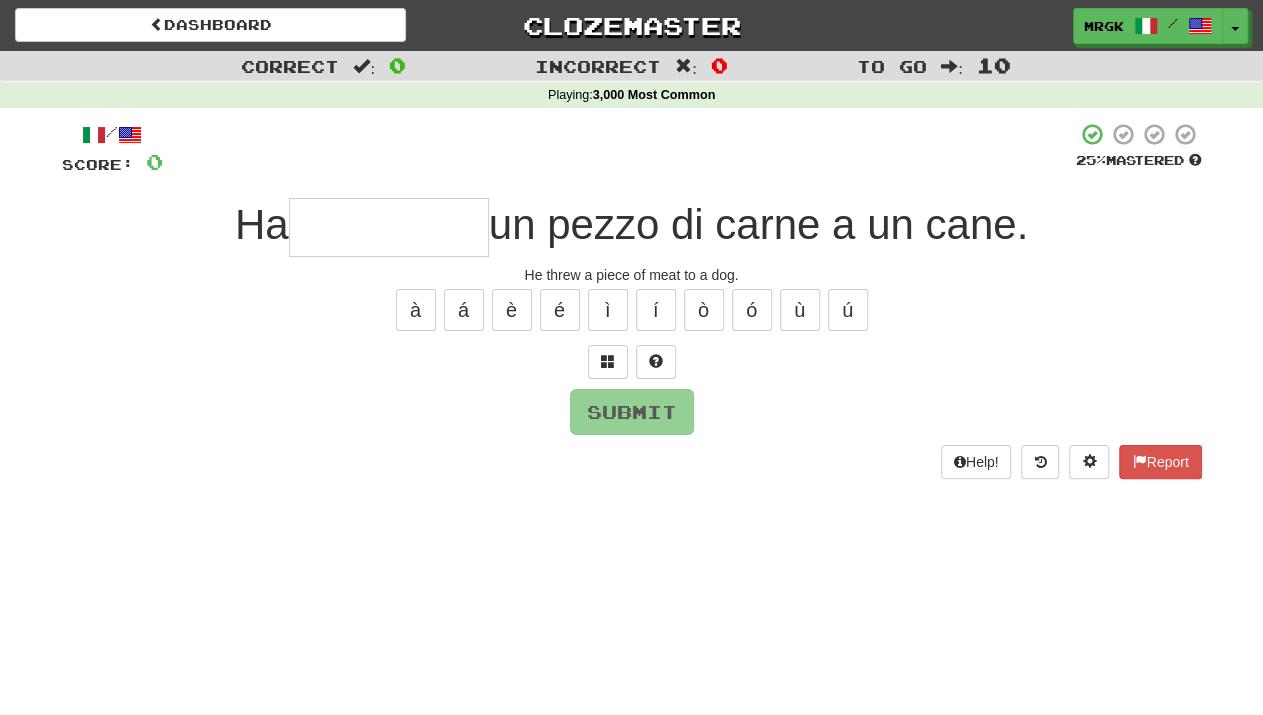 click at bounding box center (389, 227) 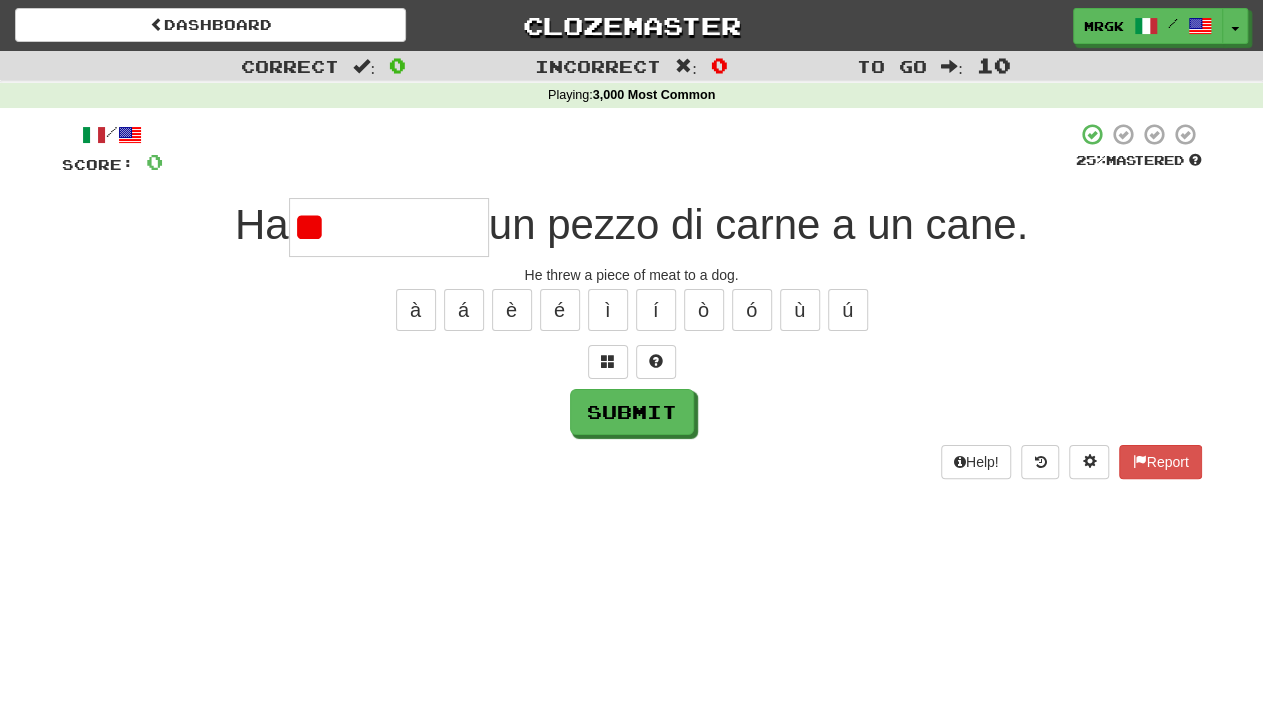 type on "*" 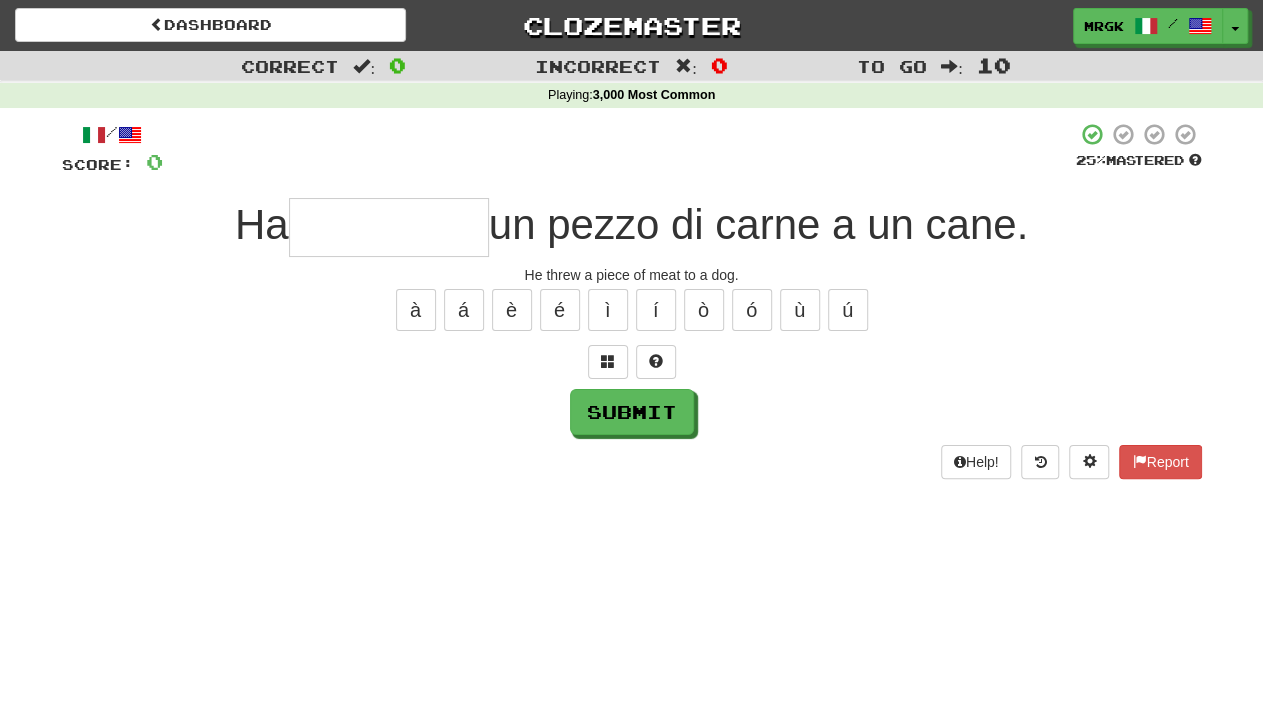 type on "*" 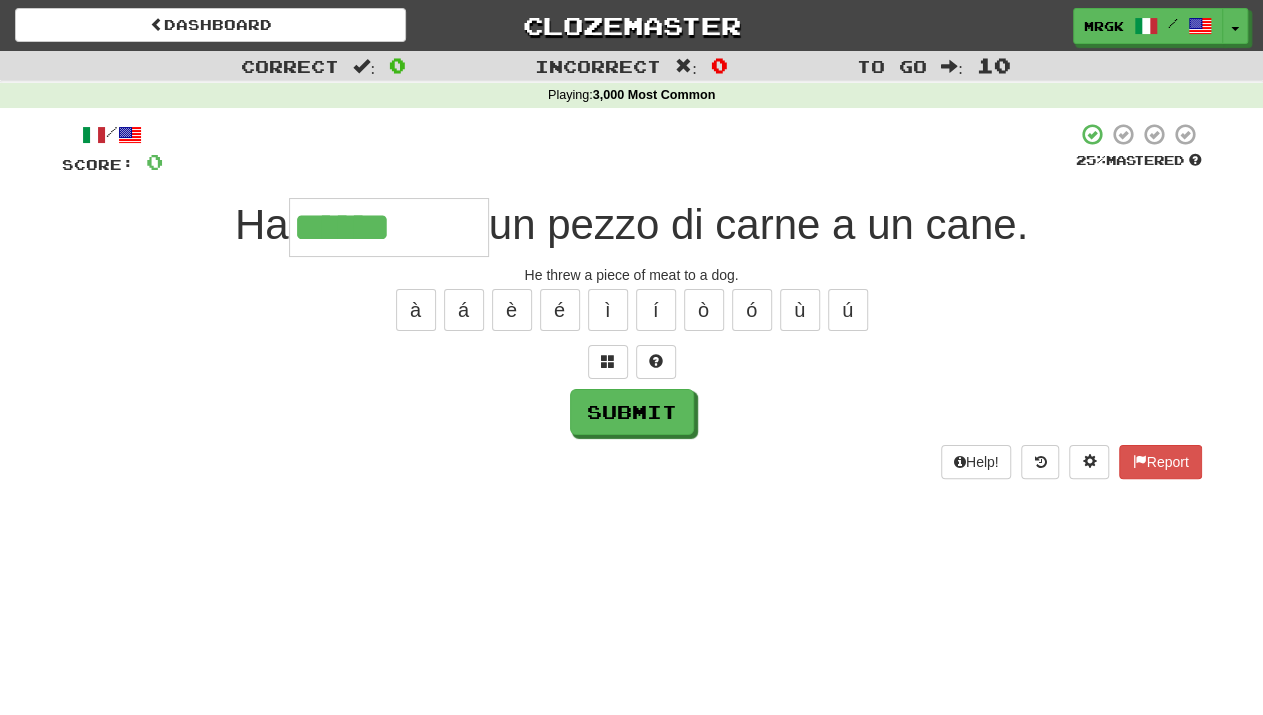 type on "******" 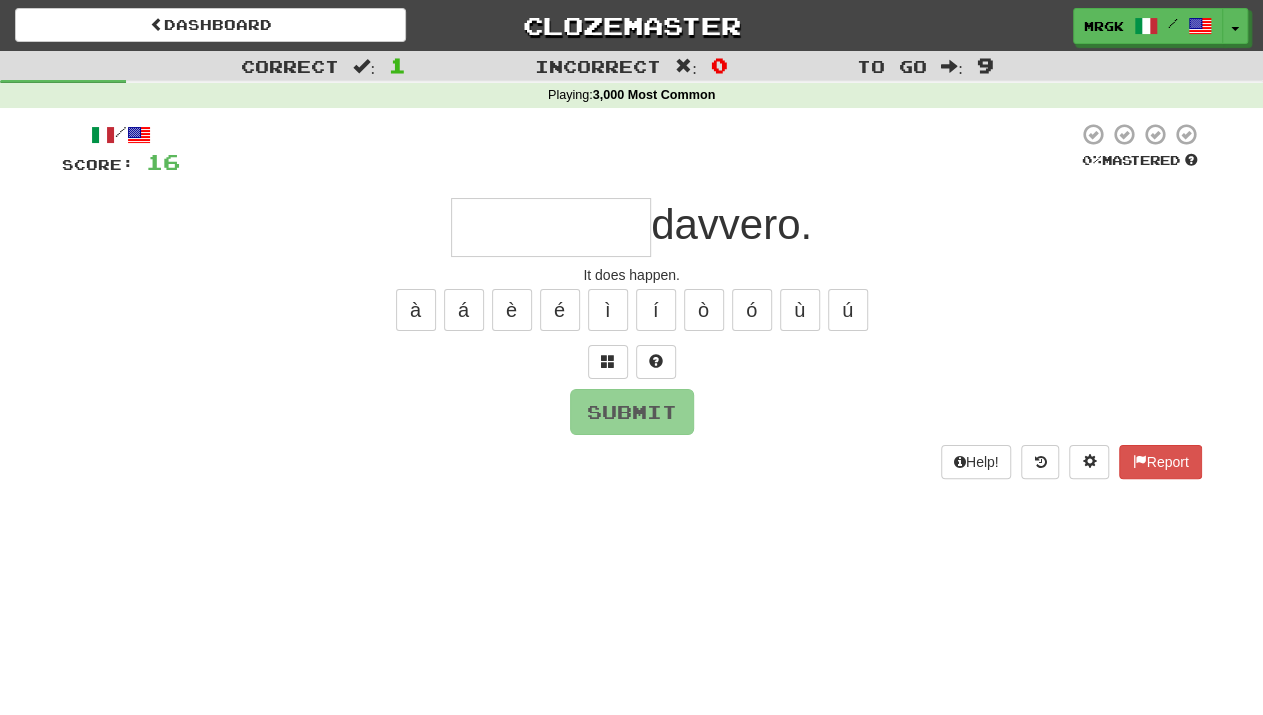 type on "*" 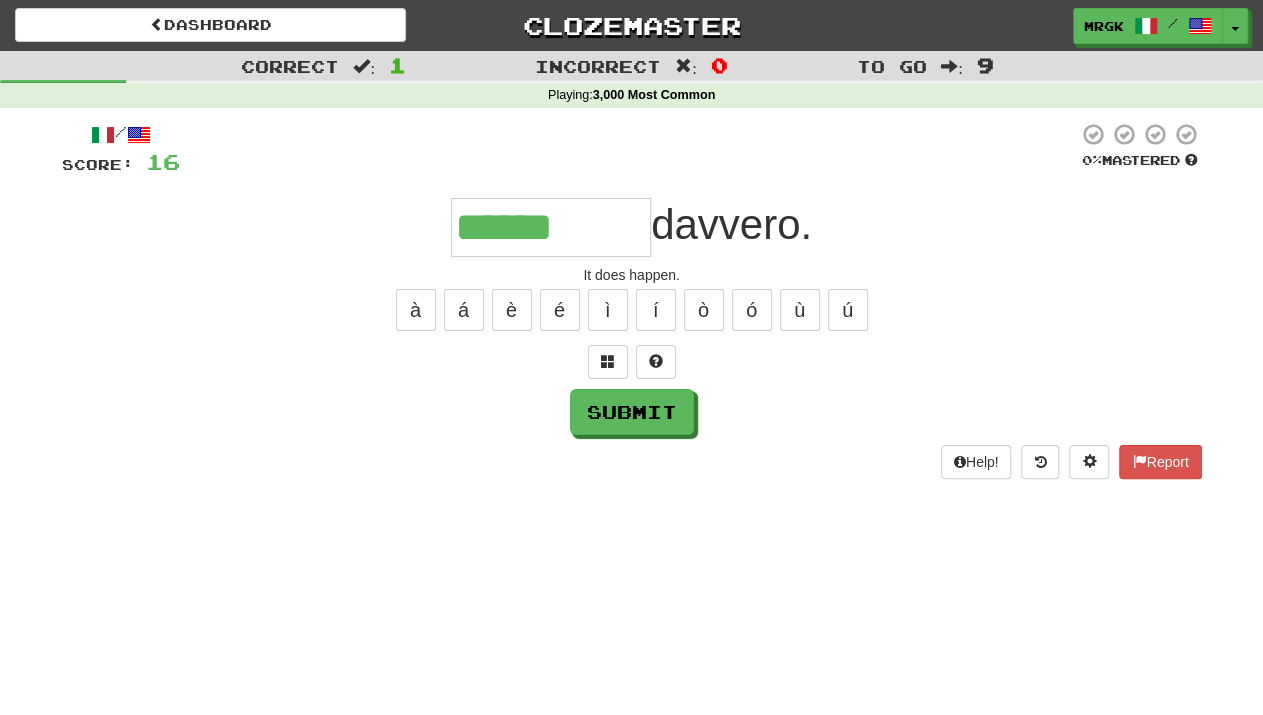 type on "******" 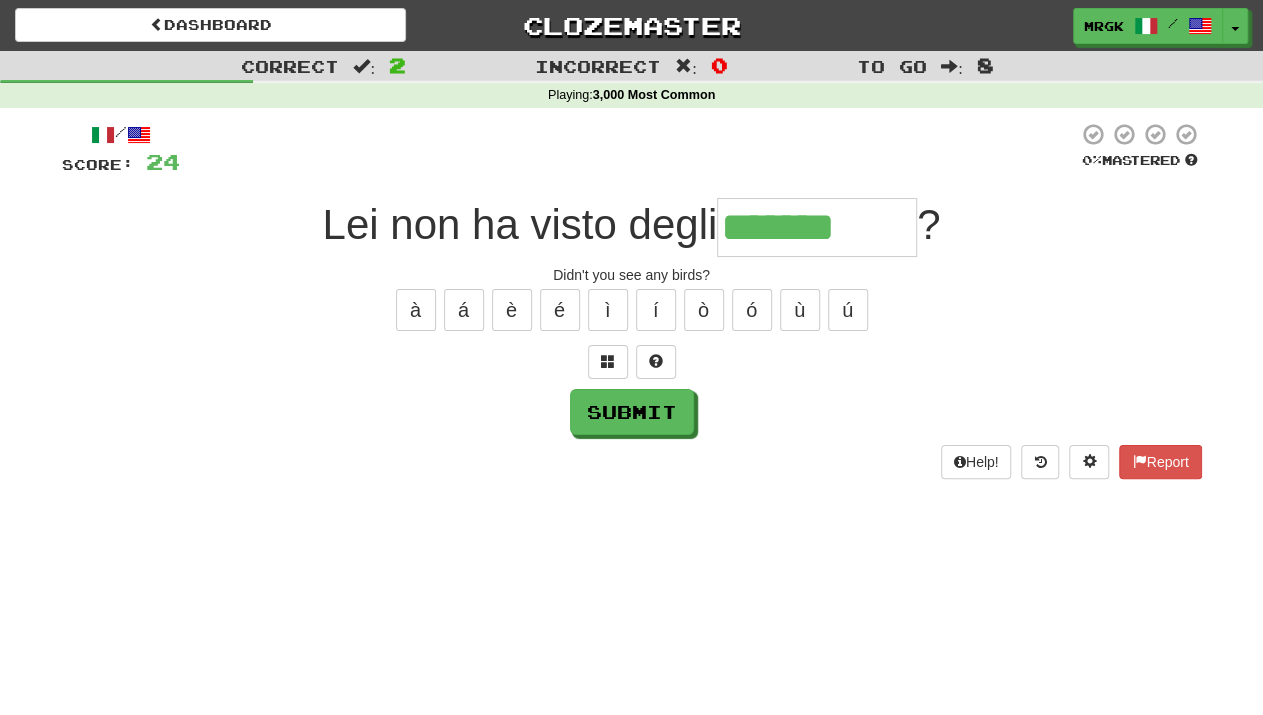 type on "*******" 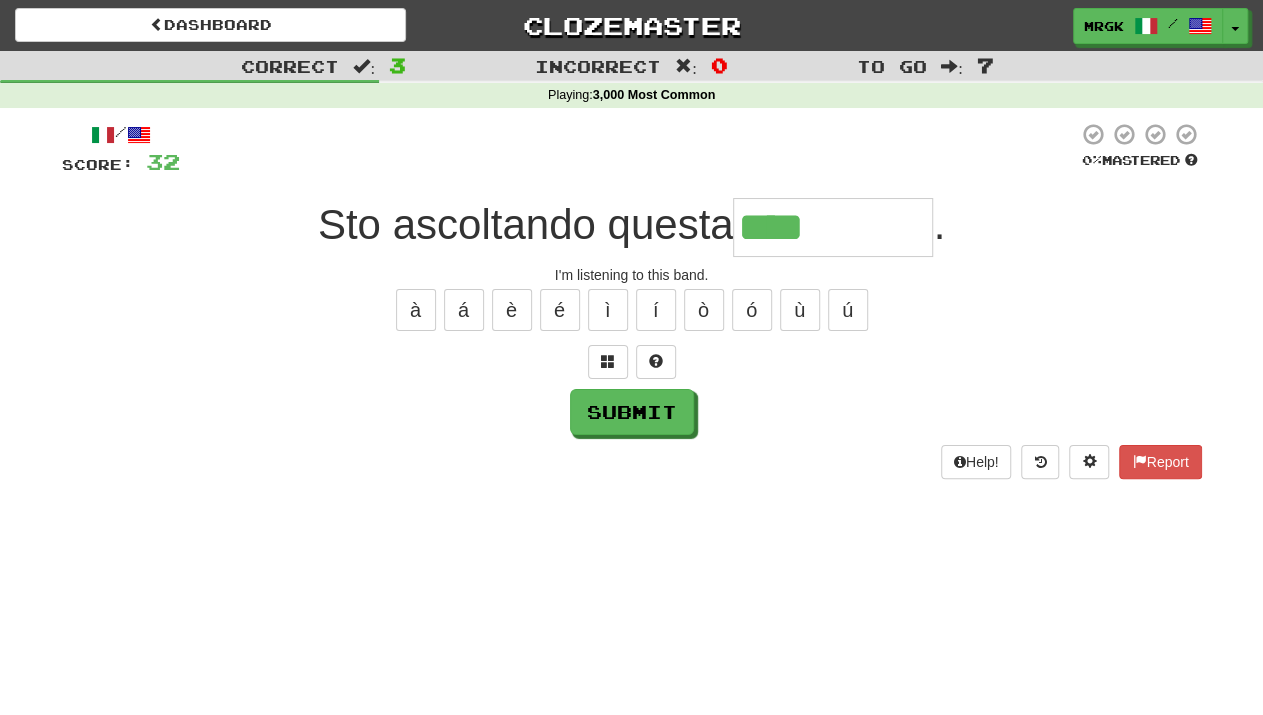 type on "****" 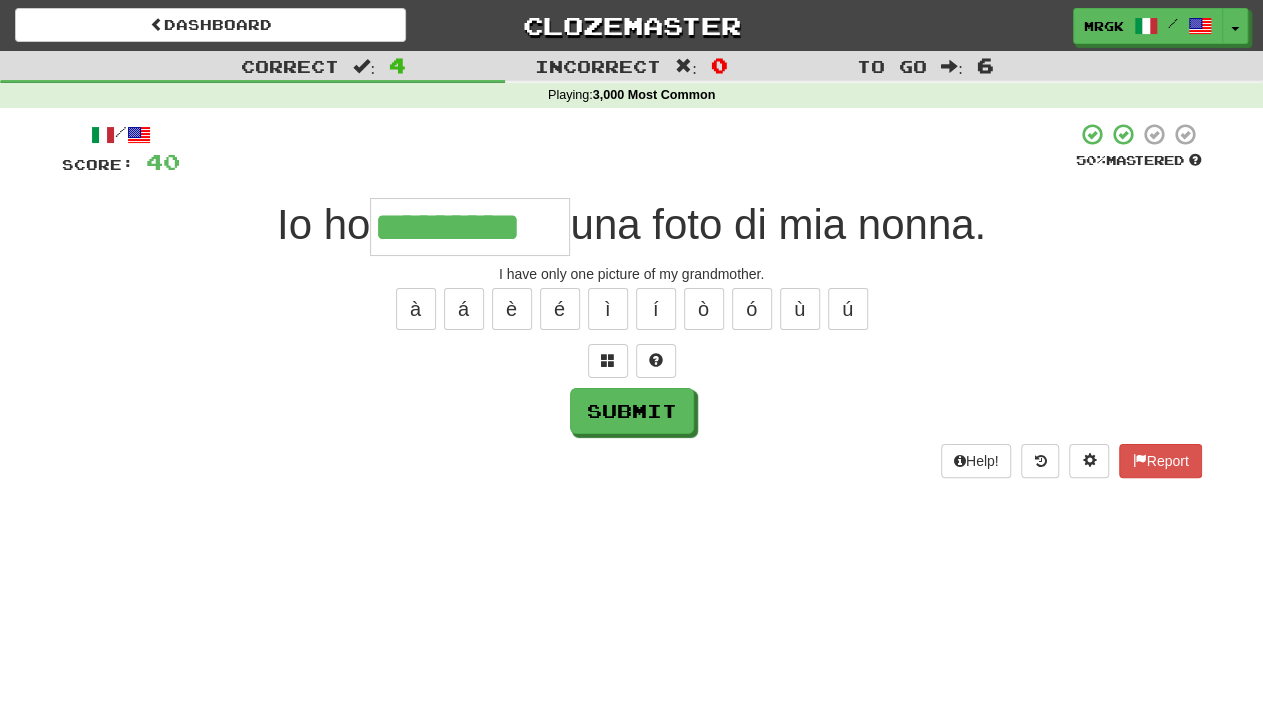 scroll, scrollTop: 0, scrollLeft: 1, axis: horizontal 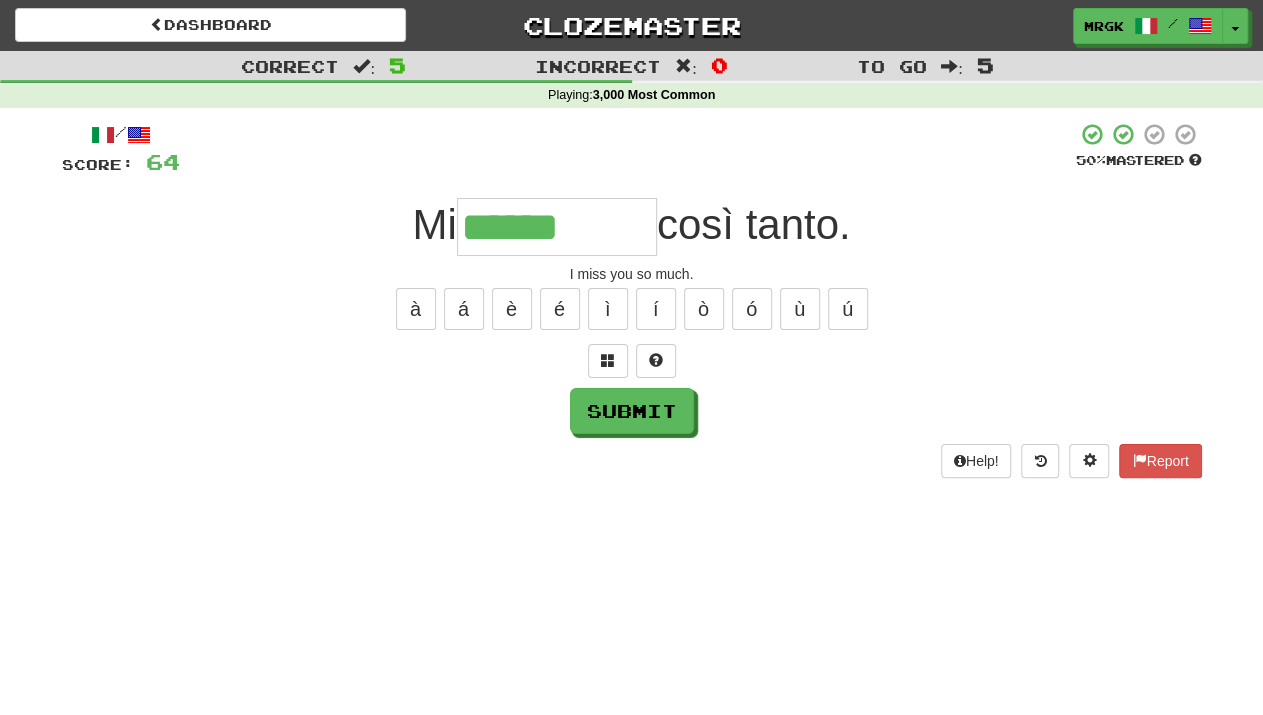 type on "******" 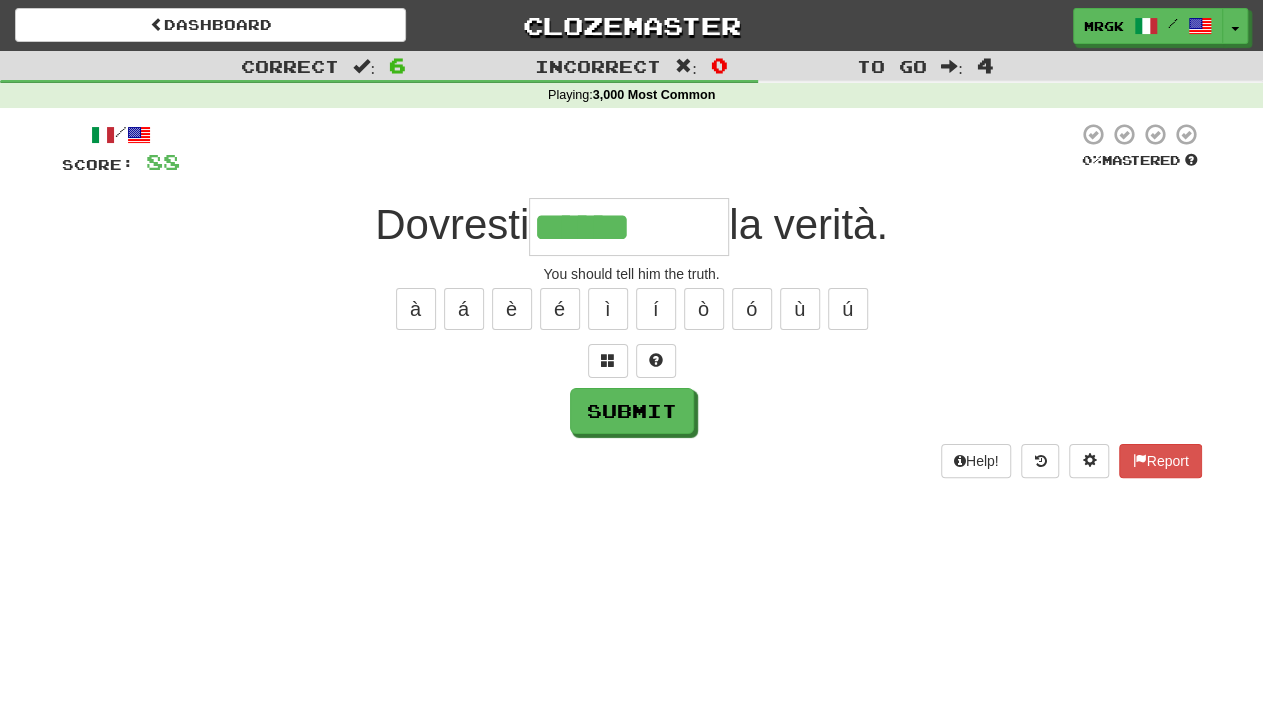 type on "******" 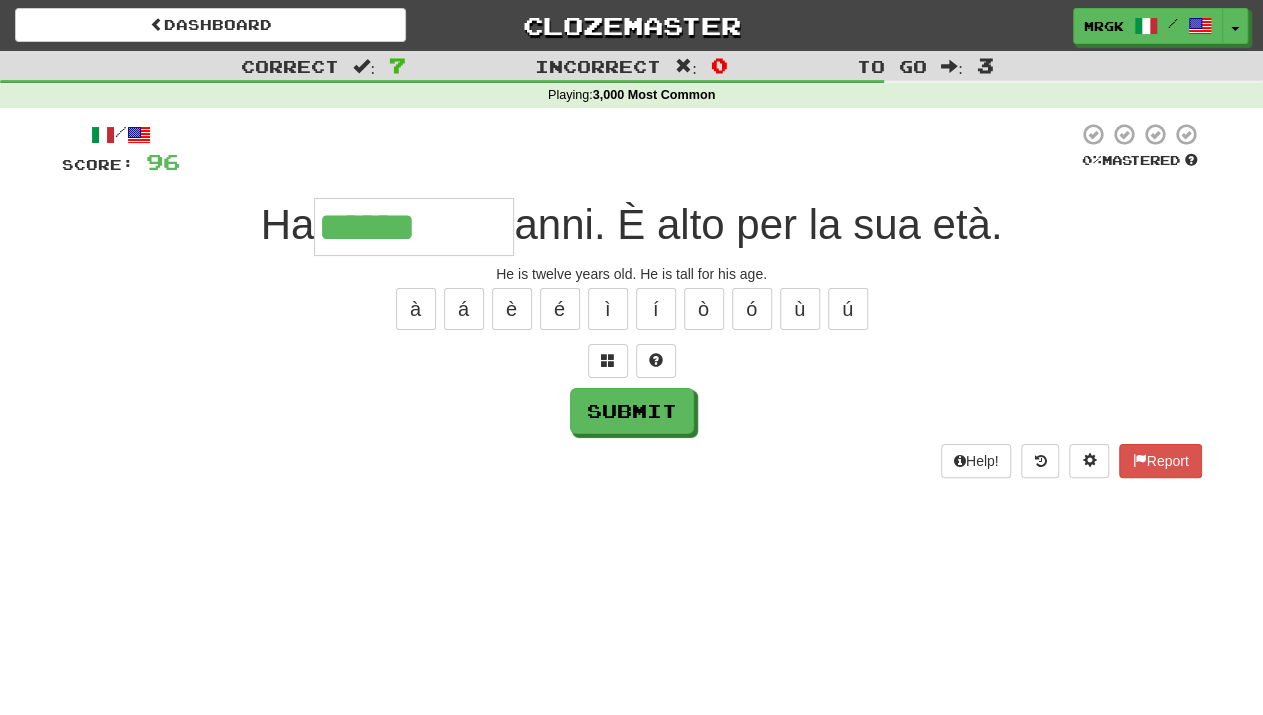 type on "******" 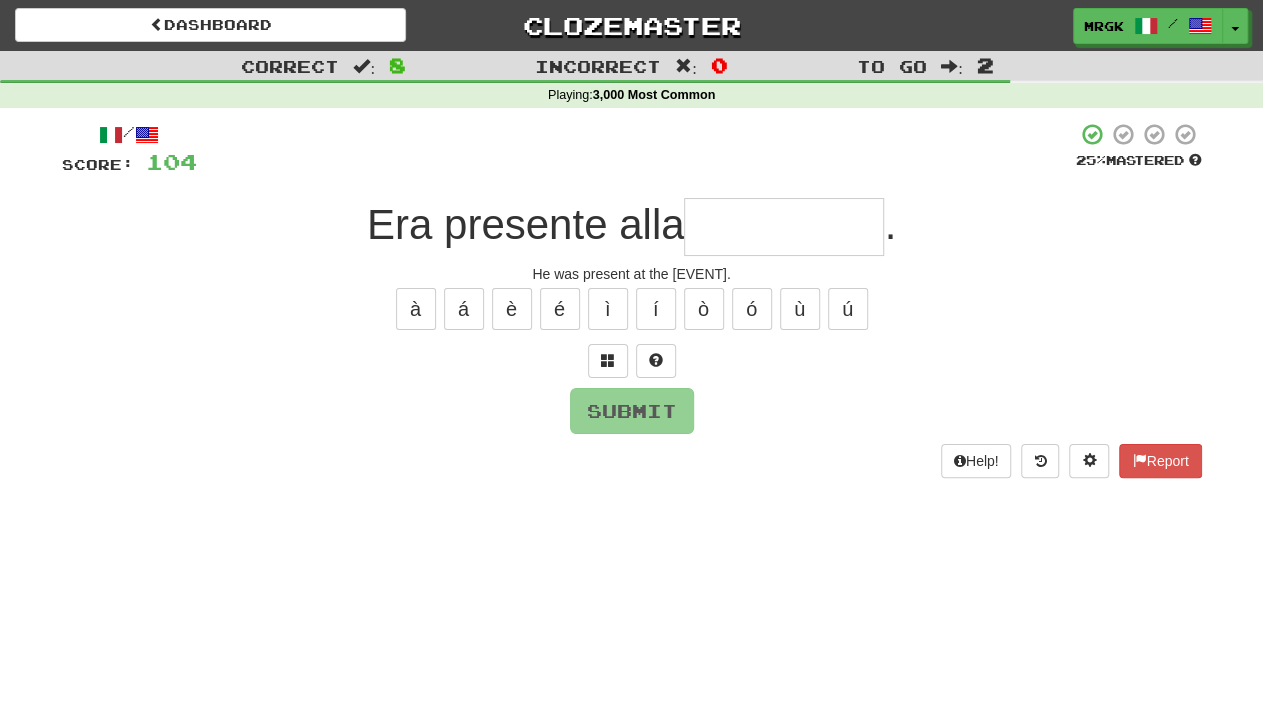 type on "*" 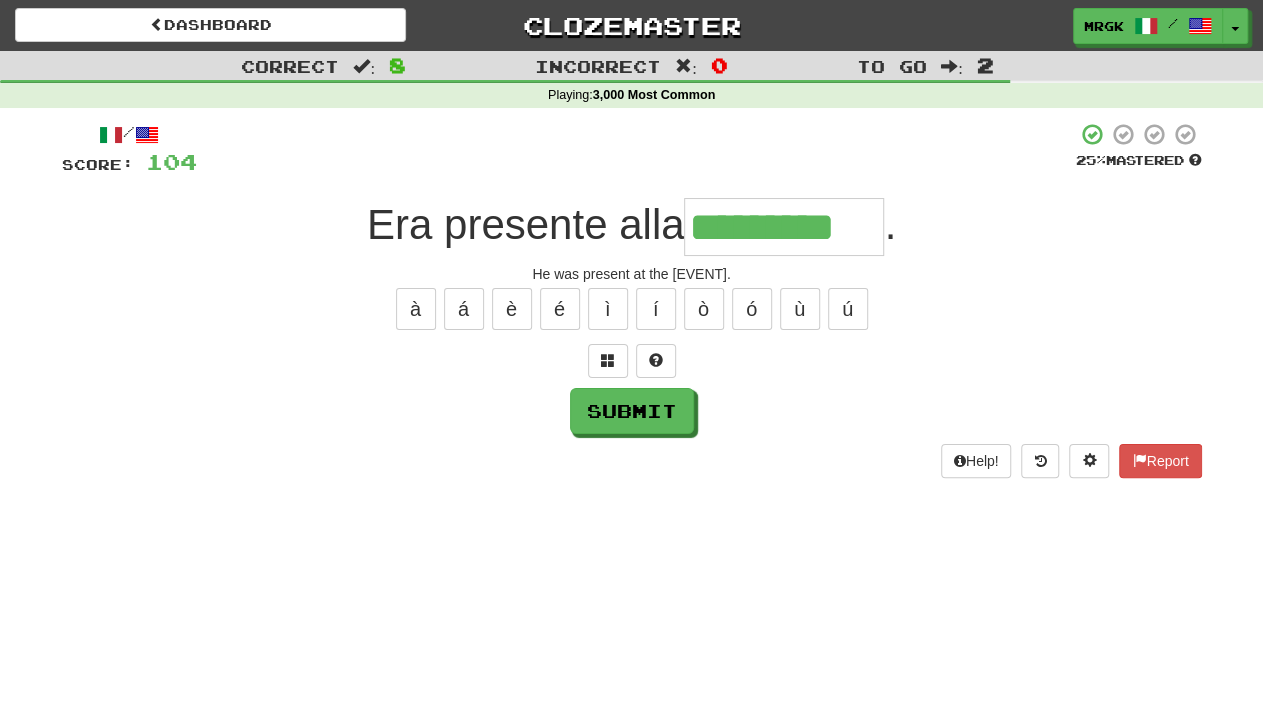 type on "*********" 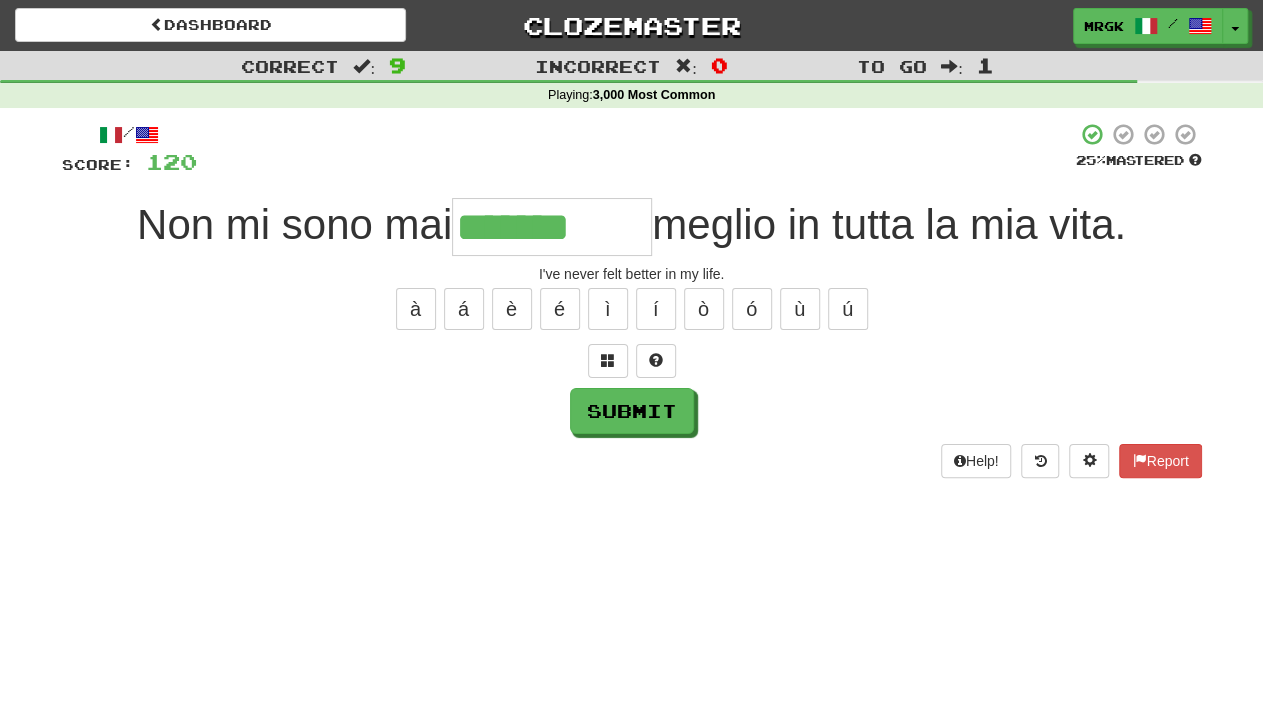 type on "*******" 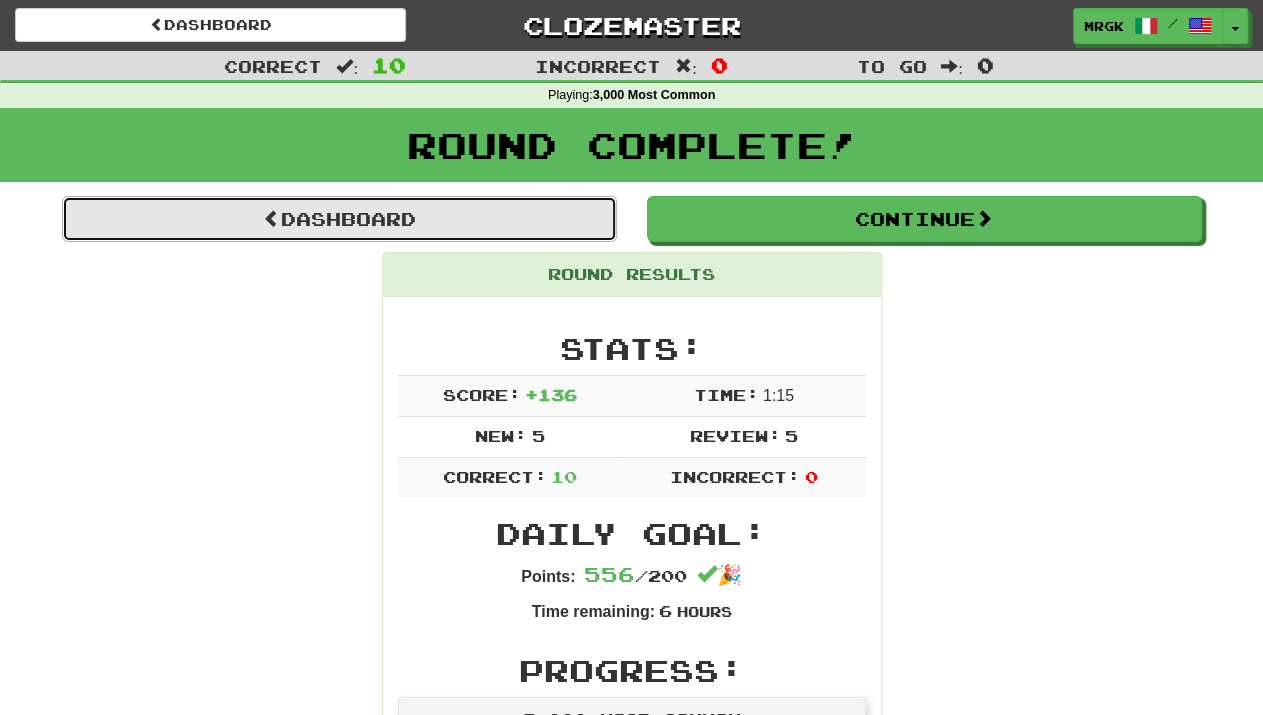 click on "Dashboard" at bounding box center [339, 219] 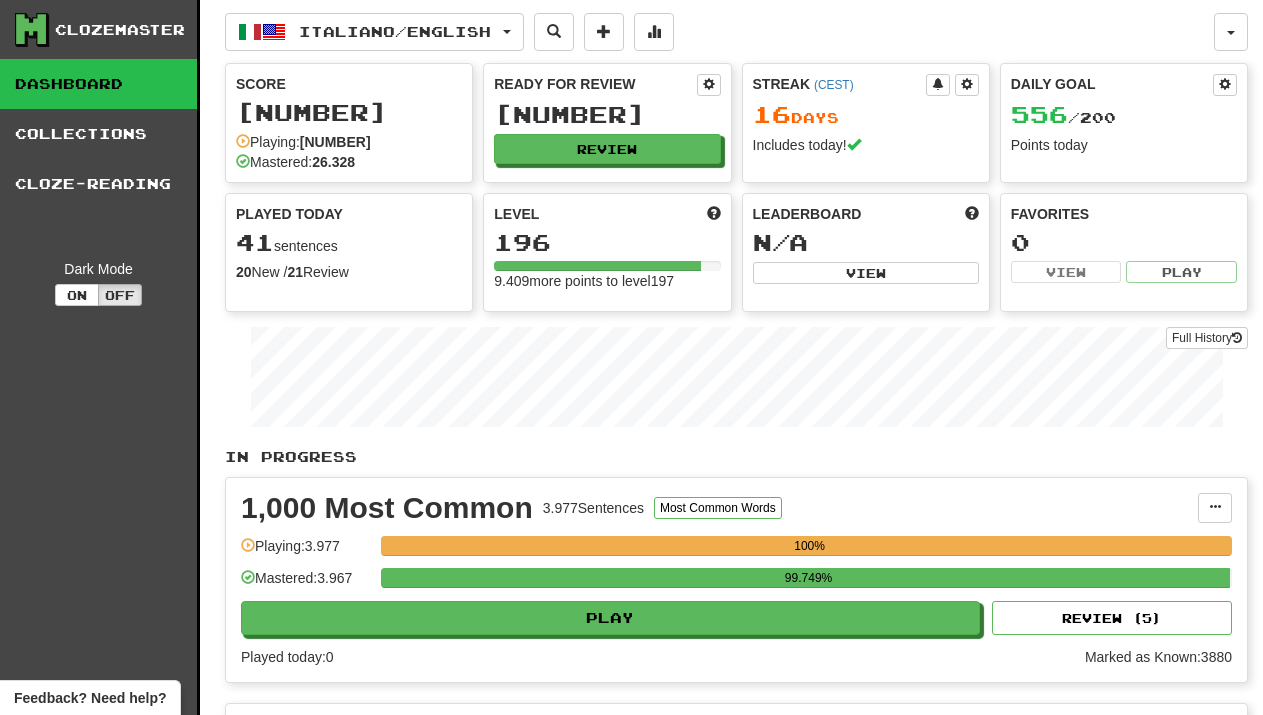 scroll, scrollTop: 0, scrollLeft: 0, axis: both 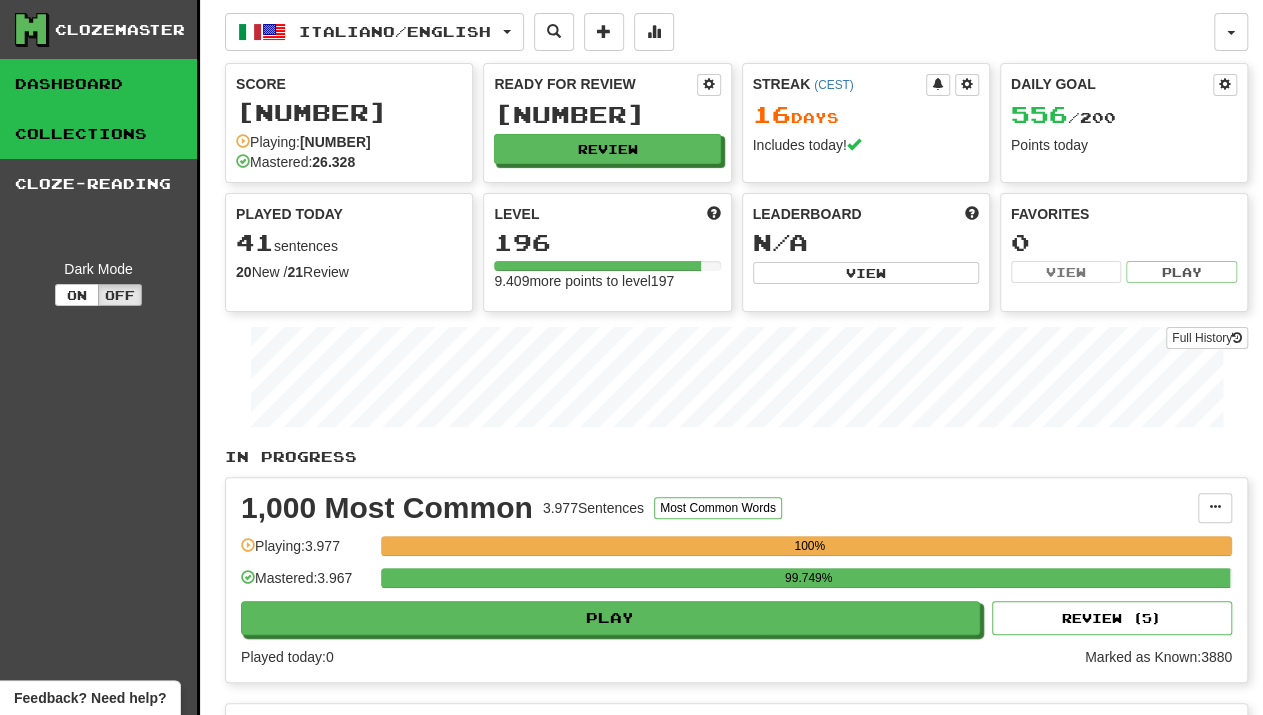 click on "Collections" at bounding box center [98, 134] 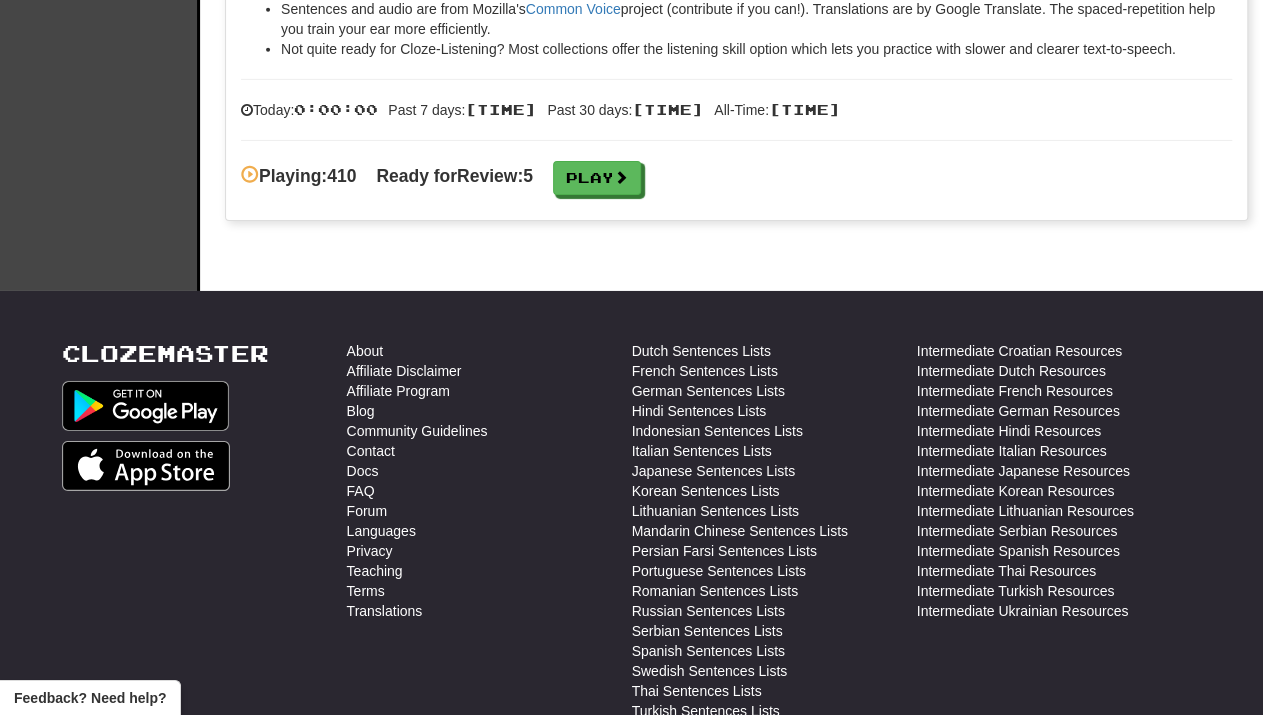 scroll, scrollTop: 3213, scrollLeft: 0, axis: vertical 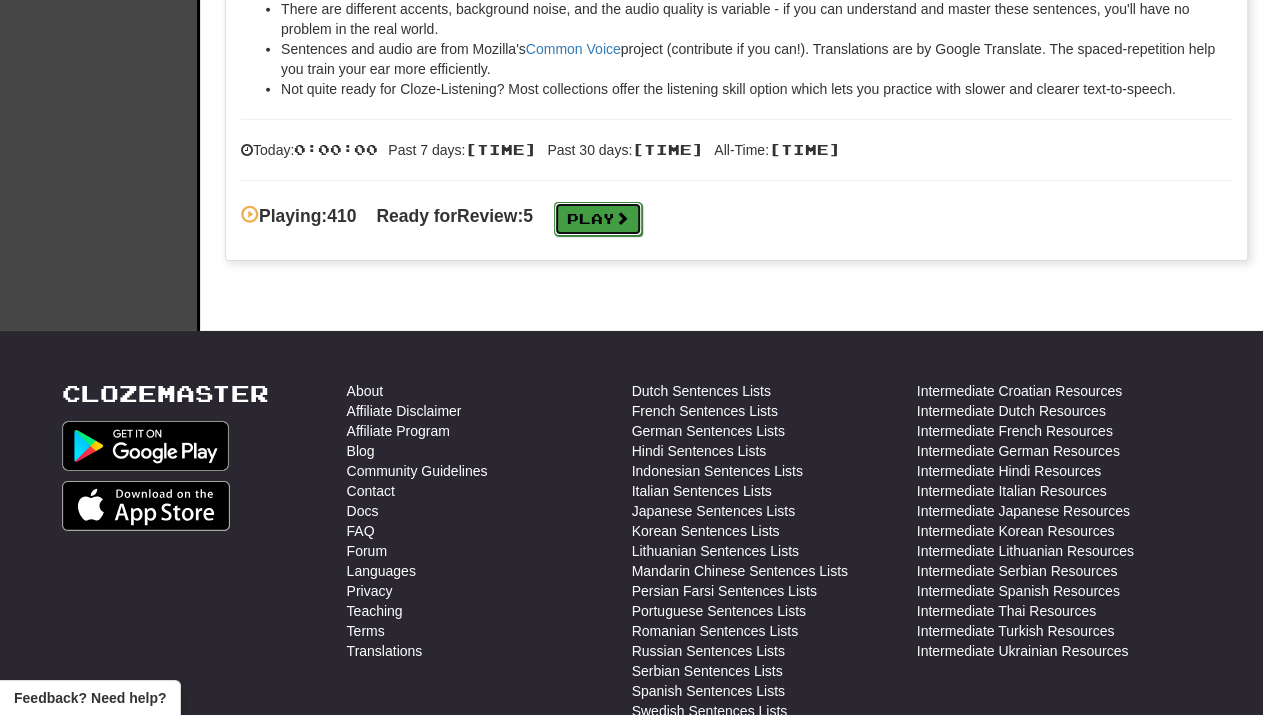 click on "Play" at bounding box center (598, 219) 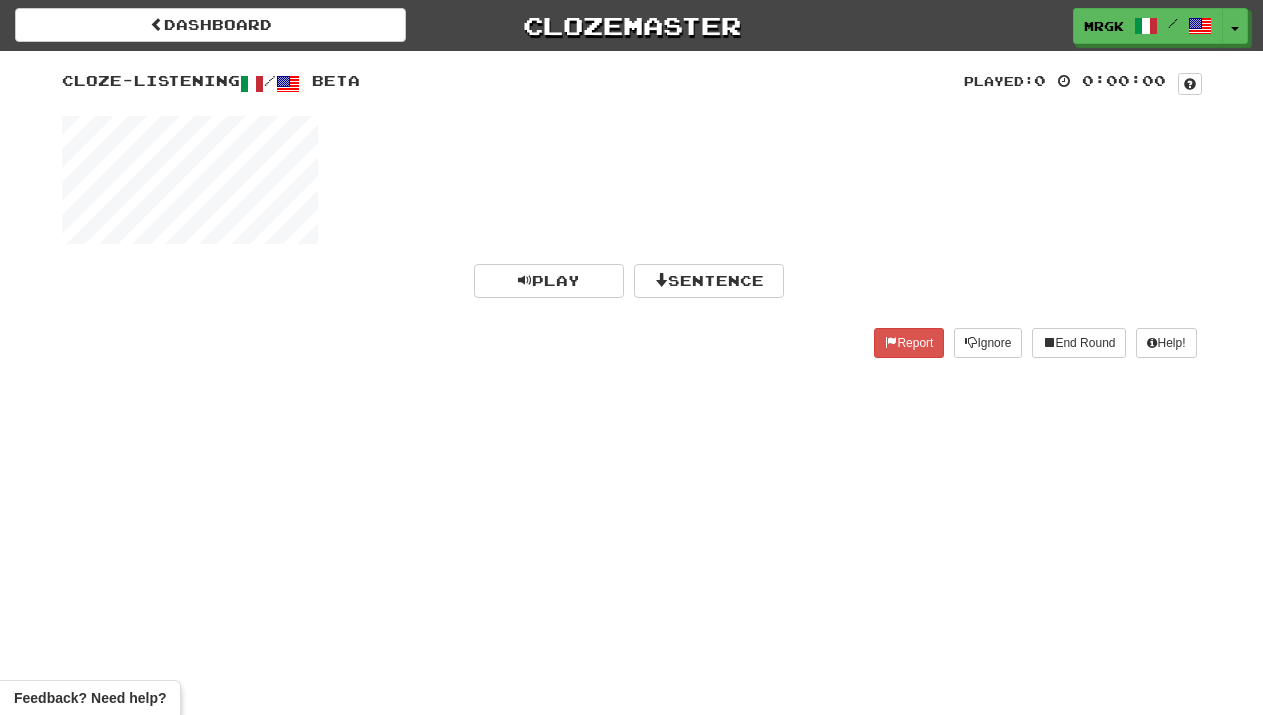 scroll, scrollTop: 0, scrollLeft: 0, axis: both 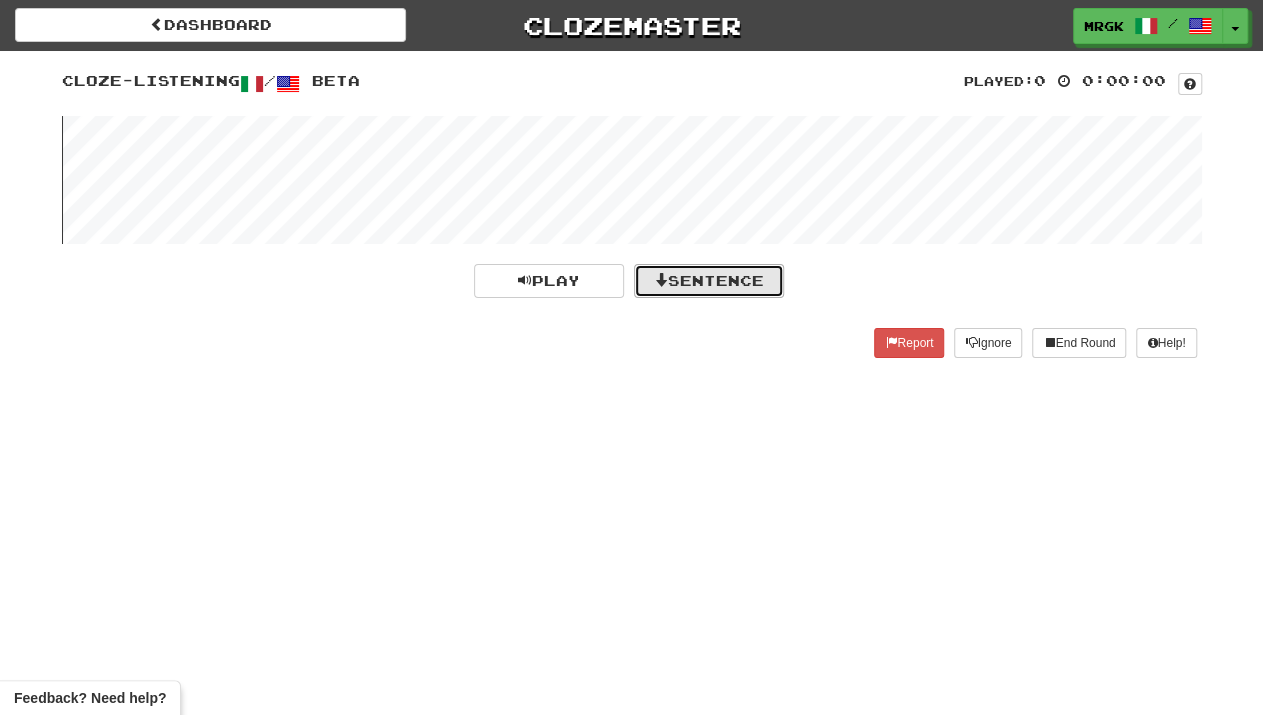 click on "Sentence" at bounding box center (709, 281) 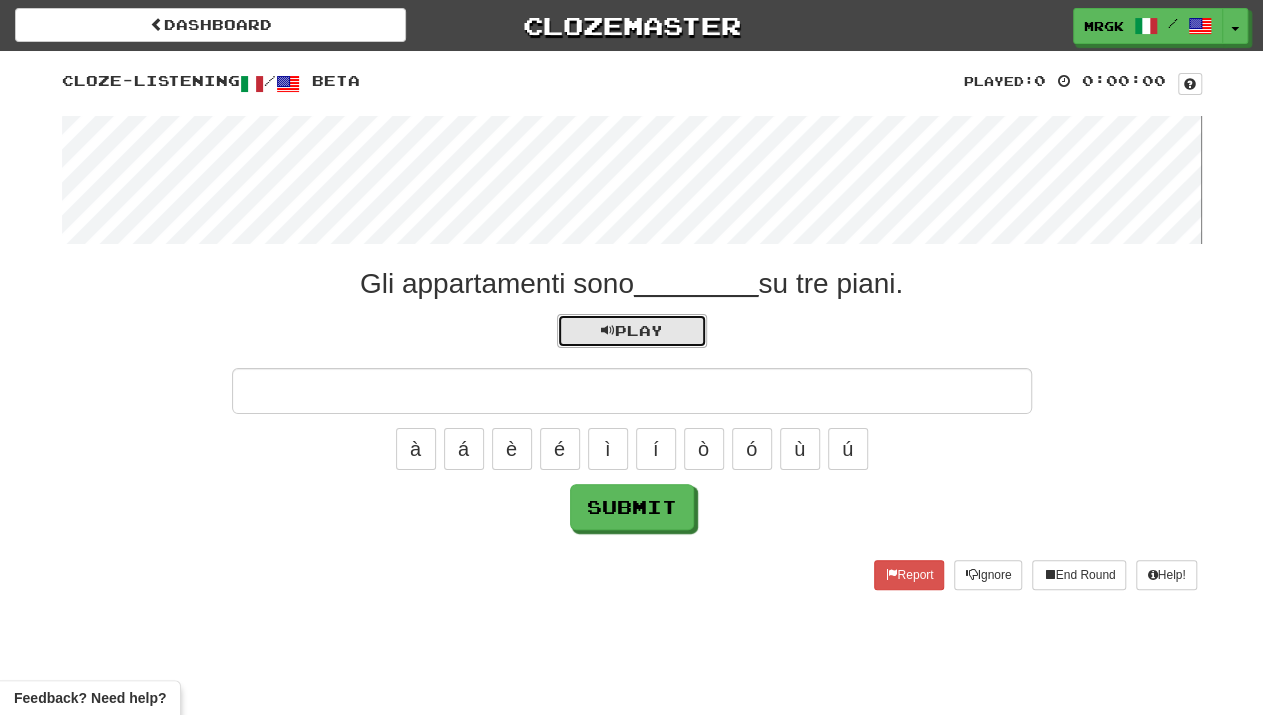 click on "Play" at bounding box center (632, 330) 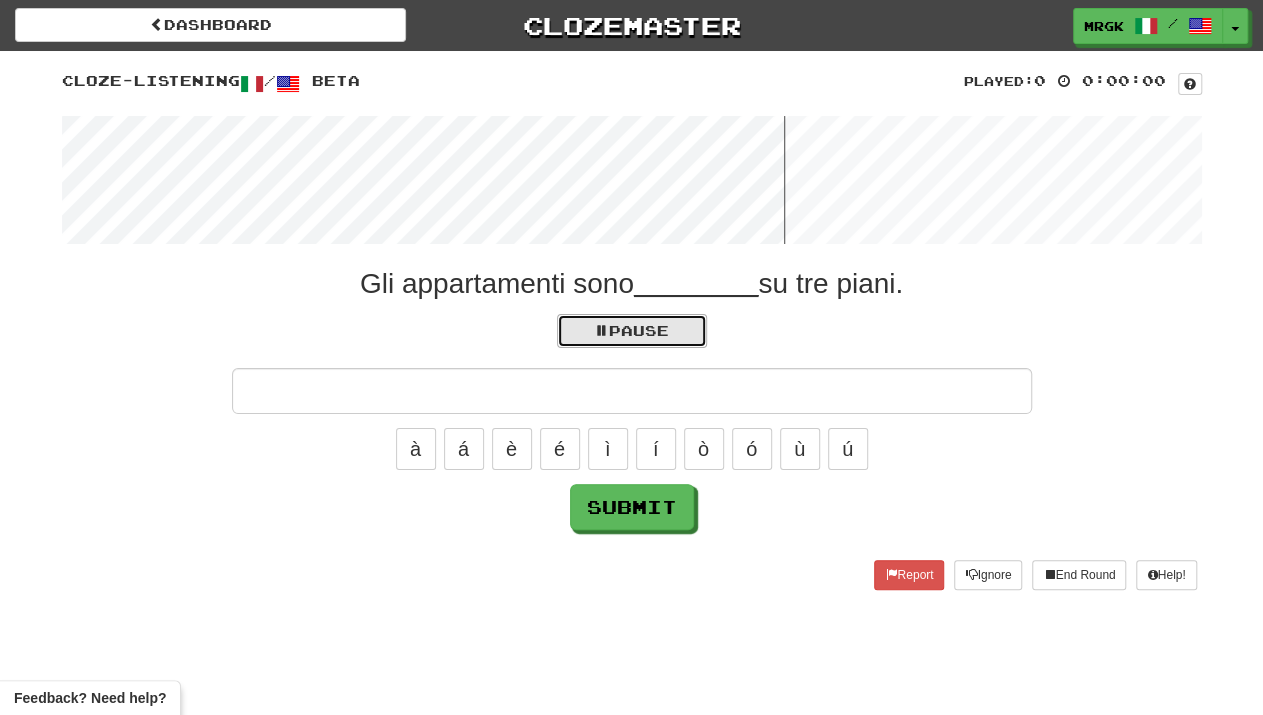 type 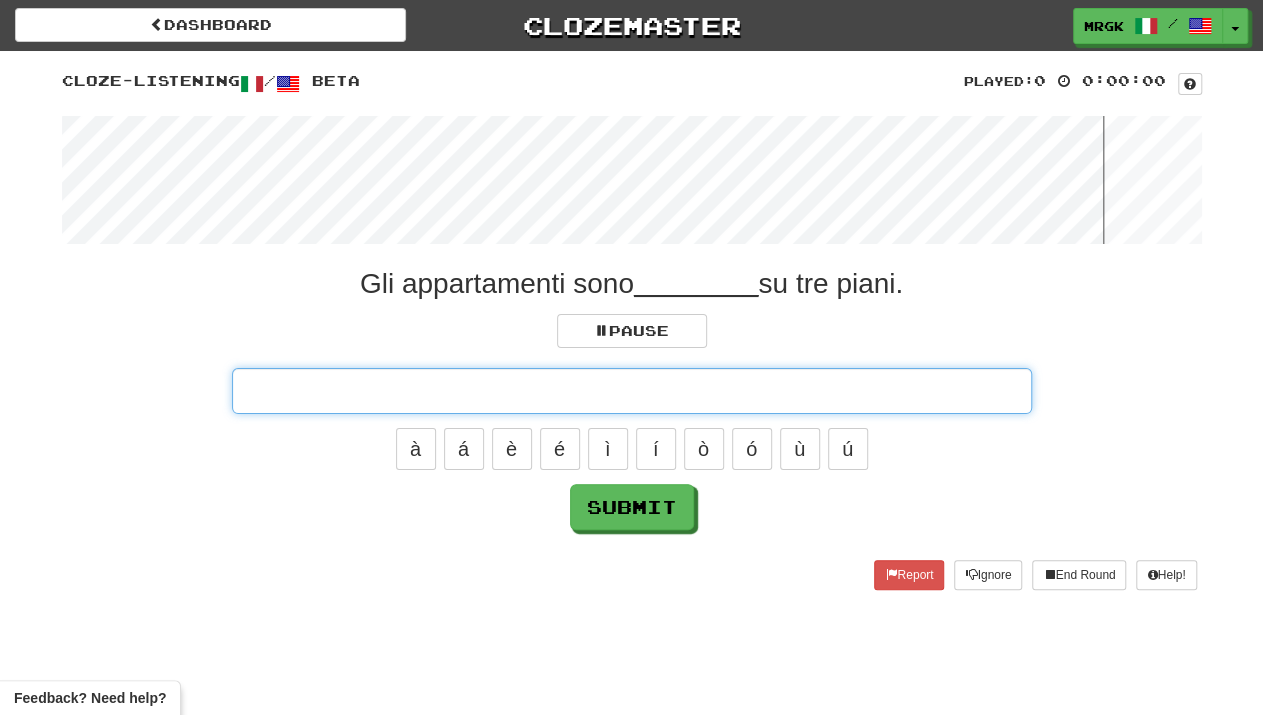 click at bounding box center [632, 391] 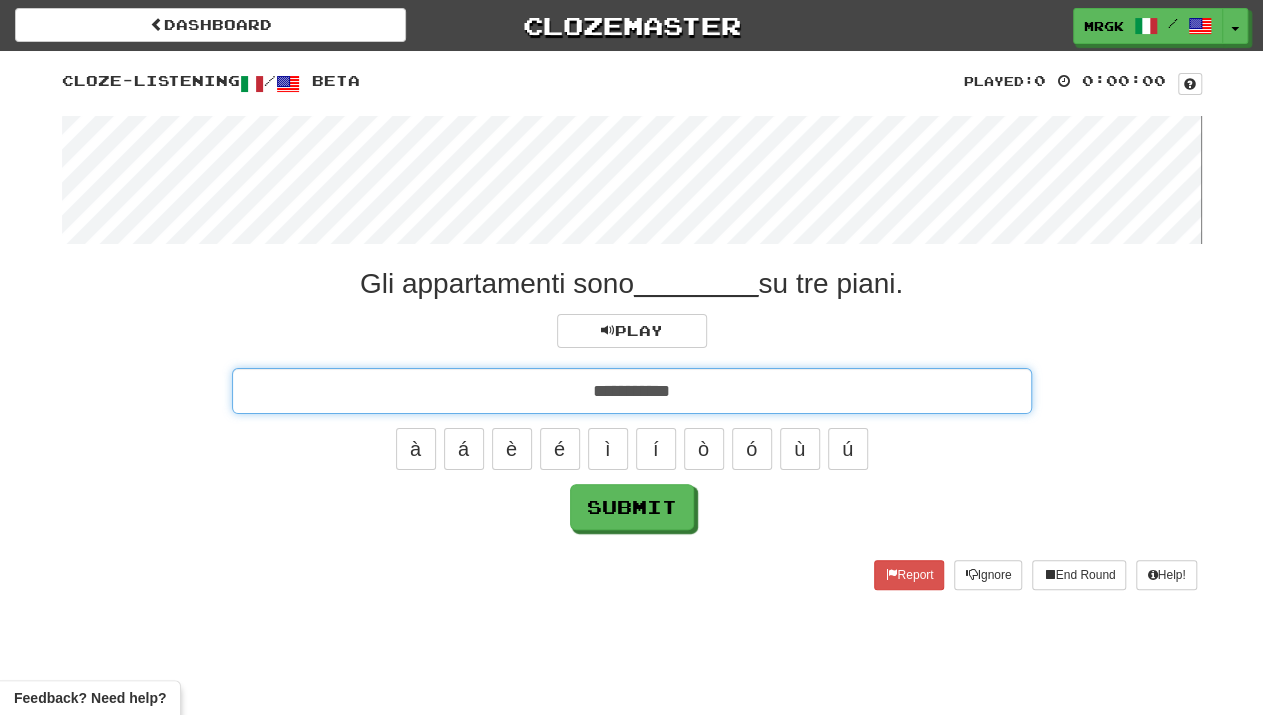type on "**********" 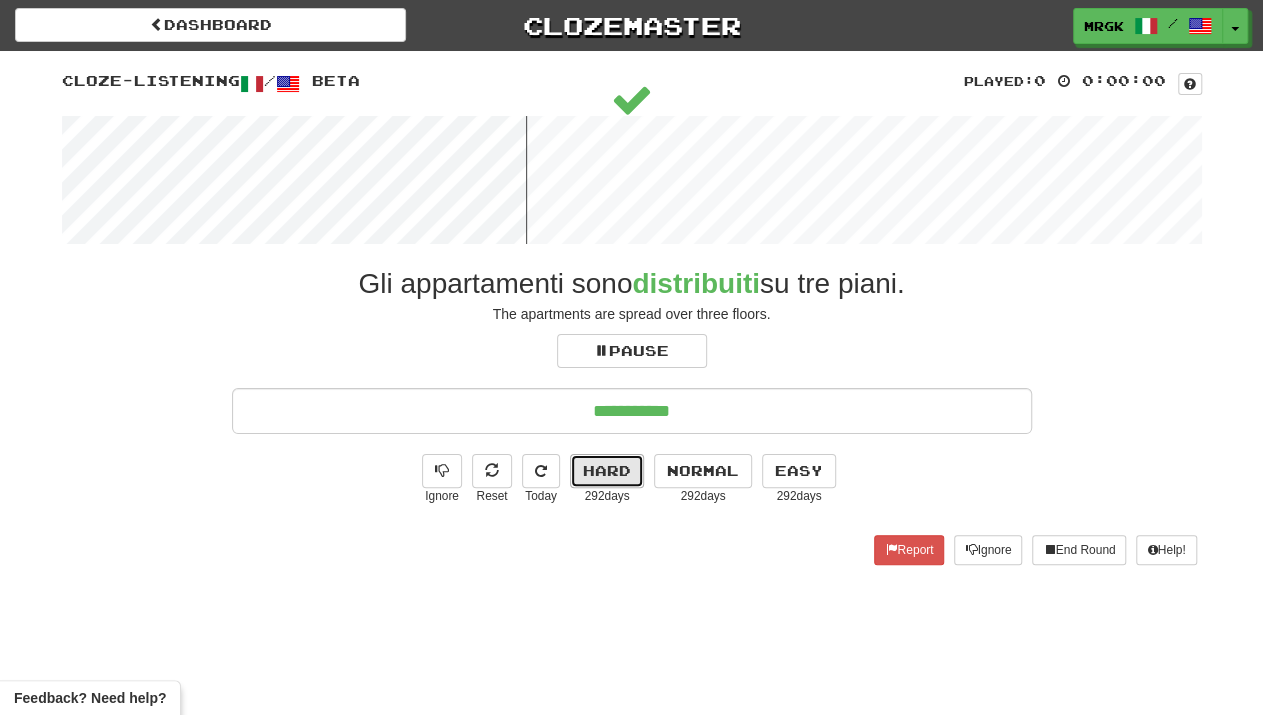 click on "Hard" at bounding box center [607, 471] 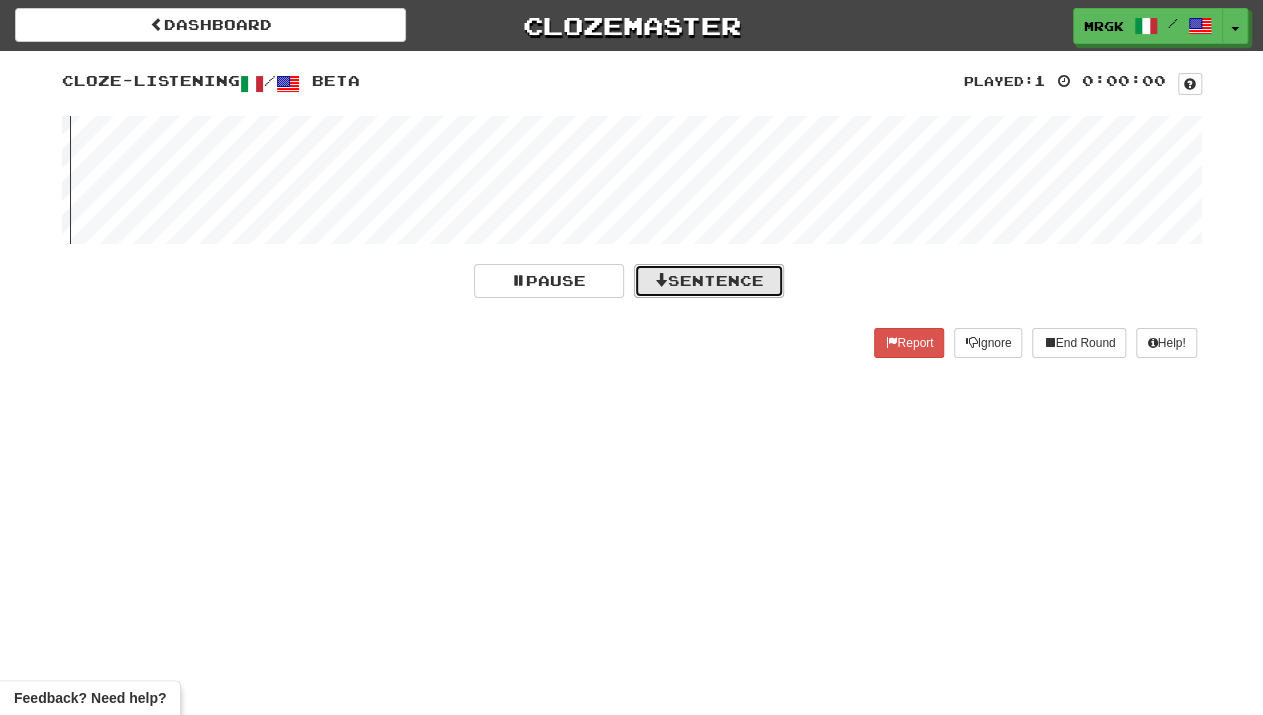 click on "Sentence" at bounding box center (709, 281) 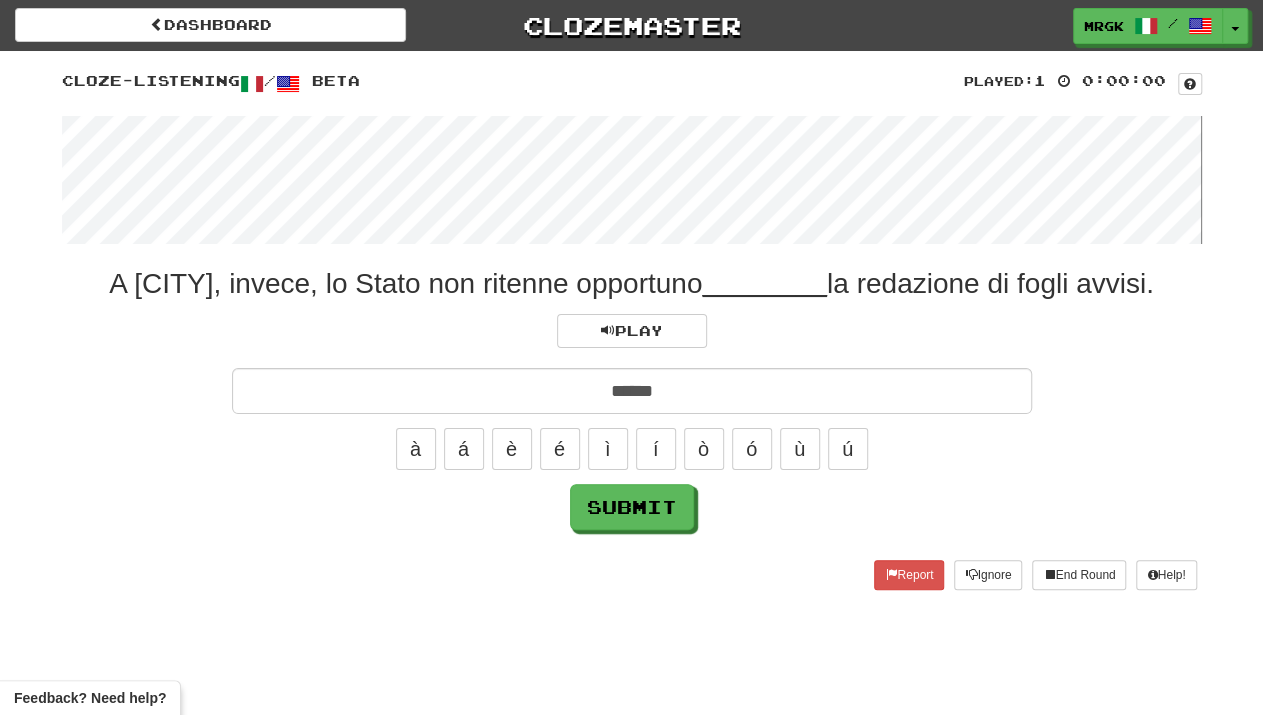 type on "******" 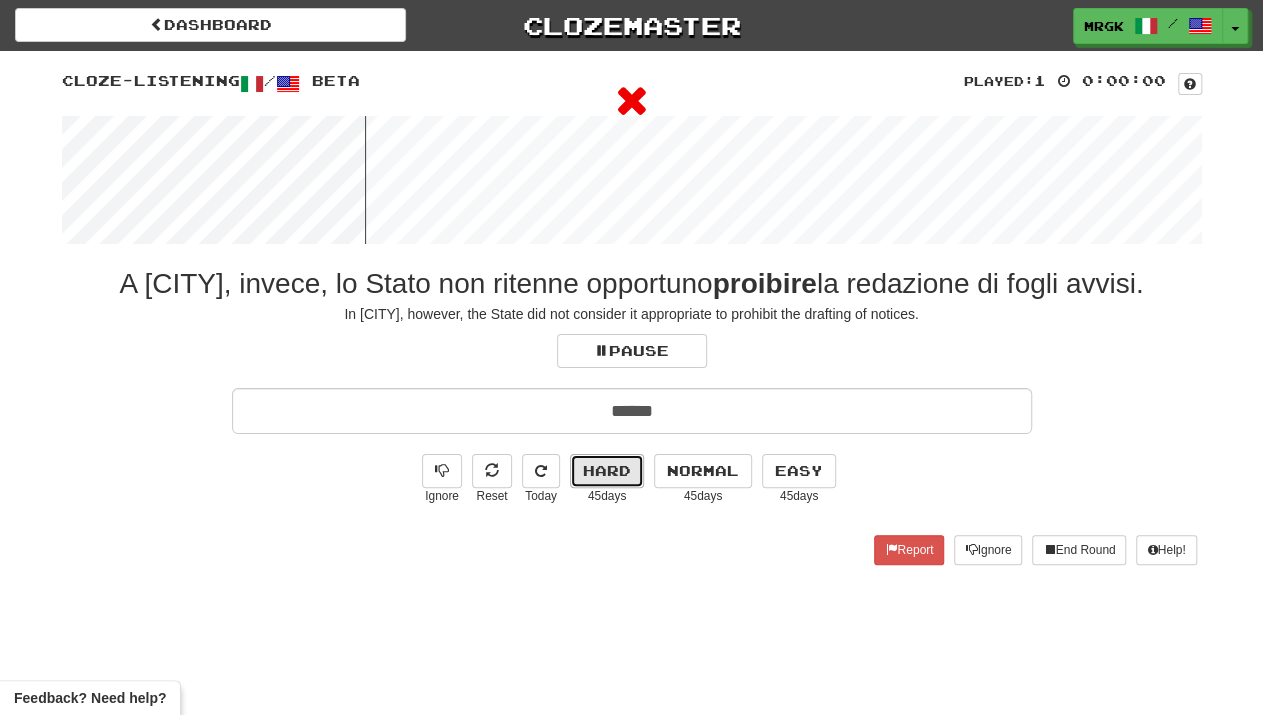click on "Hard" at bounding box center [607, 471] 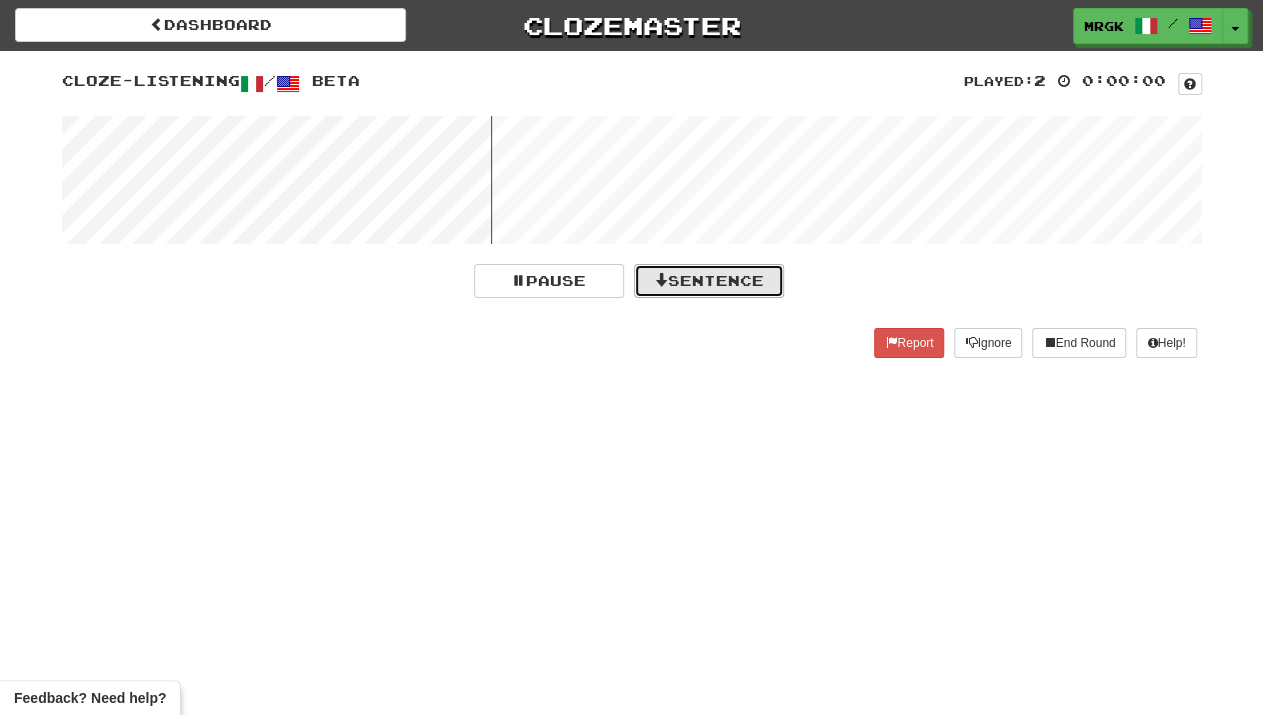 click on "Sentence" at bounding box center [709, 281] 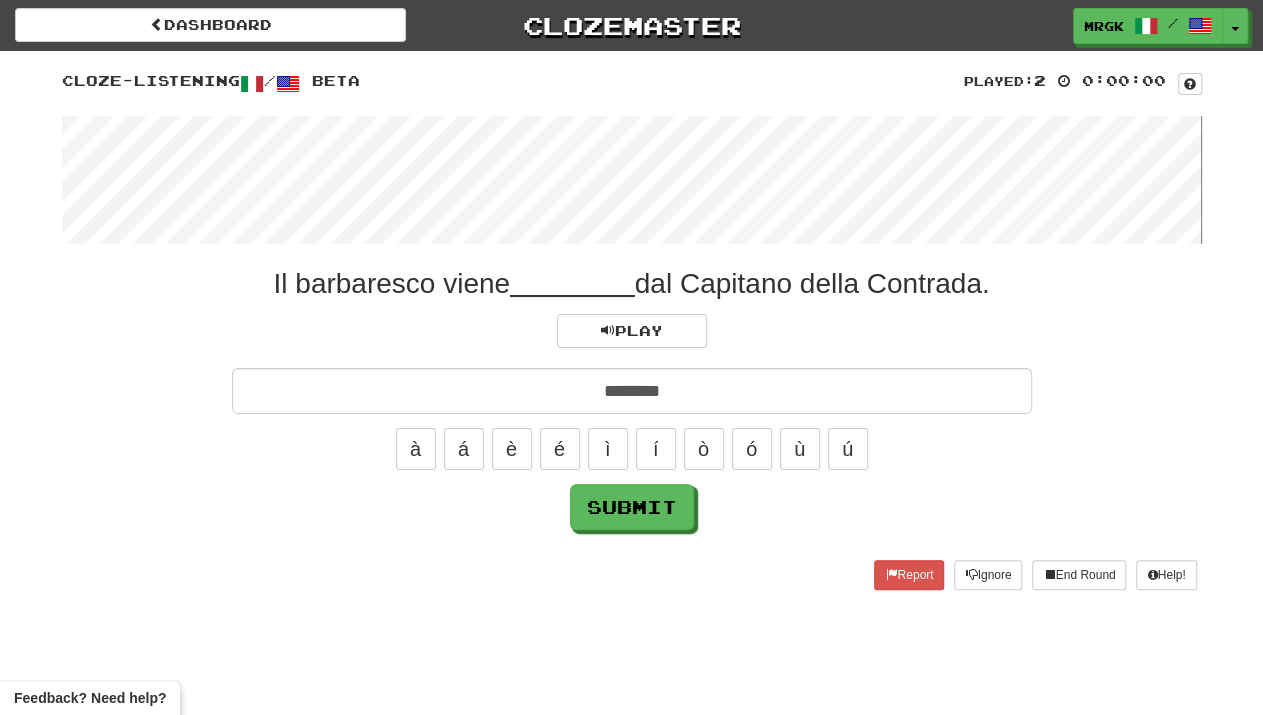type on "********" 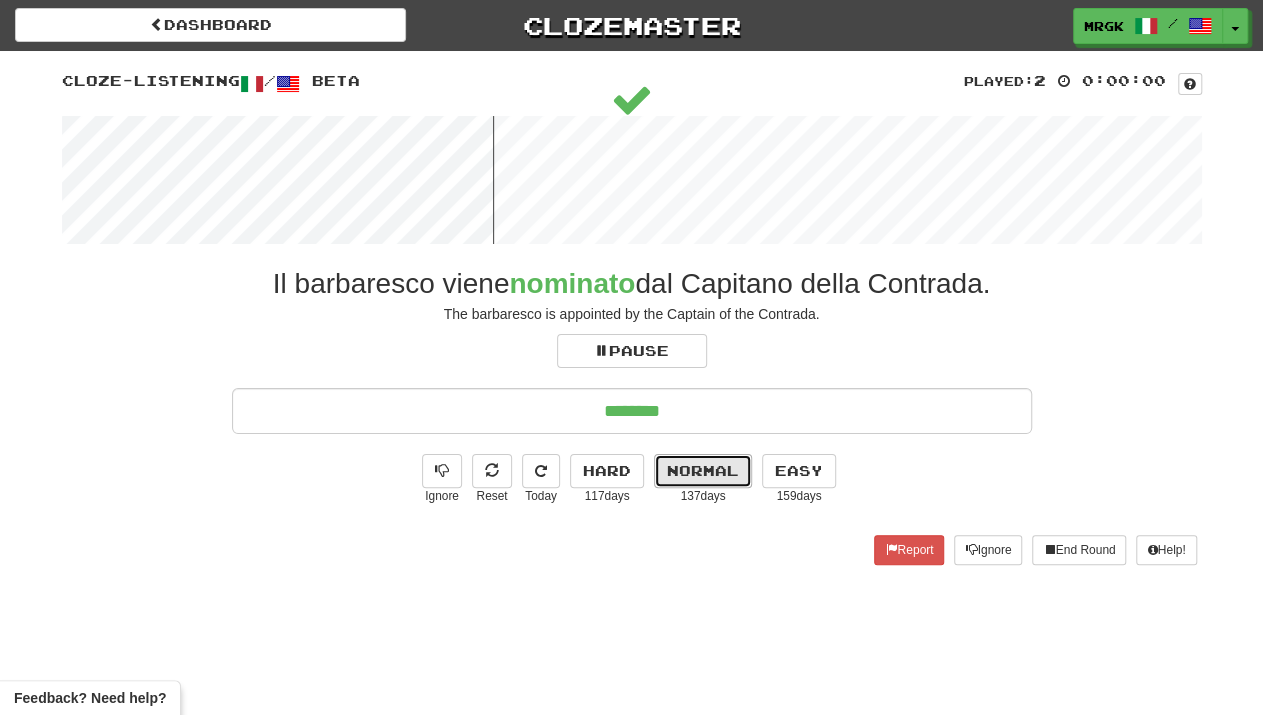 click on "Normal" at bounding box center [703, 471] 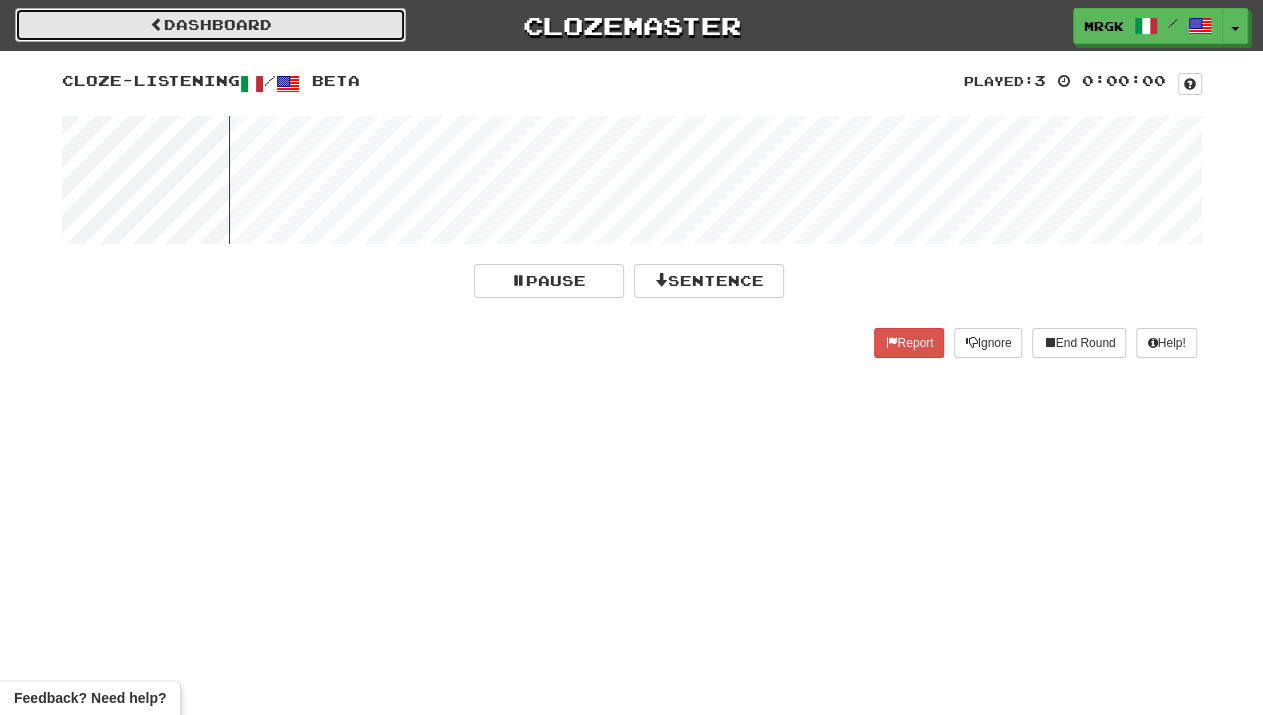 click on "Dashboard" at bounding box center (210, 25) 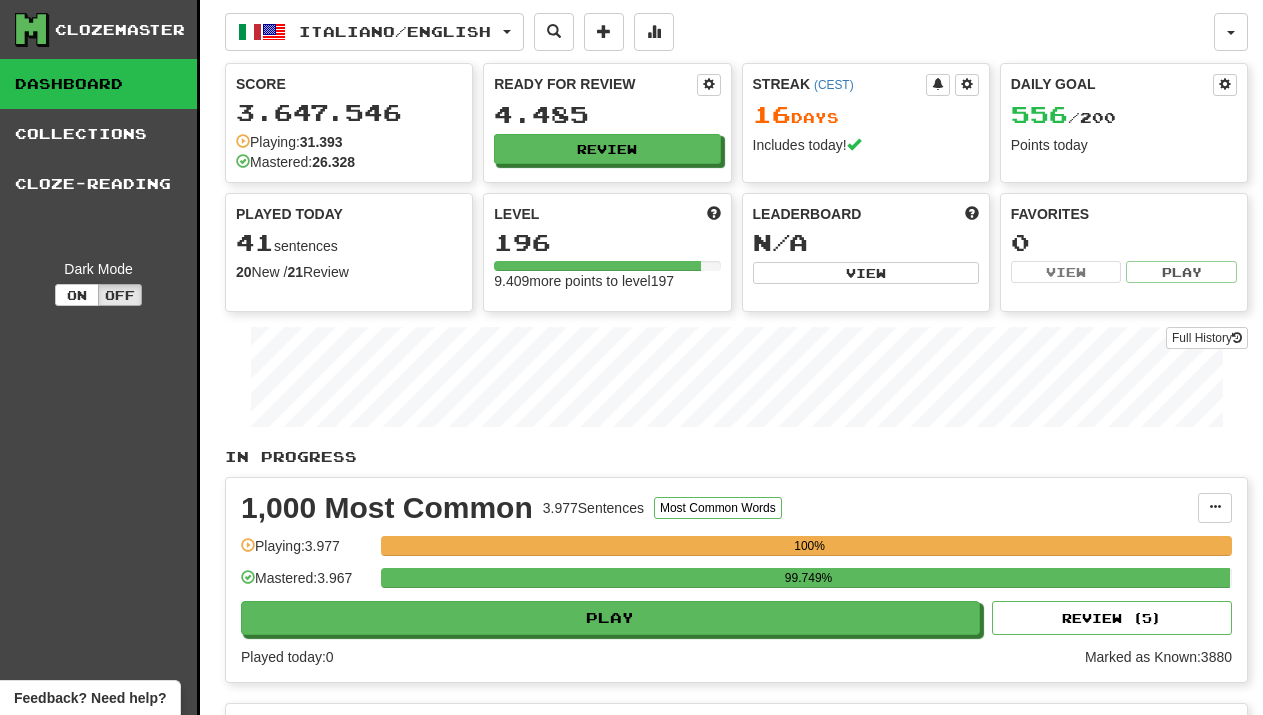 scroll, scrollTop: 0, scrollLeft: 0, axis: both 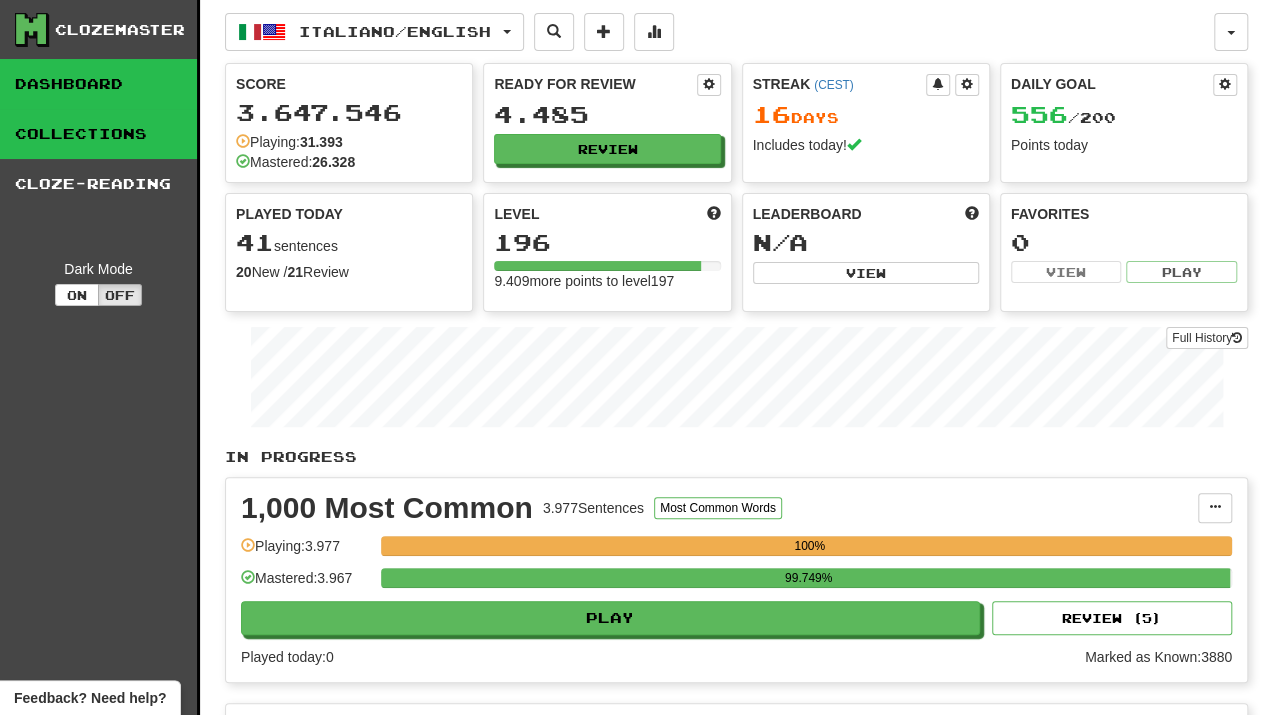 click on "Collections" at bounding box center [98, 134] 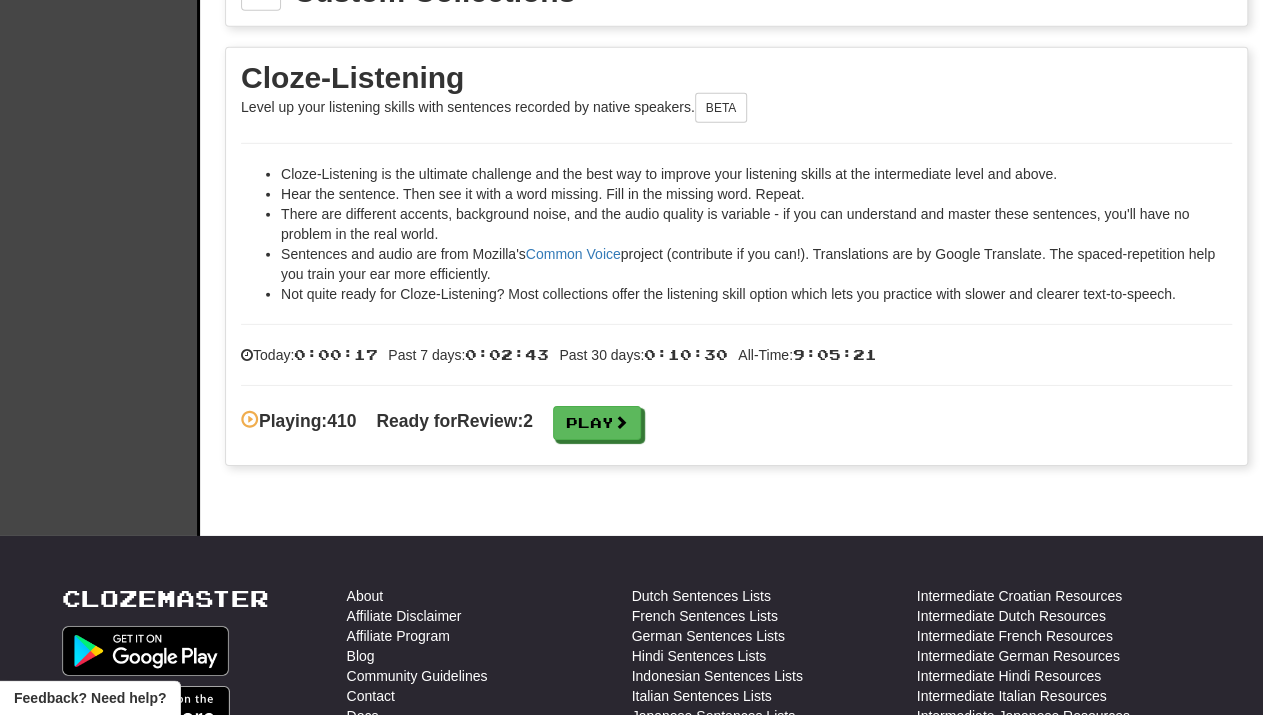 scroll, scrollTop: 3009, scrollLeft: 0, axis: vertical 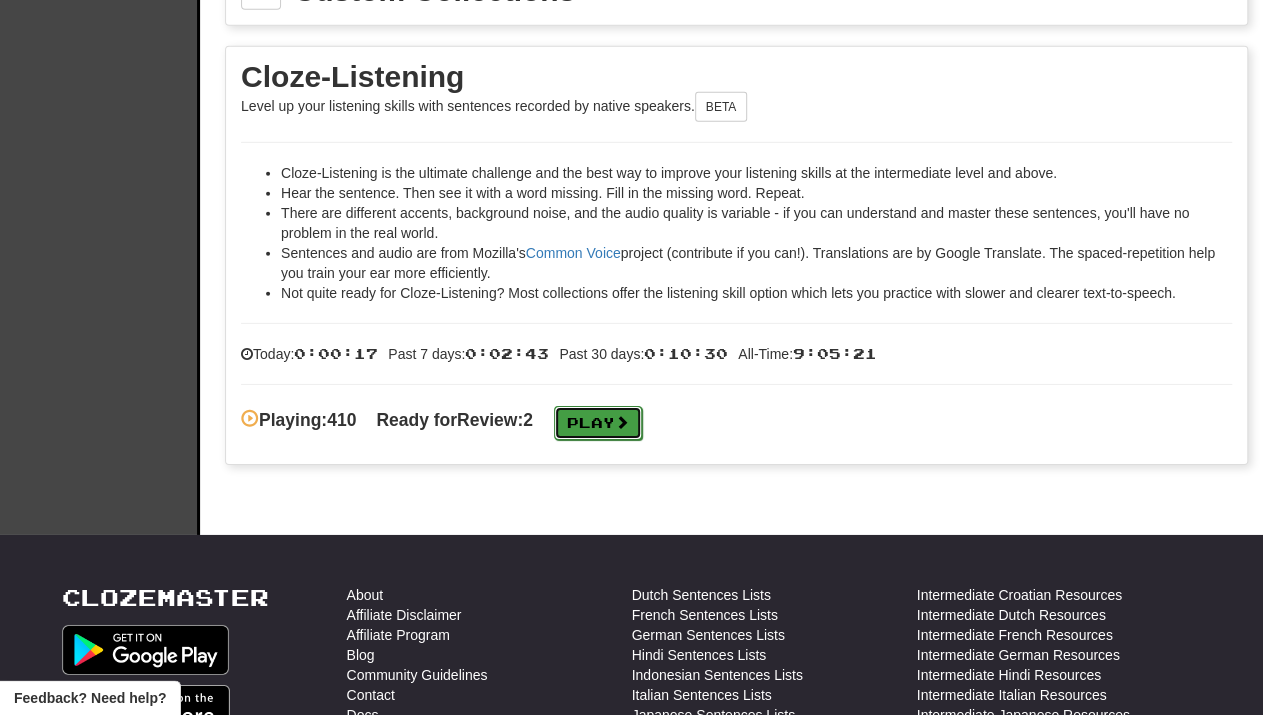 click on "Play" at bounding box center (598, 423) 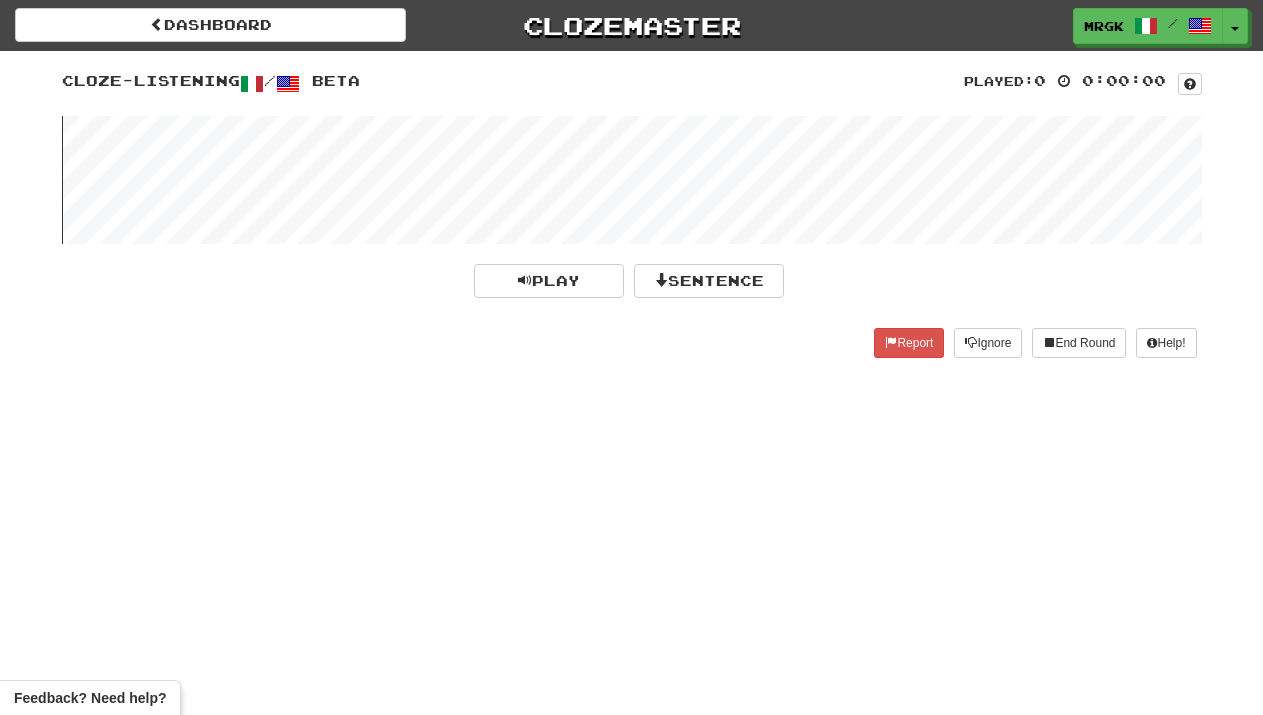 scroll, scrollTop: 0, scrollLeft: 0, axis: both 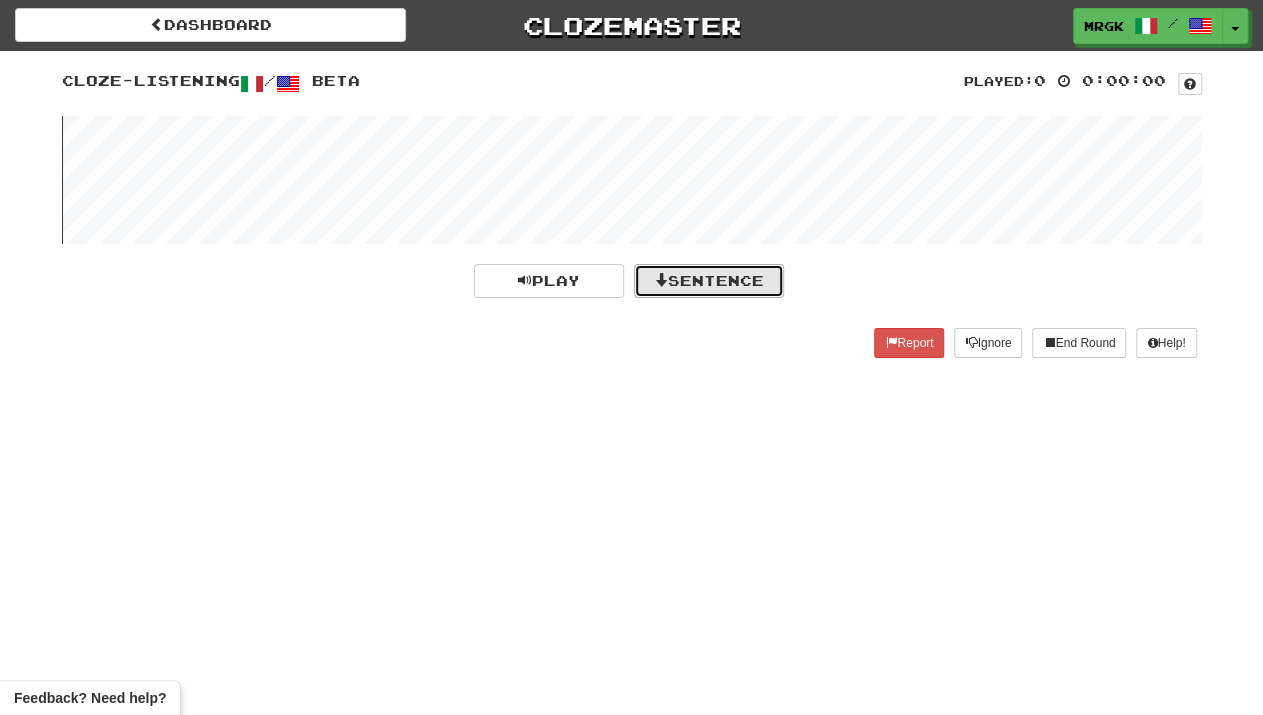 click on "Sentence" at bounding box center (709, 281) 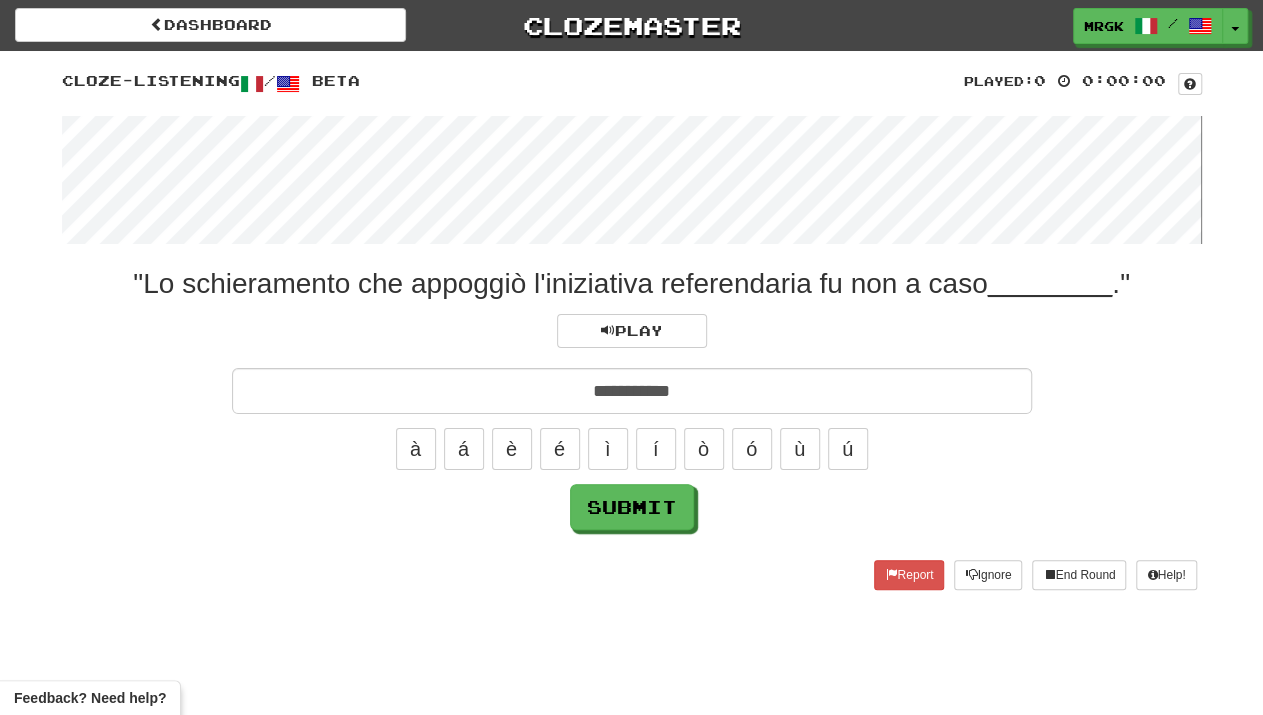 type on "**********" 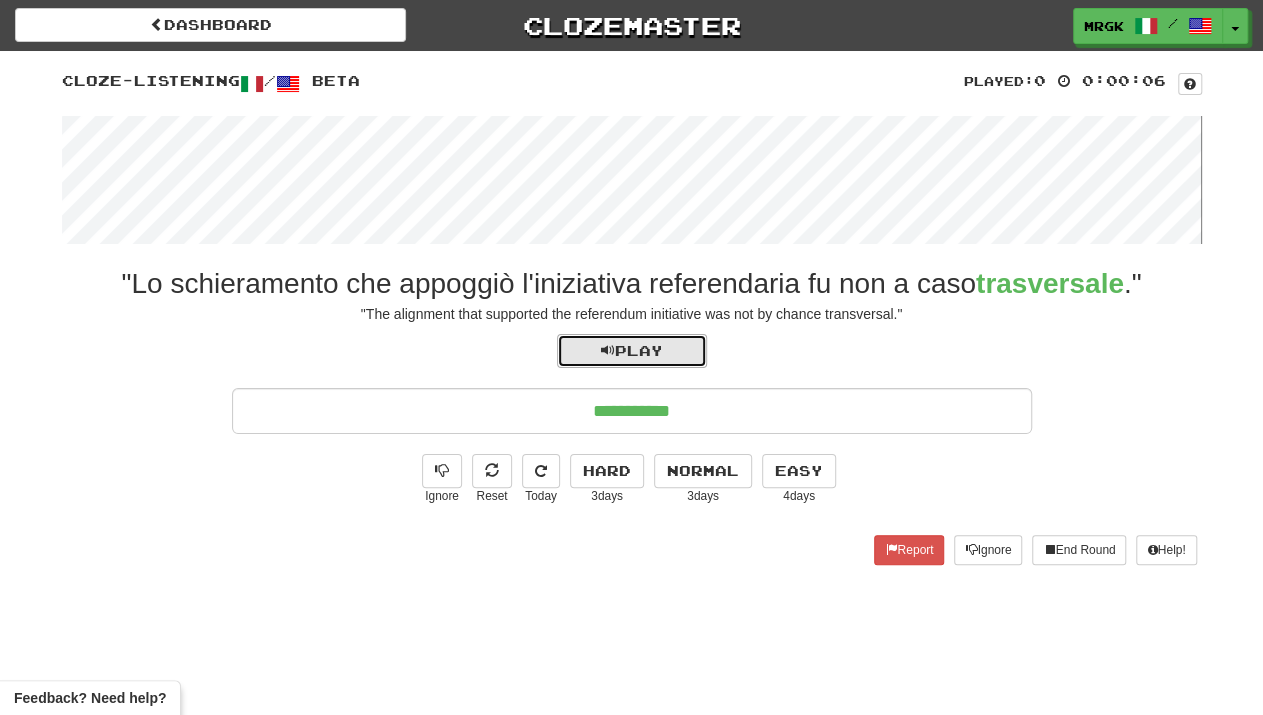 click on "Play" at bounding box center [632, 350] 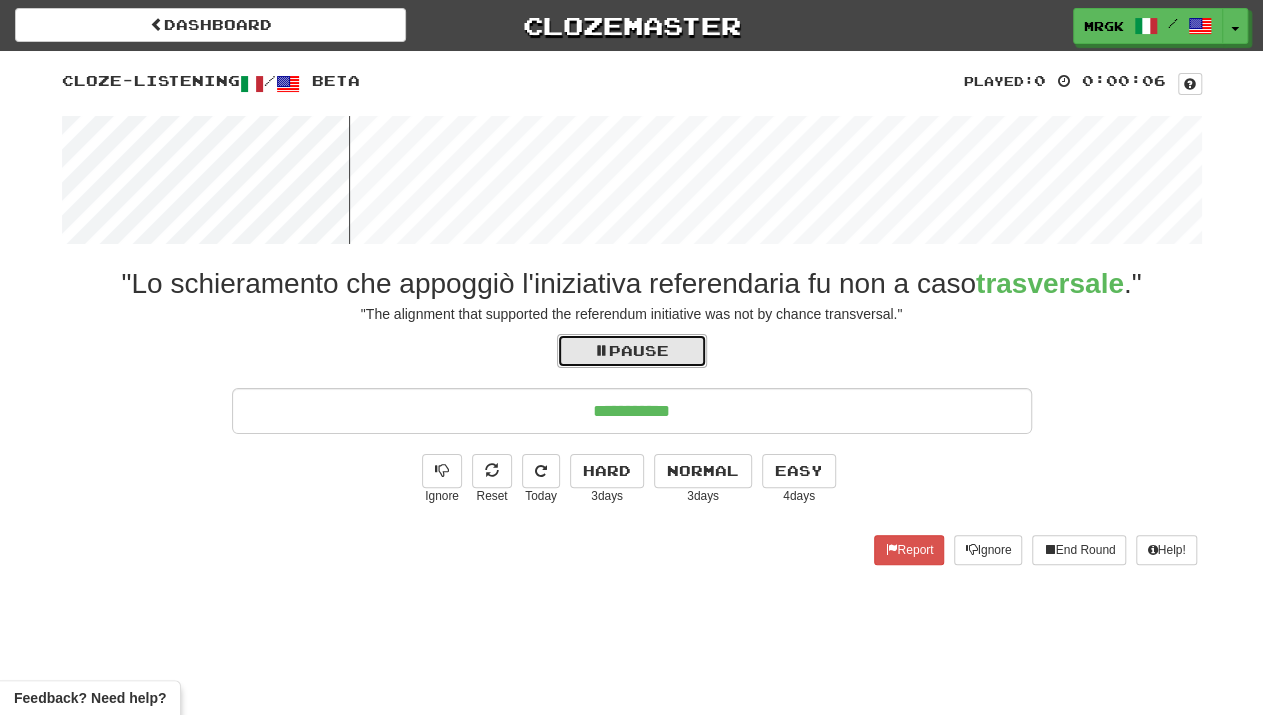 click on "Pause" at bounding box center [632, 350] 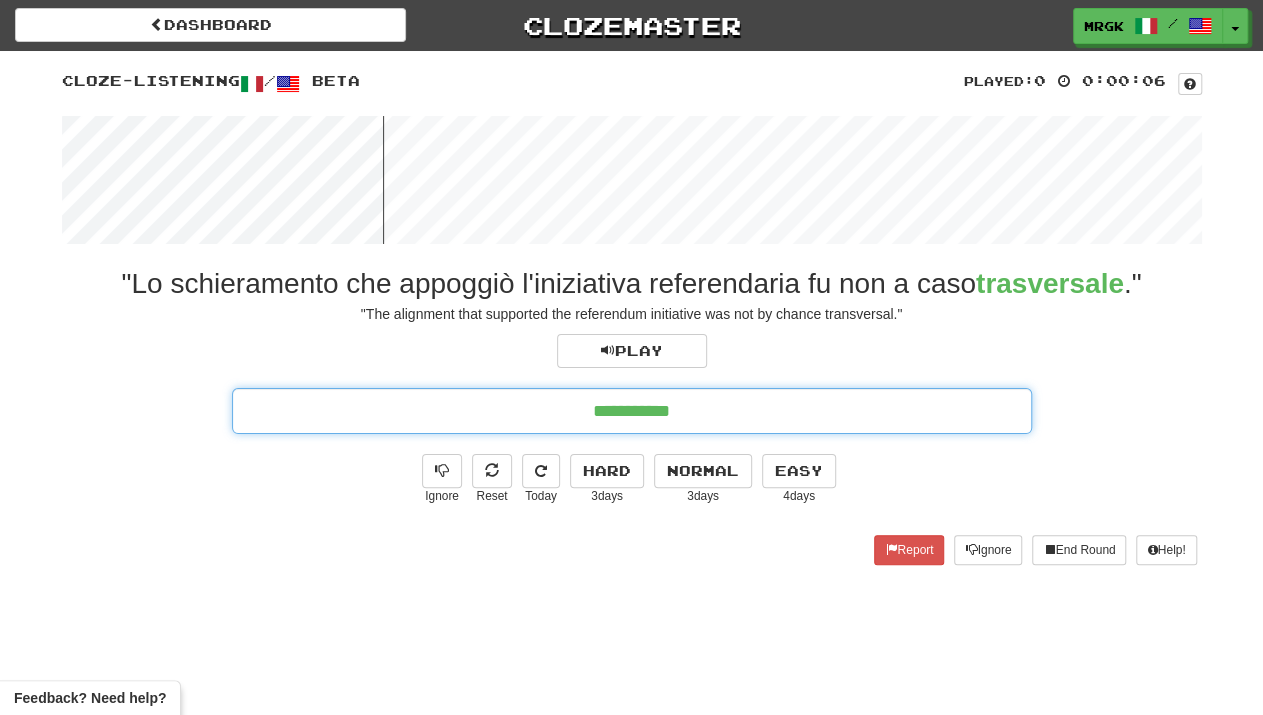 click on "**********" at bounding box center (632, 411) 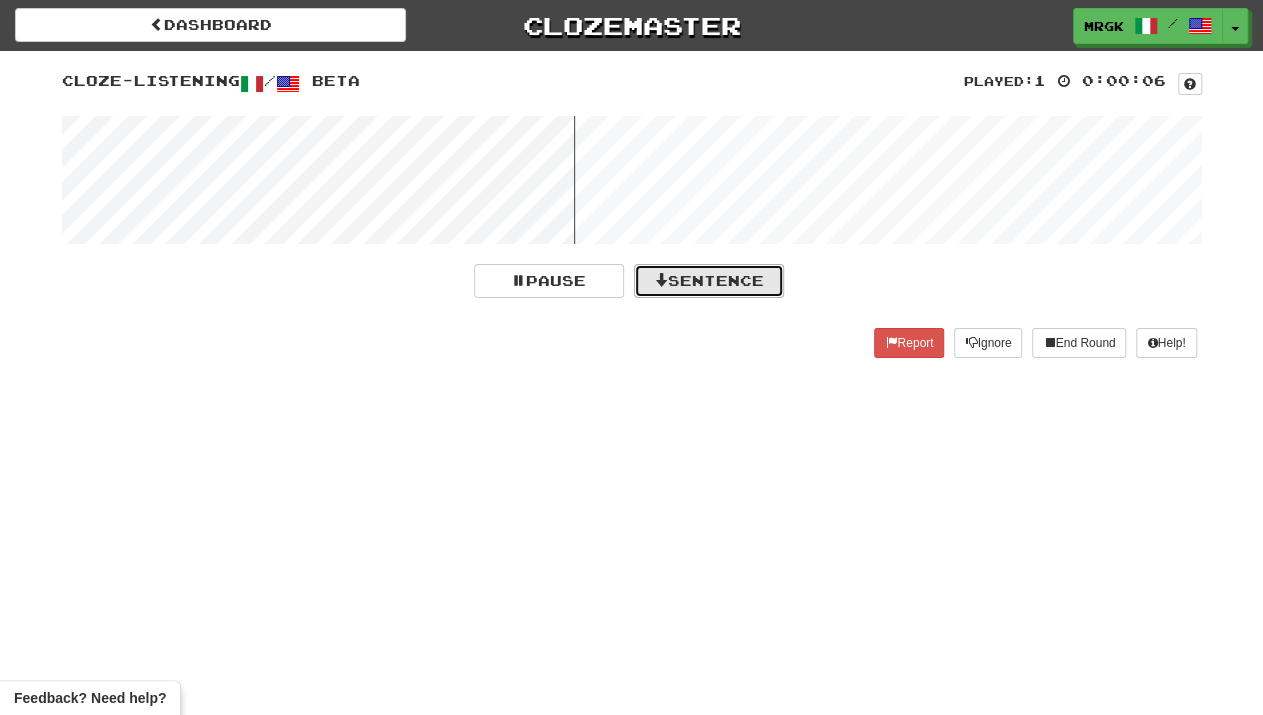 click on "Sentence" at bounding box center (709, 281) 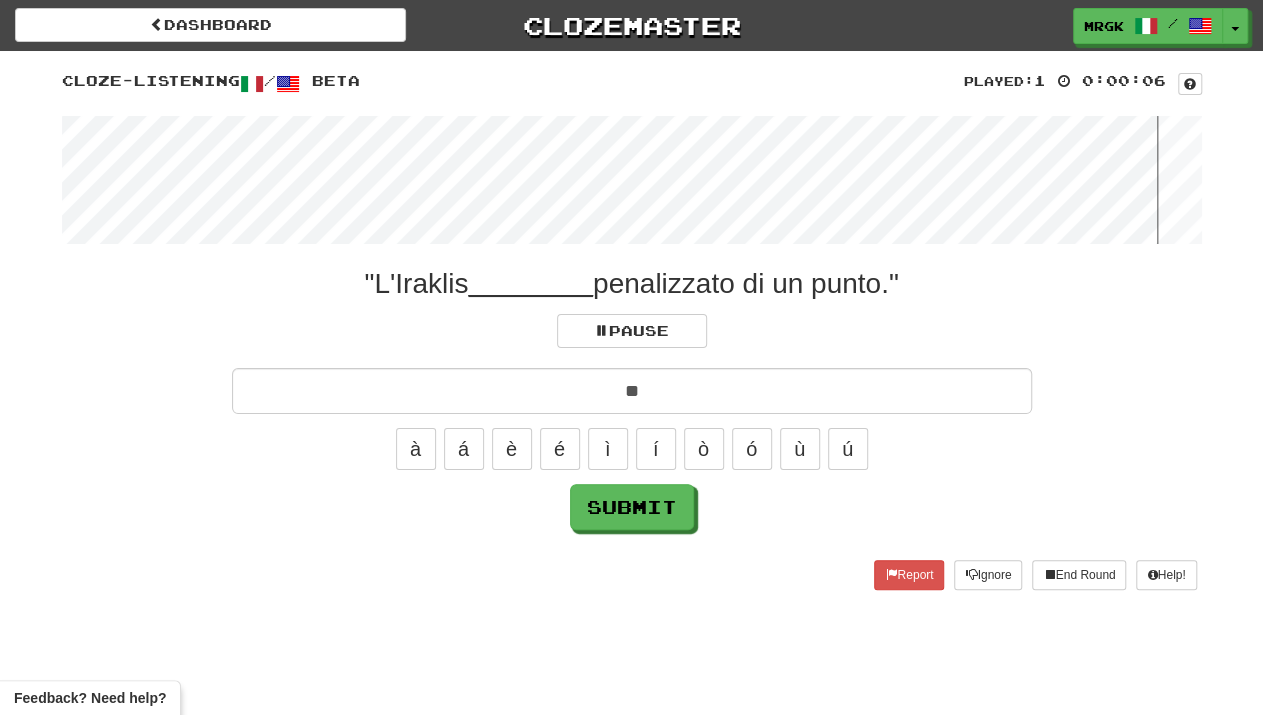 type on "**" 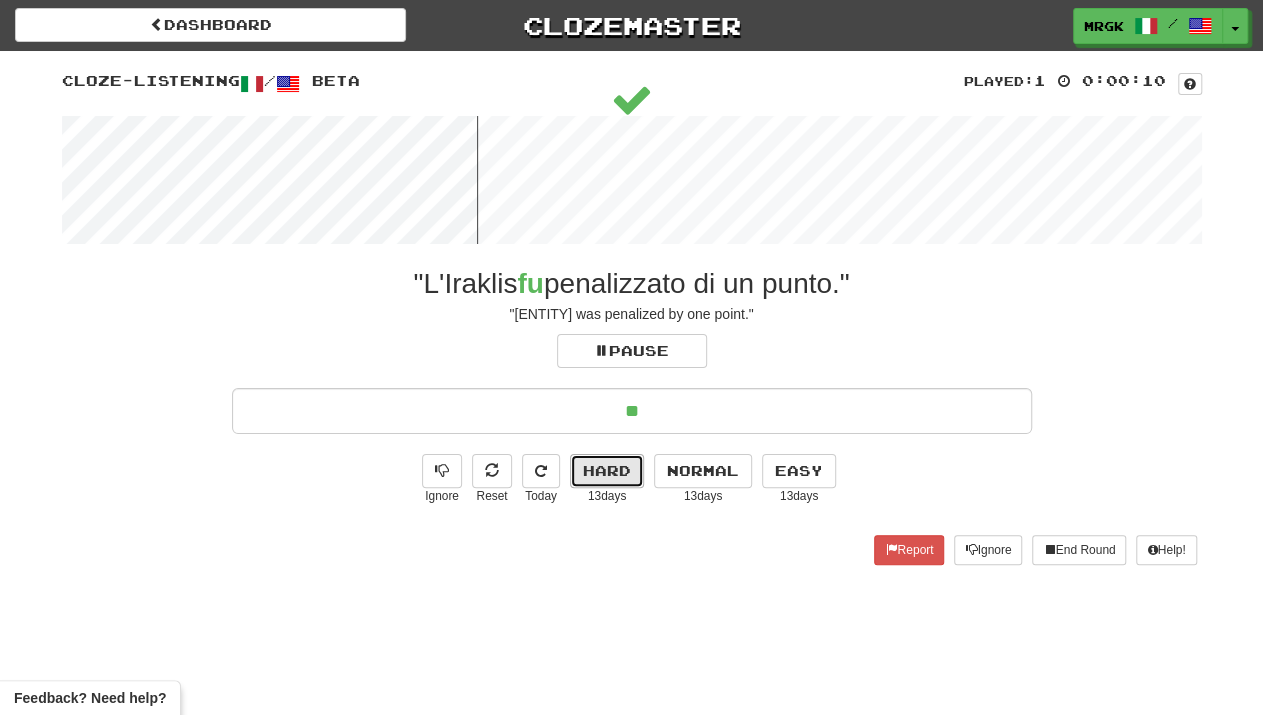 click on "Hard" at bounding box center (607, 471) 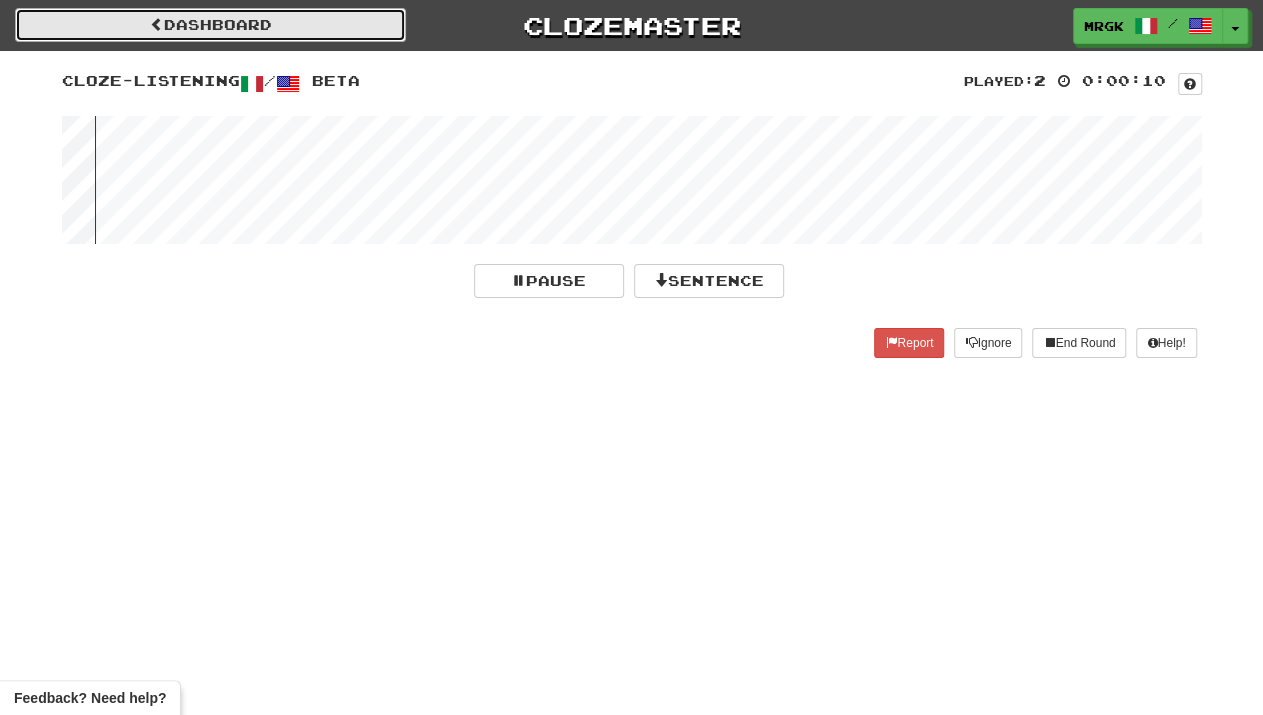 click on "Dashboard" at bounding box center [210, 25] 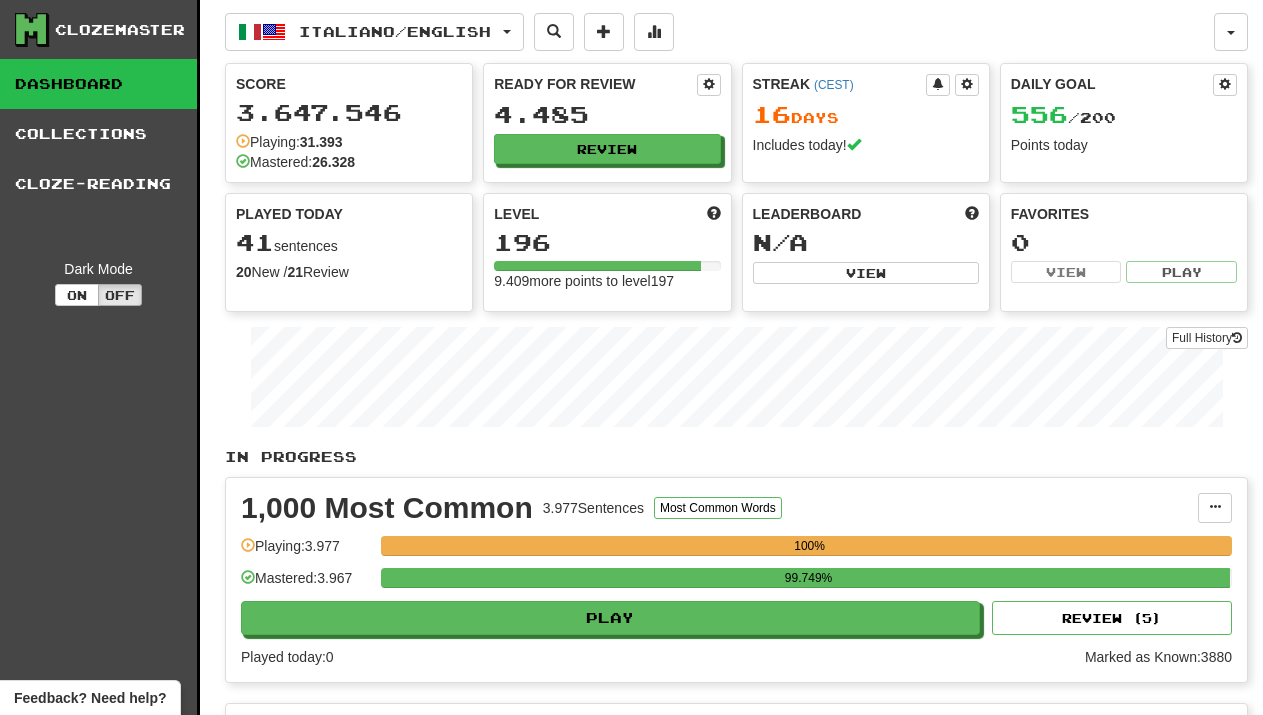 scroll, scrollTop: 0, scrollLeft: 0, axis: both 